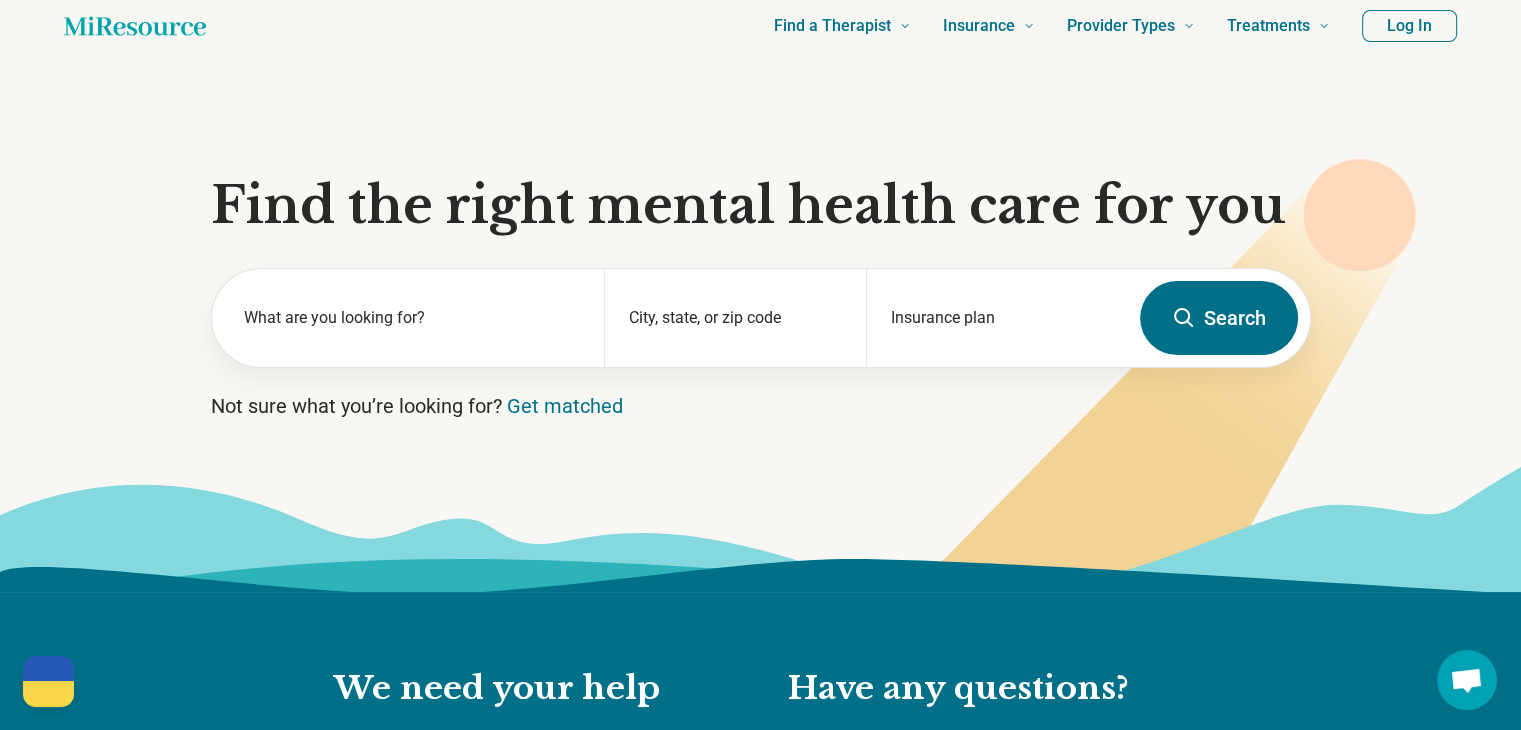 scroll, scrollTop: 100, scrollLeft: 0, axis: vertical 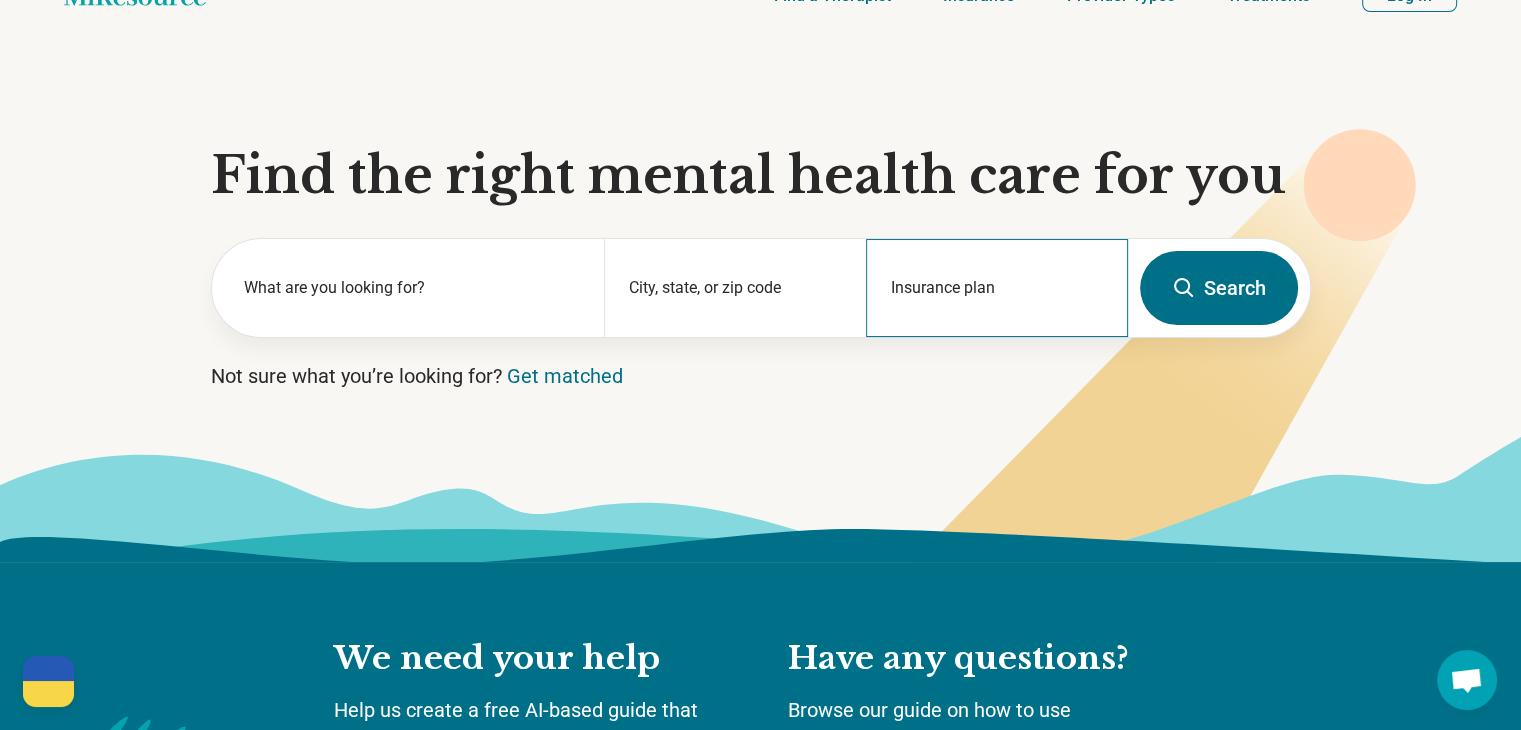 click on "Insurance plan" at bounding box center (997, 288) 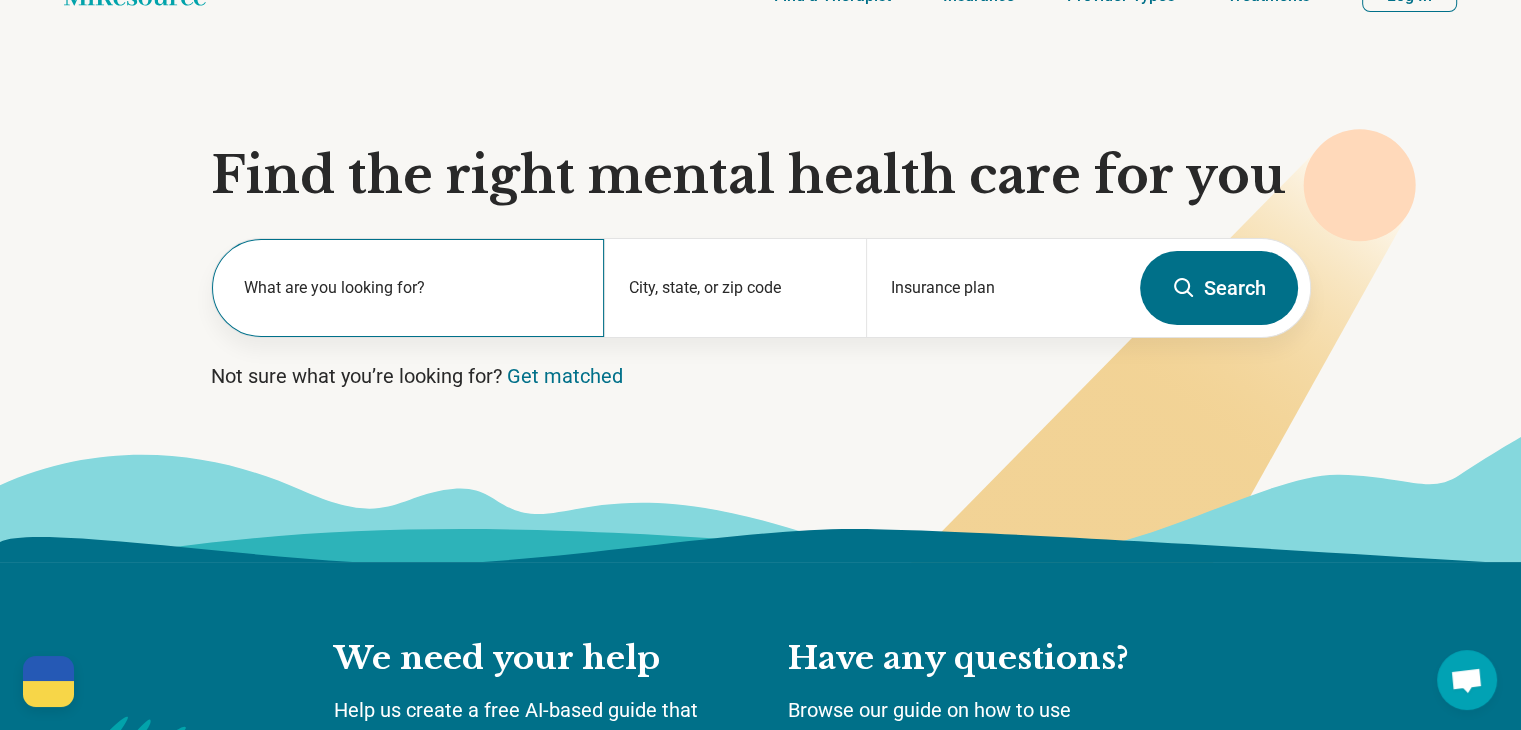 click on "What are you looking for?" at bounding box center (412, 288) 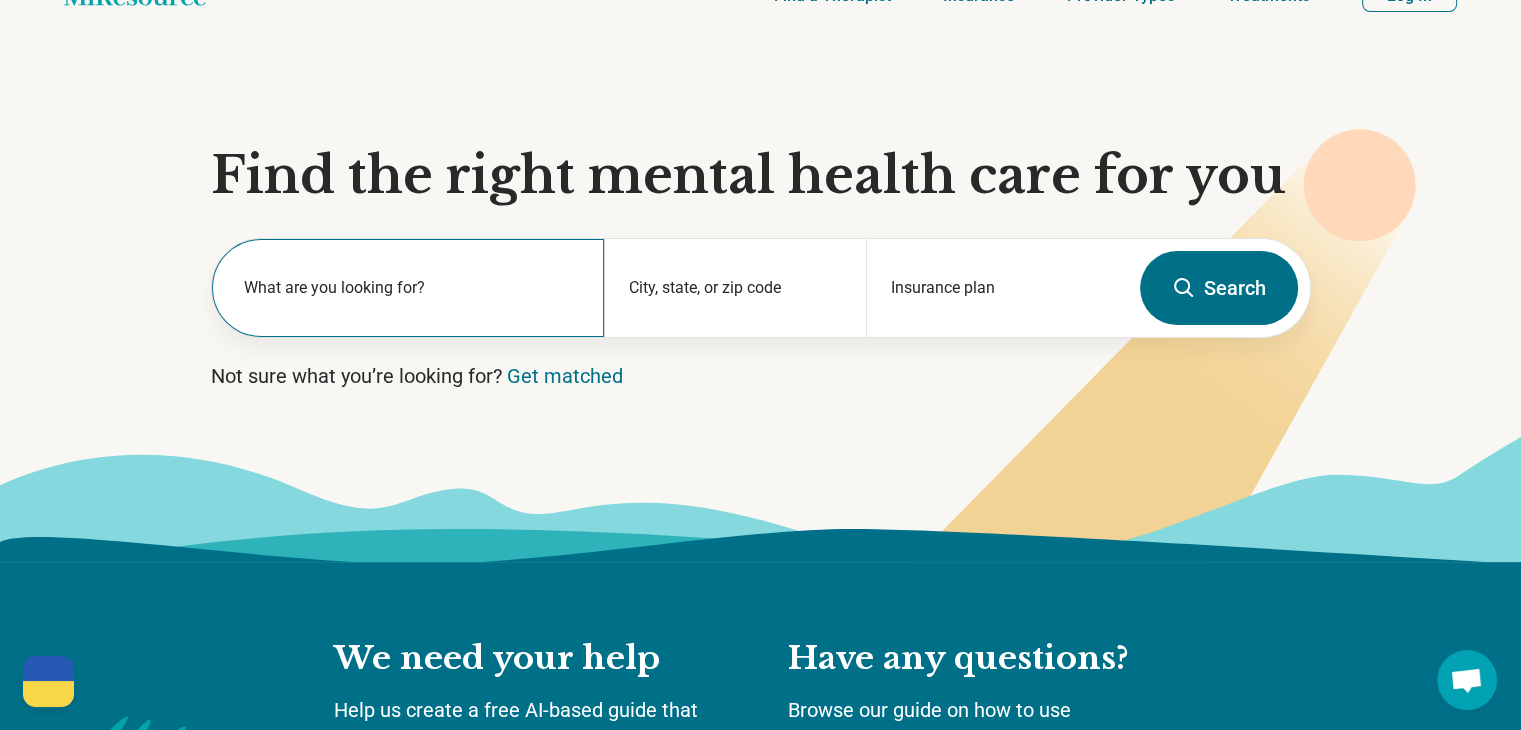 click on "What are you looking for?" at bounding box center (408, 288) 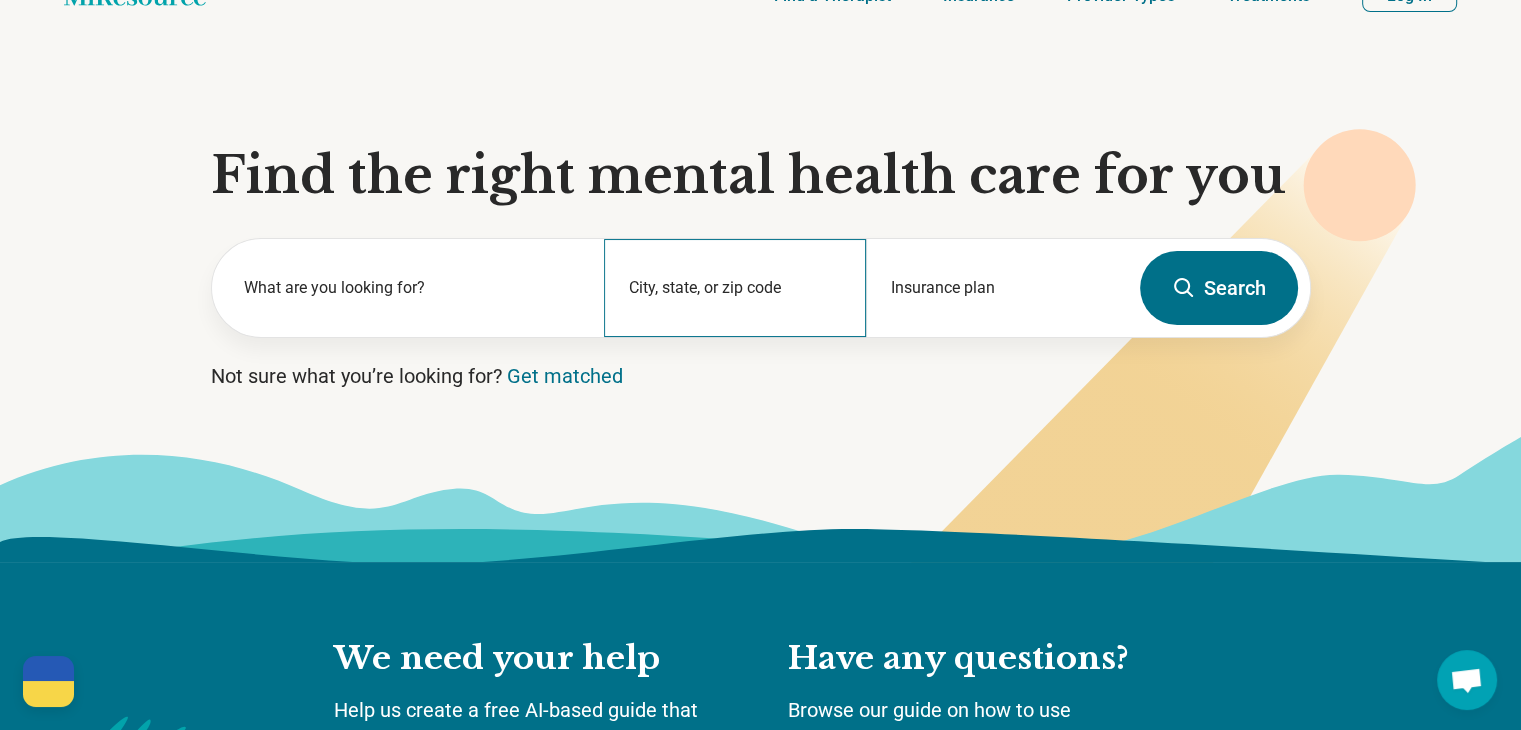 click on "City, state, or zip code" at bounding box center [735, 288] 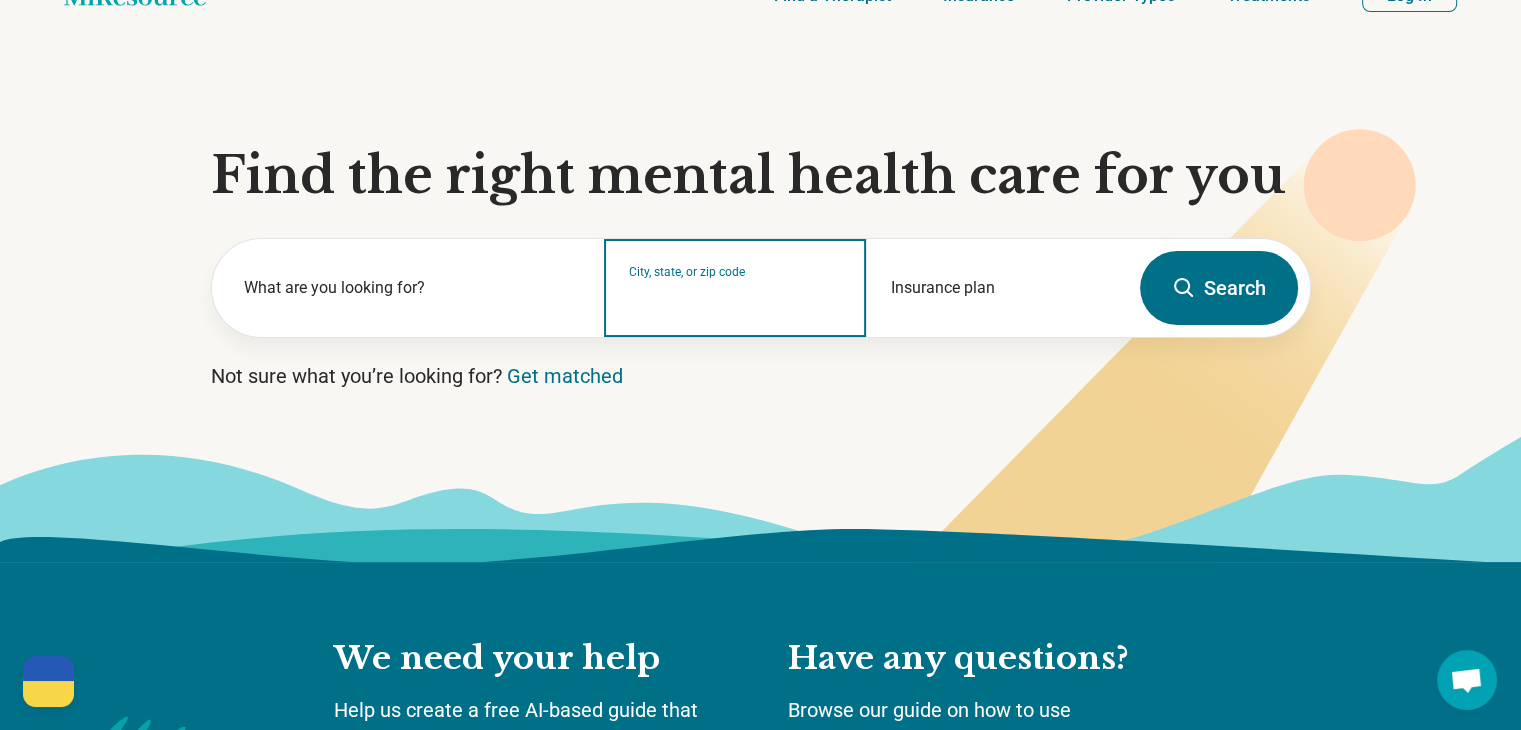 scroll, scrollTop: 0, scrollLeft: 0, axis: both 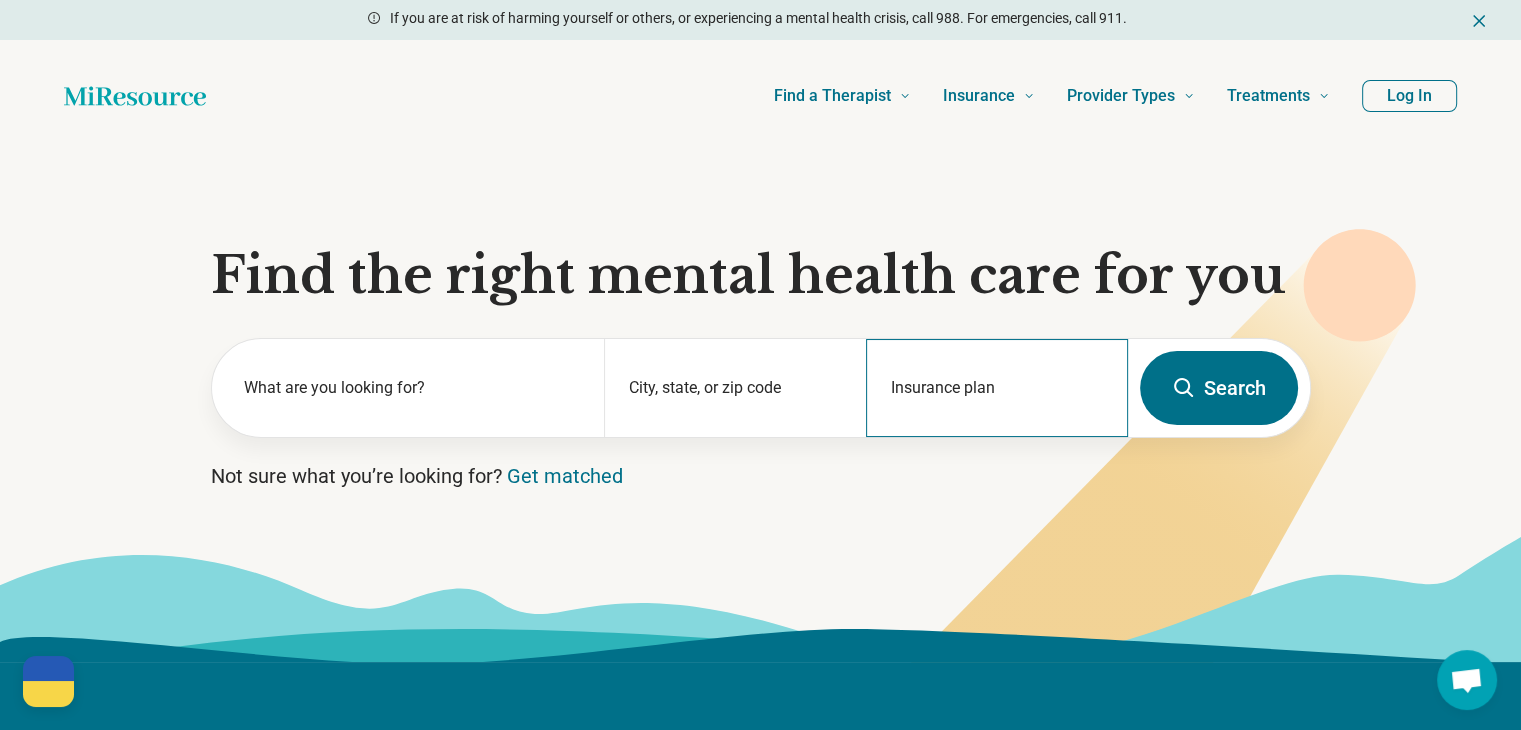 click on "Insurance plan" at bounding box center [997, 388] 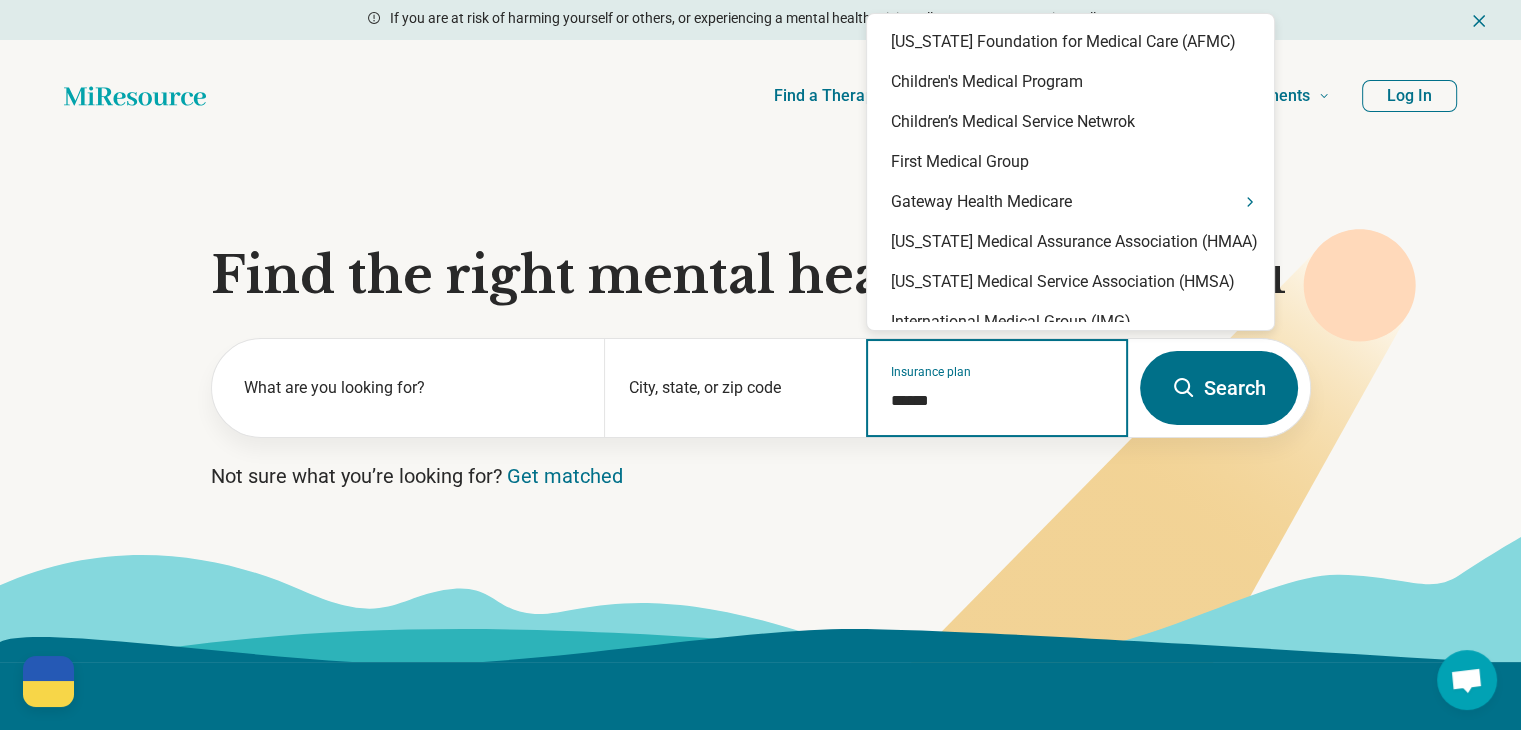 type on "******" 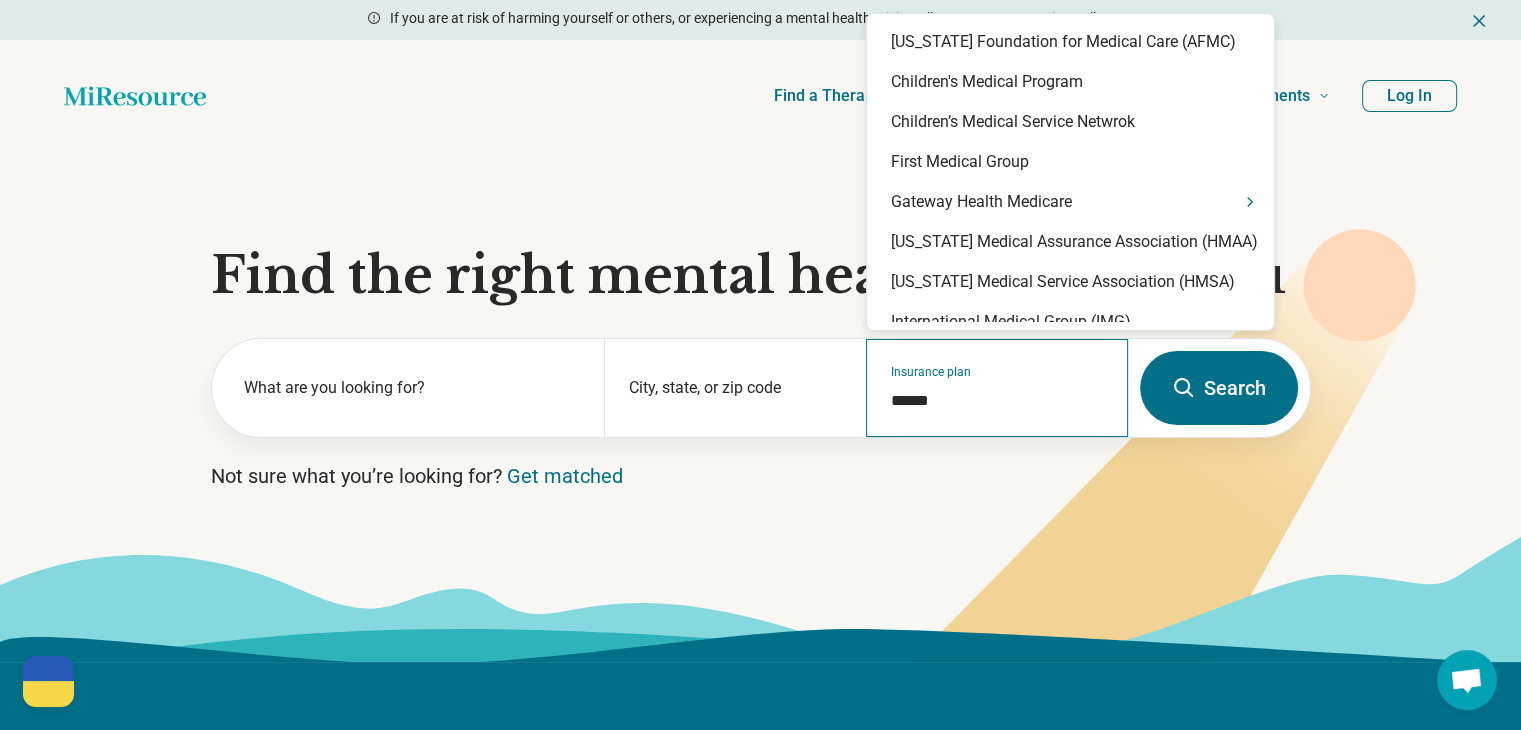click on "Insurance plan ******" at bounding box center (997, 388) 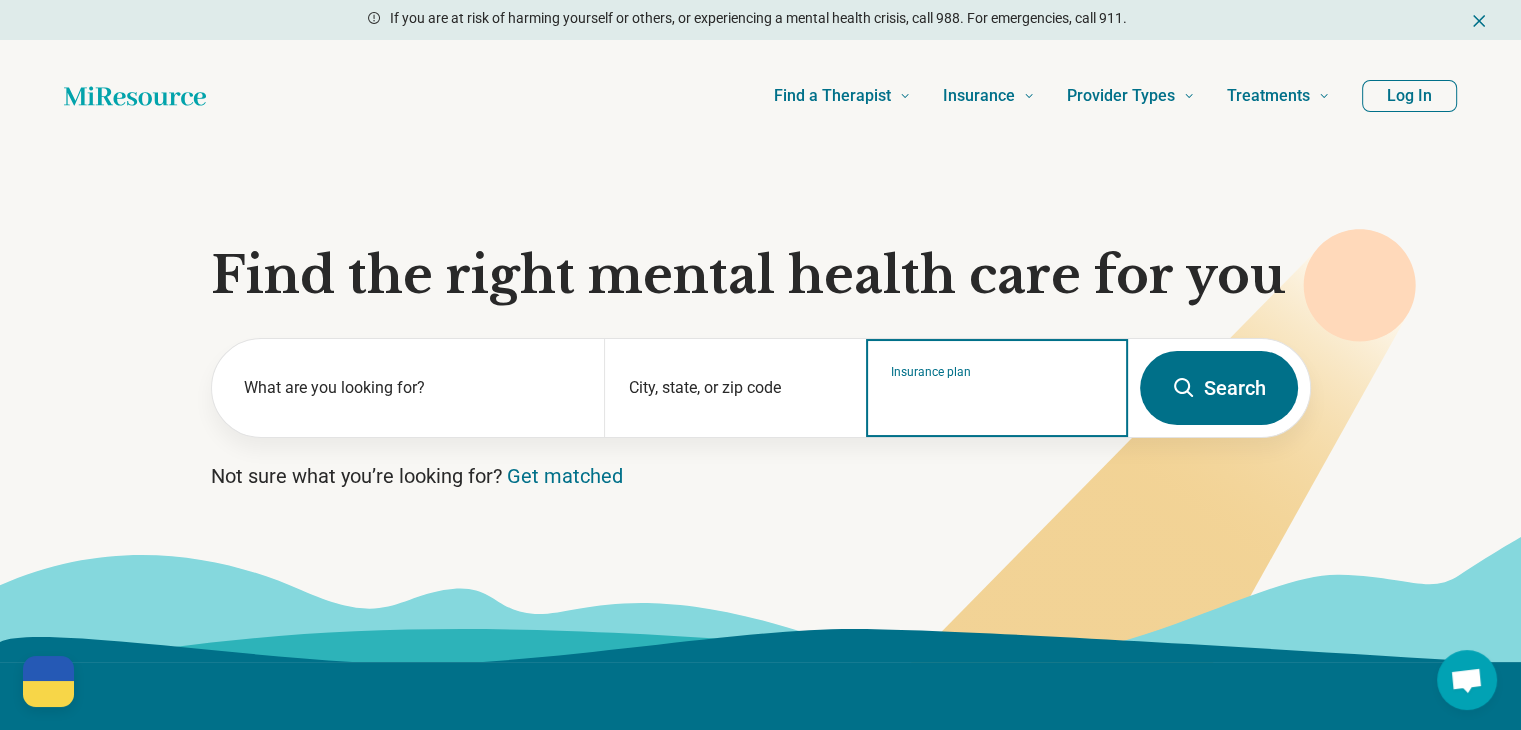 click on "Insurance plan" at bounding box center [997, 401] 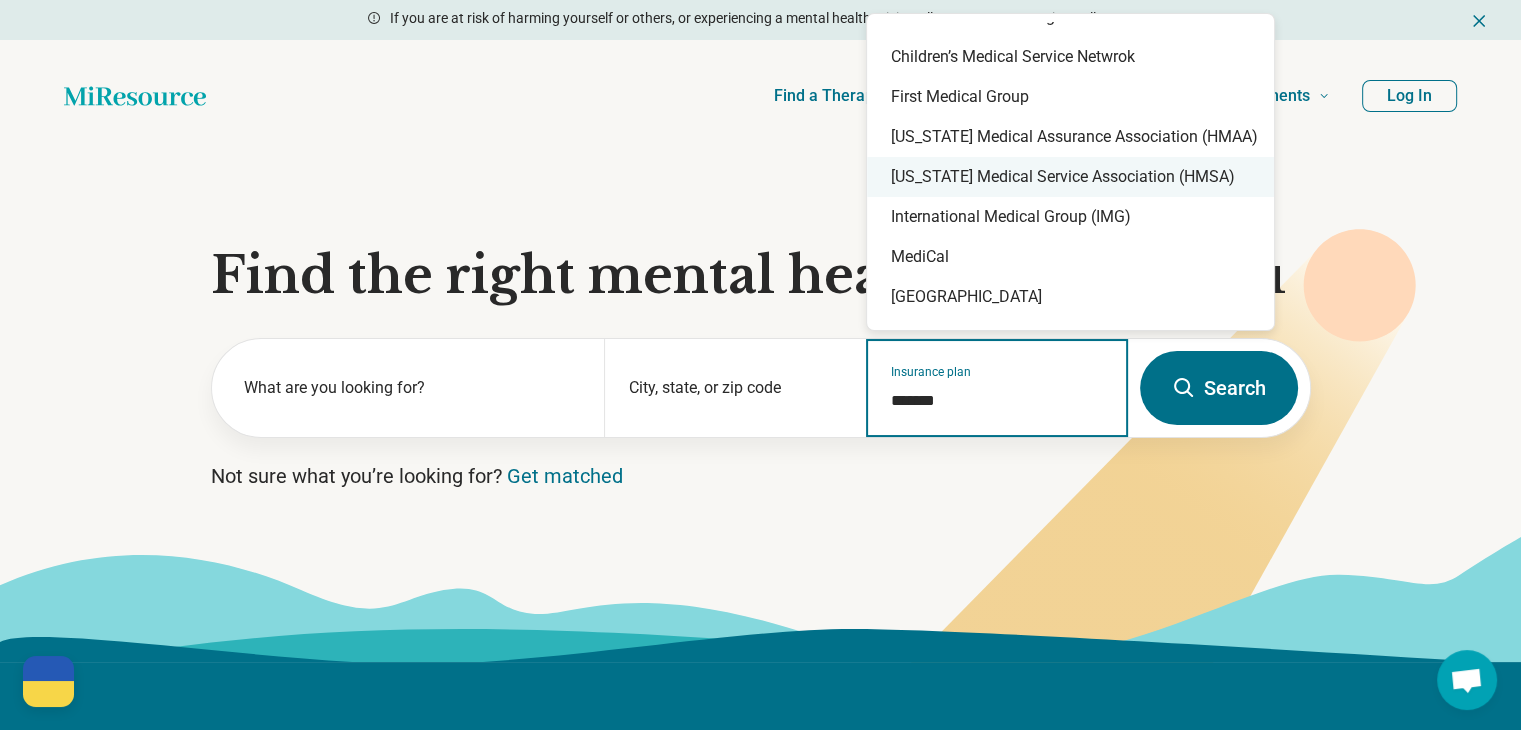 scroll, scrollTop: 100, scrollLeft: 0, axis: vertical 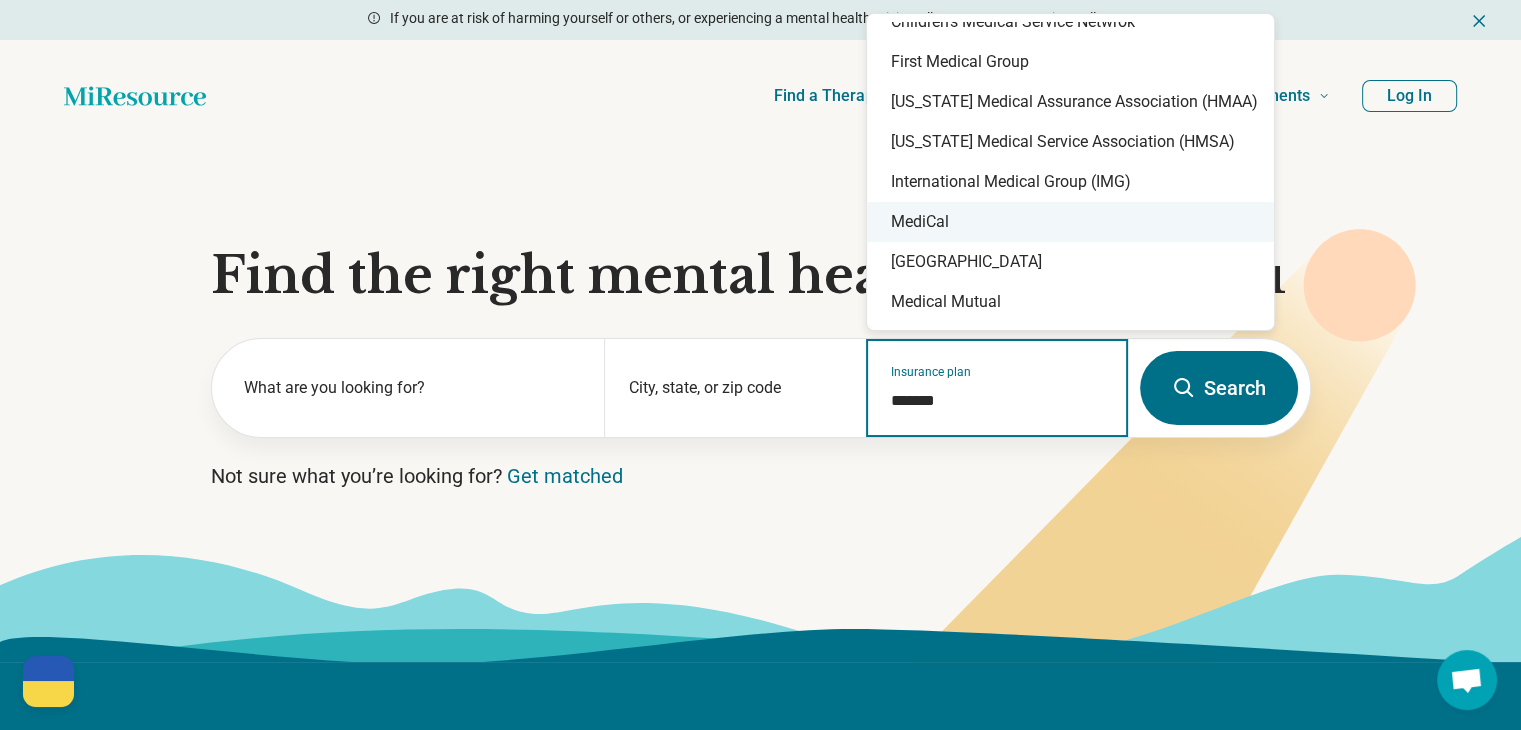 click on "MediCal" at bounding box center (1070, 222) 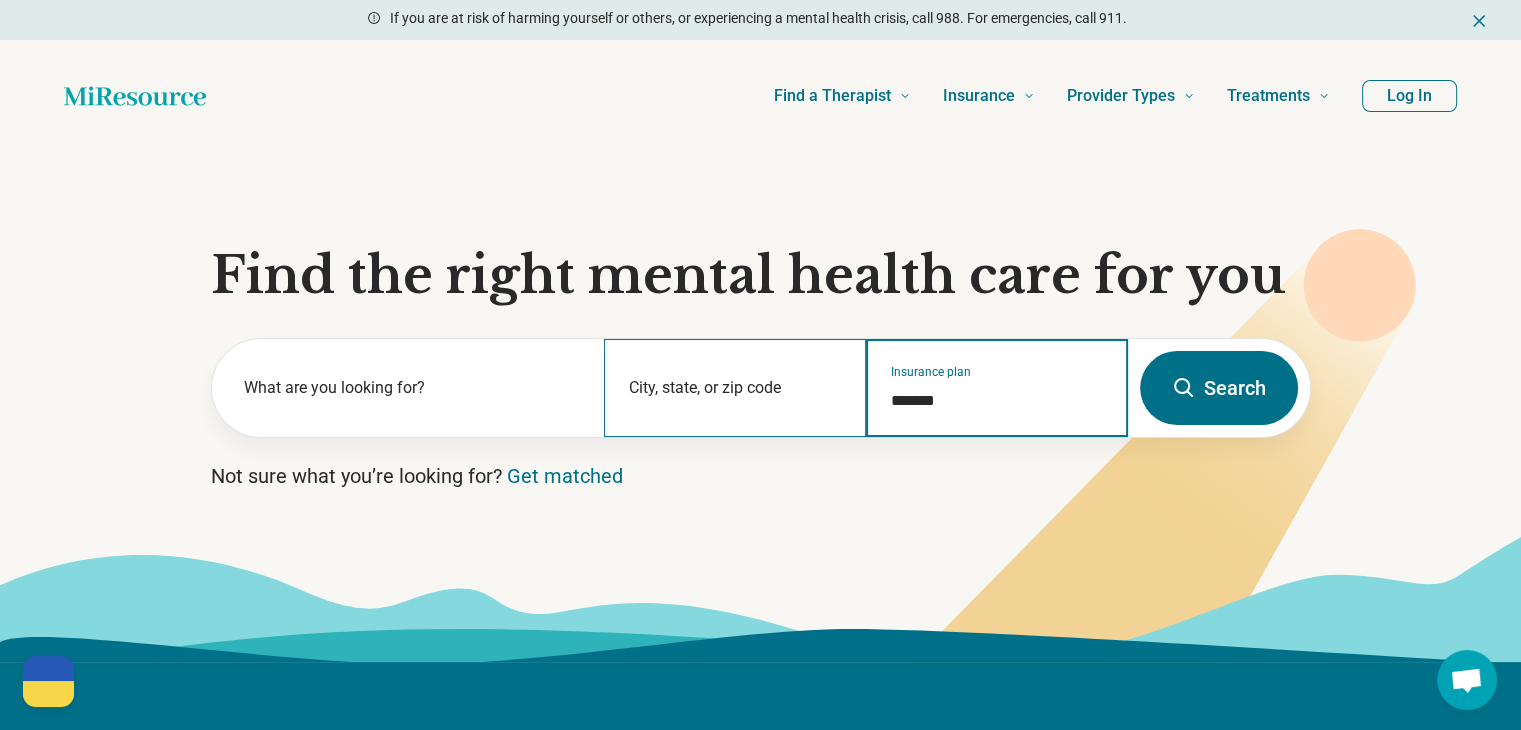 type on "*******" 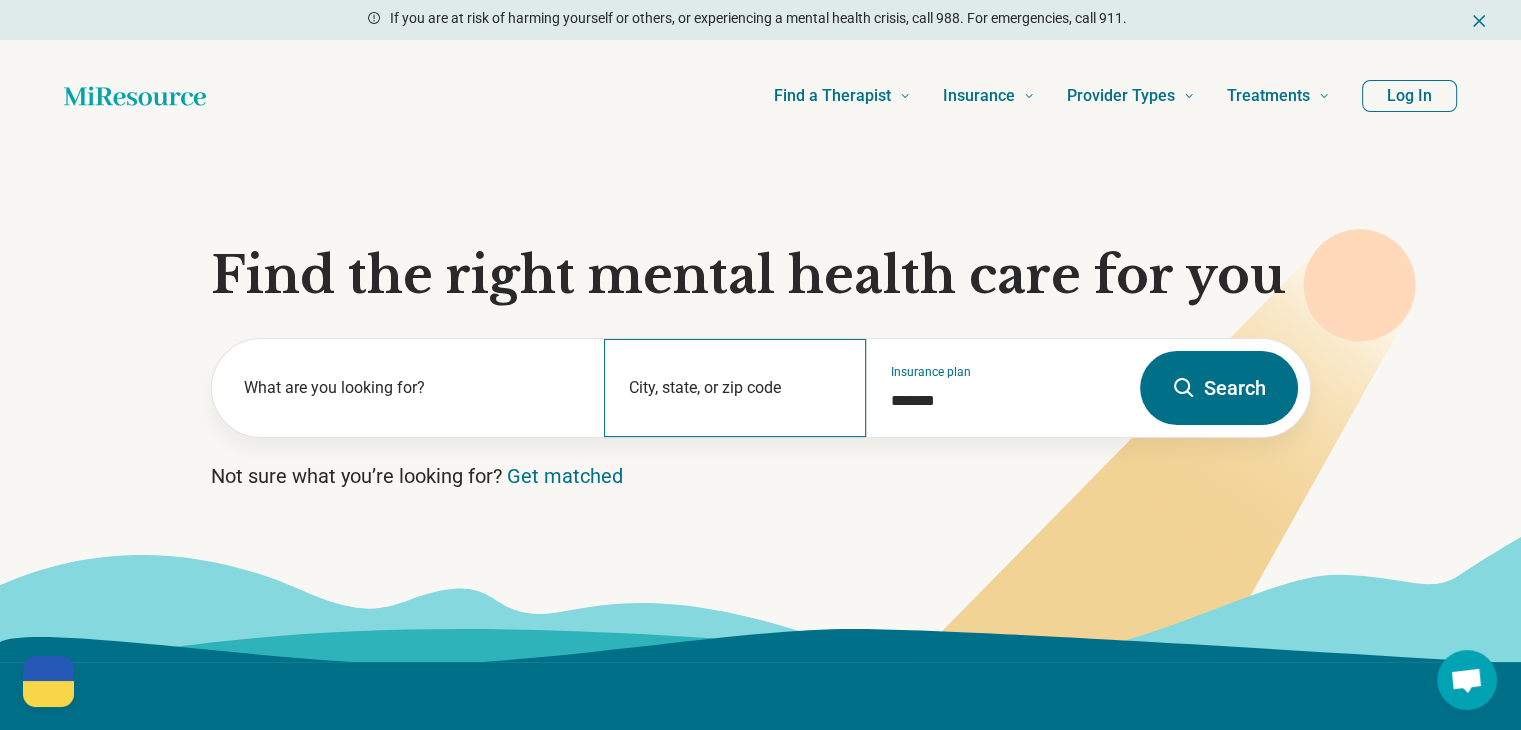 click on "City, state, or zip code" at bounding box center (735, 388) 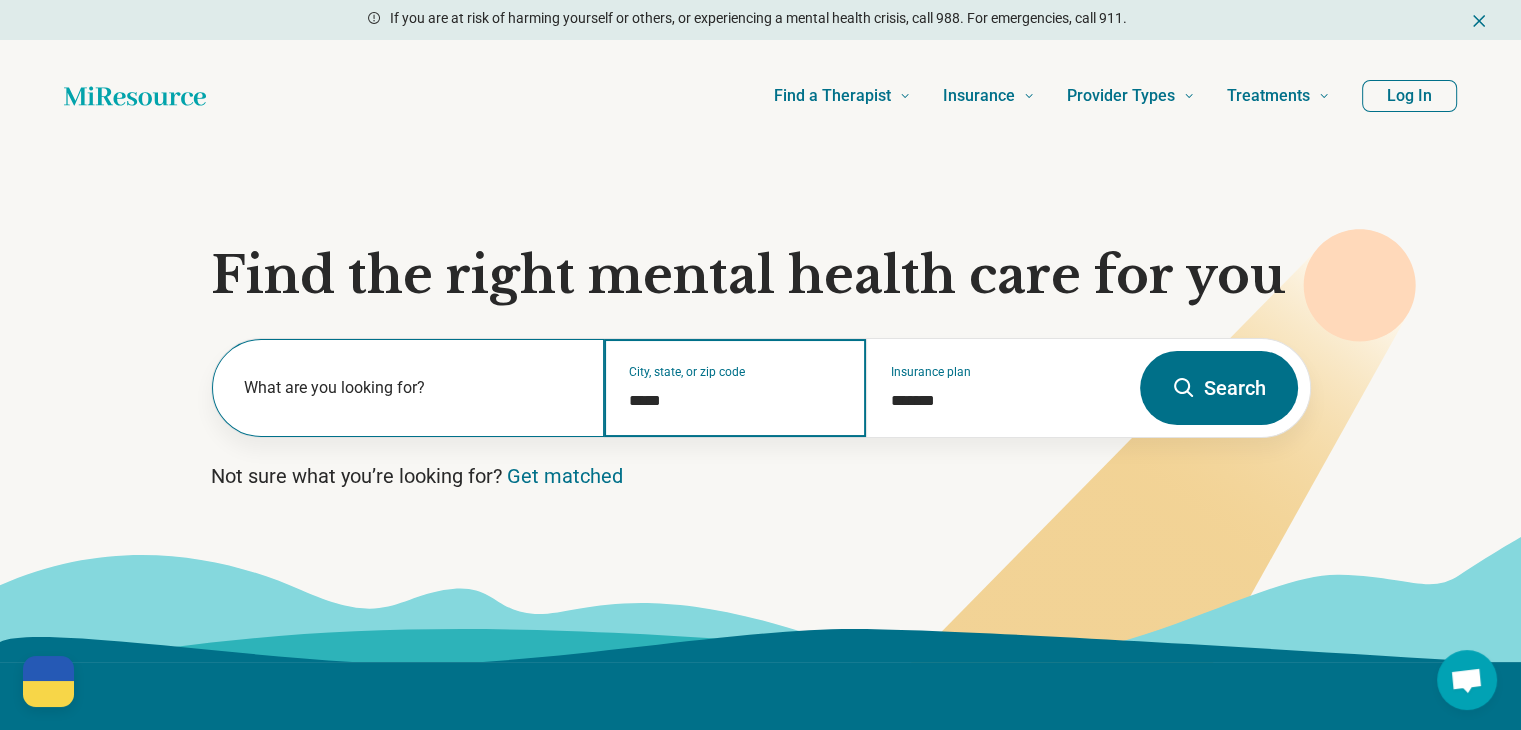 type on "*****" 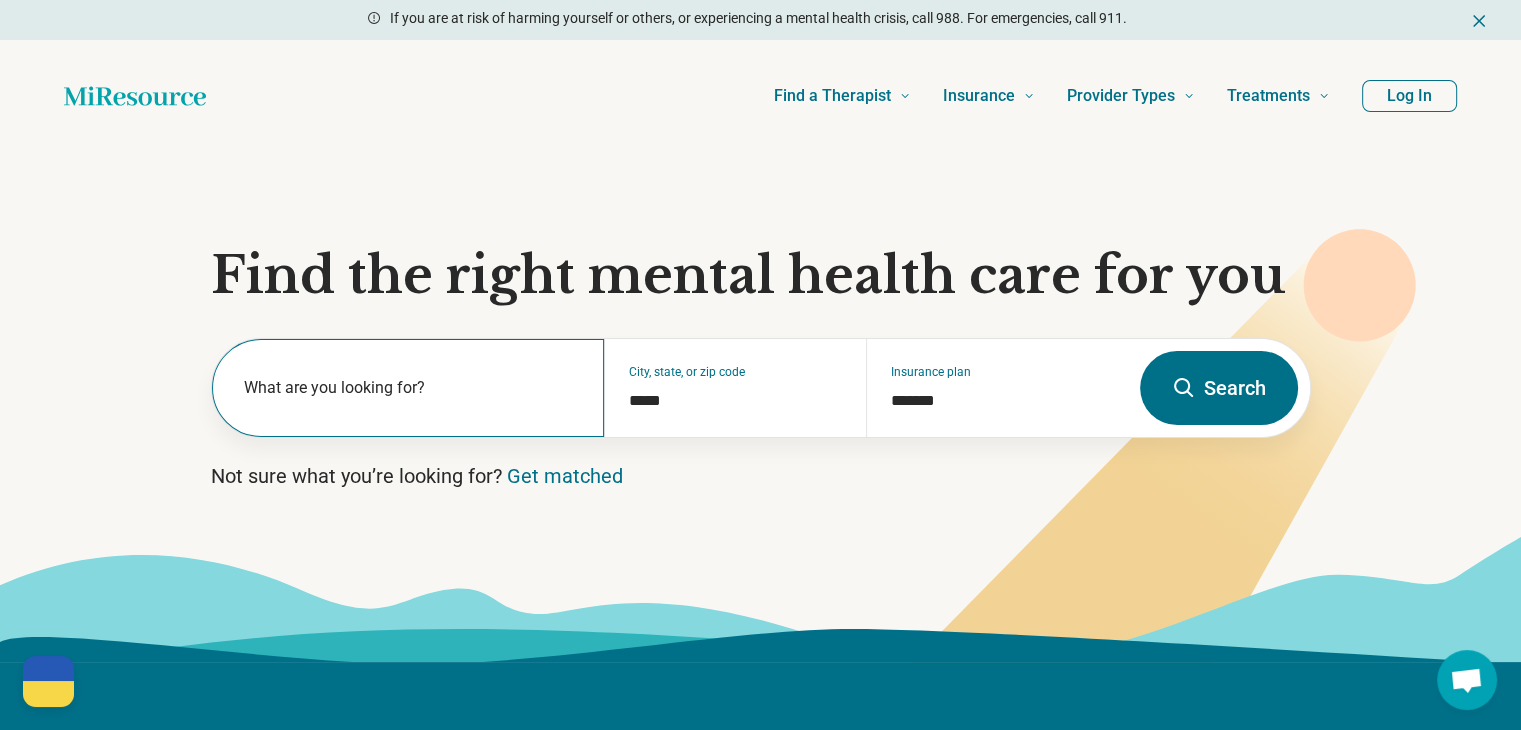 type 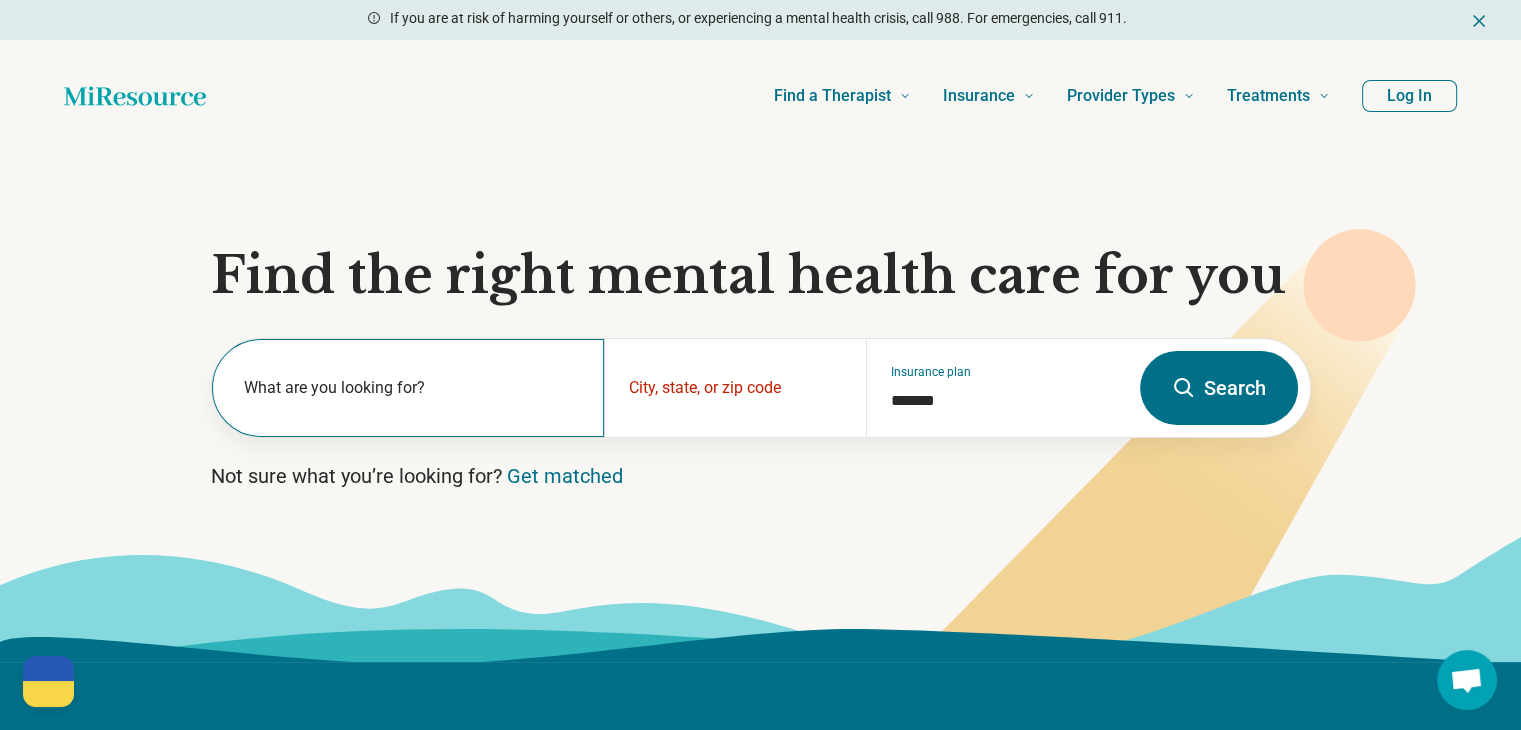 click on "What are you looking for?" at bounding box center [412, 388] 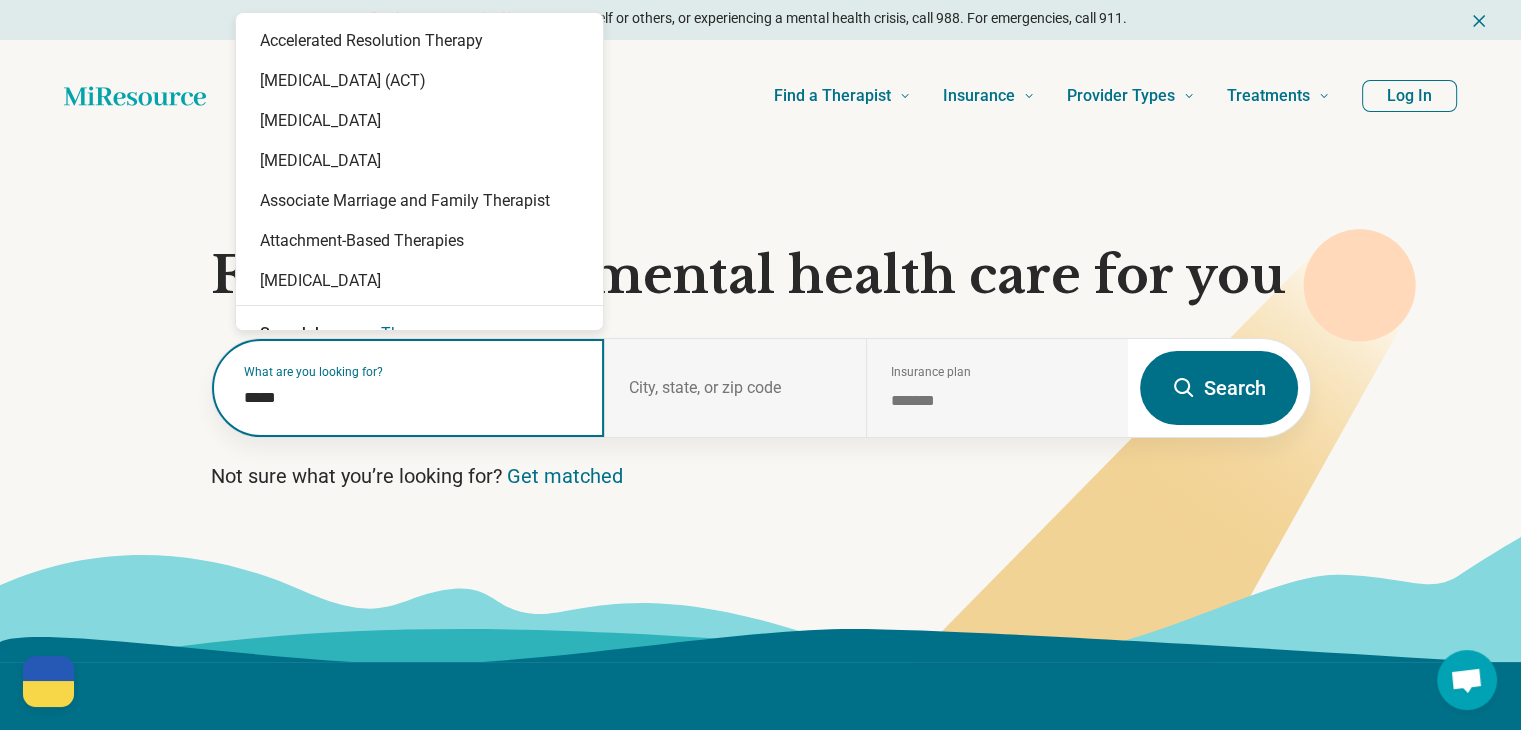 type on "******" 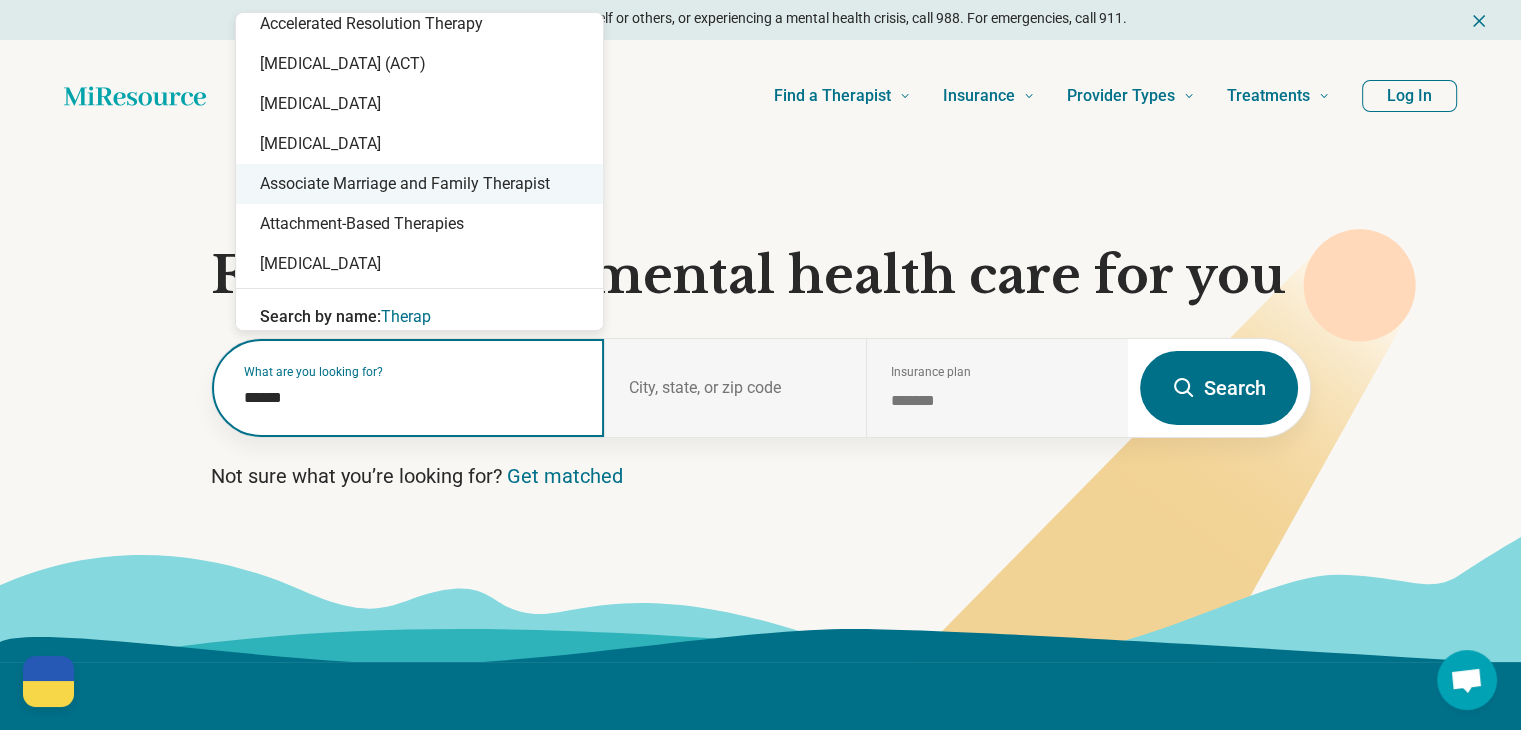 scroll, scrollTop: 31, scrollLeft: 0, axis: vertical 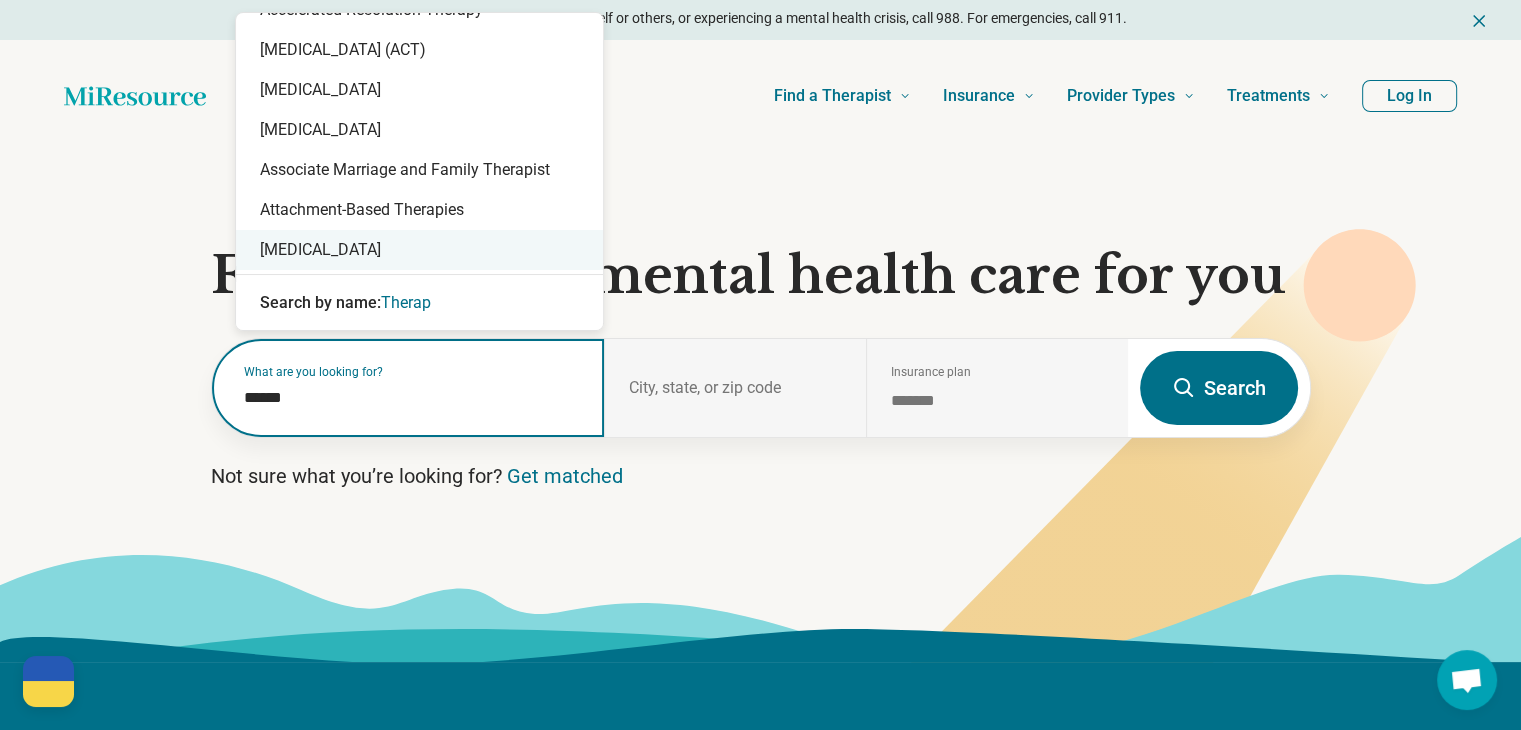 click on "[MEDICAL_DATA]" at bounding box center [419, 250] 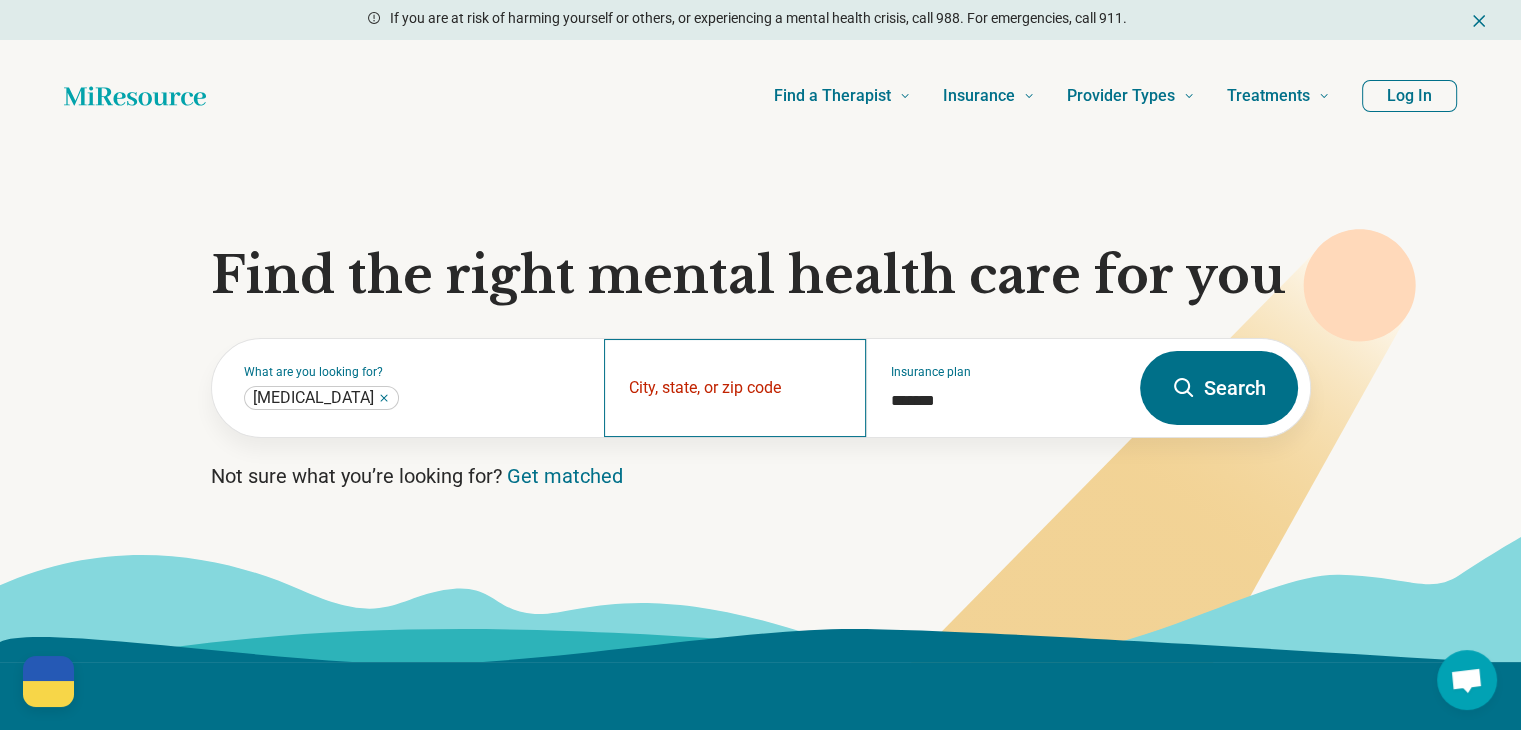 click on "City, state, or zip code" at bounding box center (735, 388) 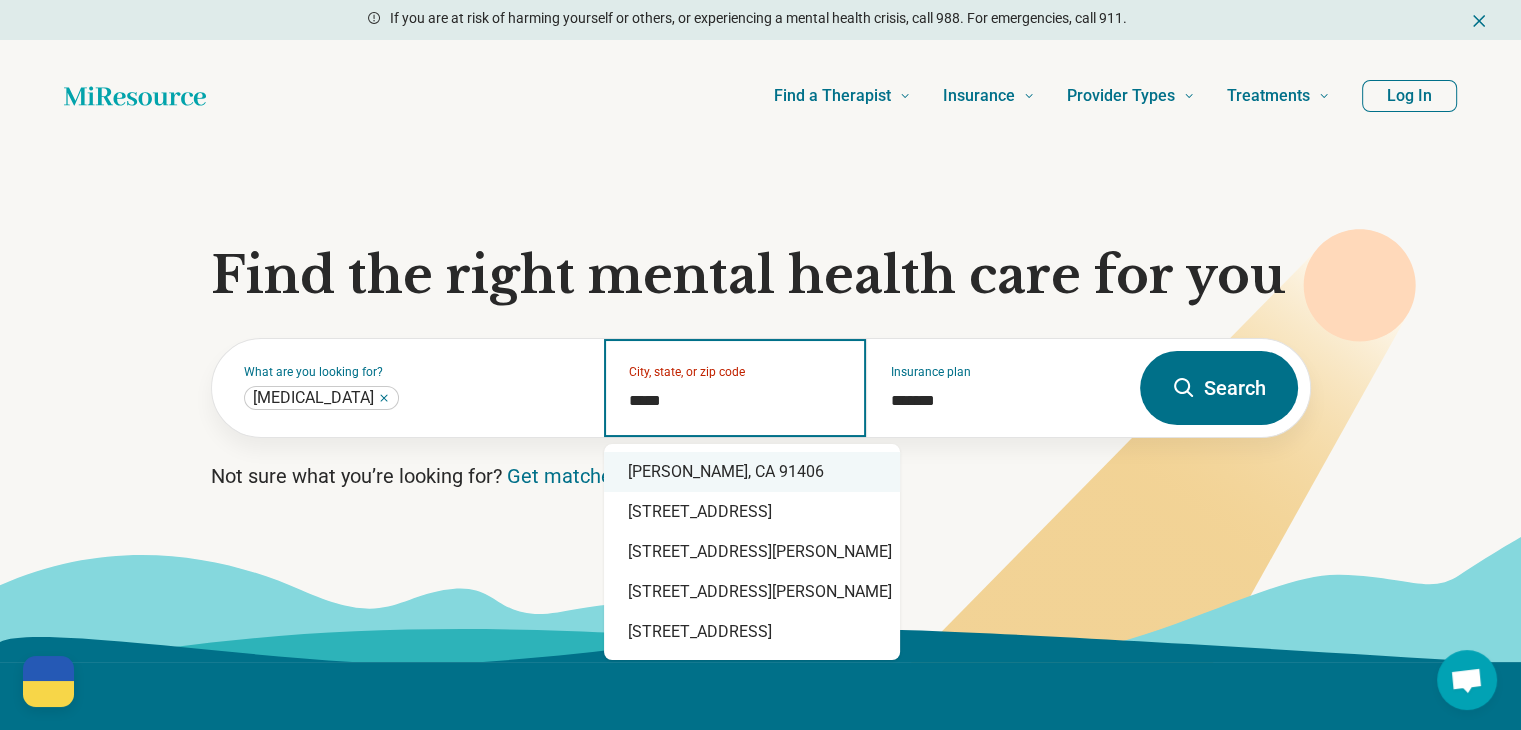 click on "[PERSON_NAME], CA 91406" at bounding box center [752, 472] 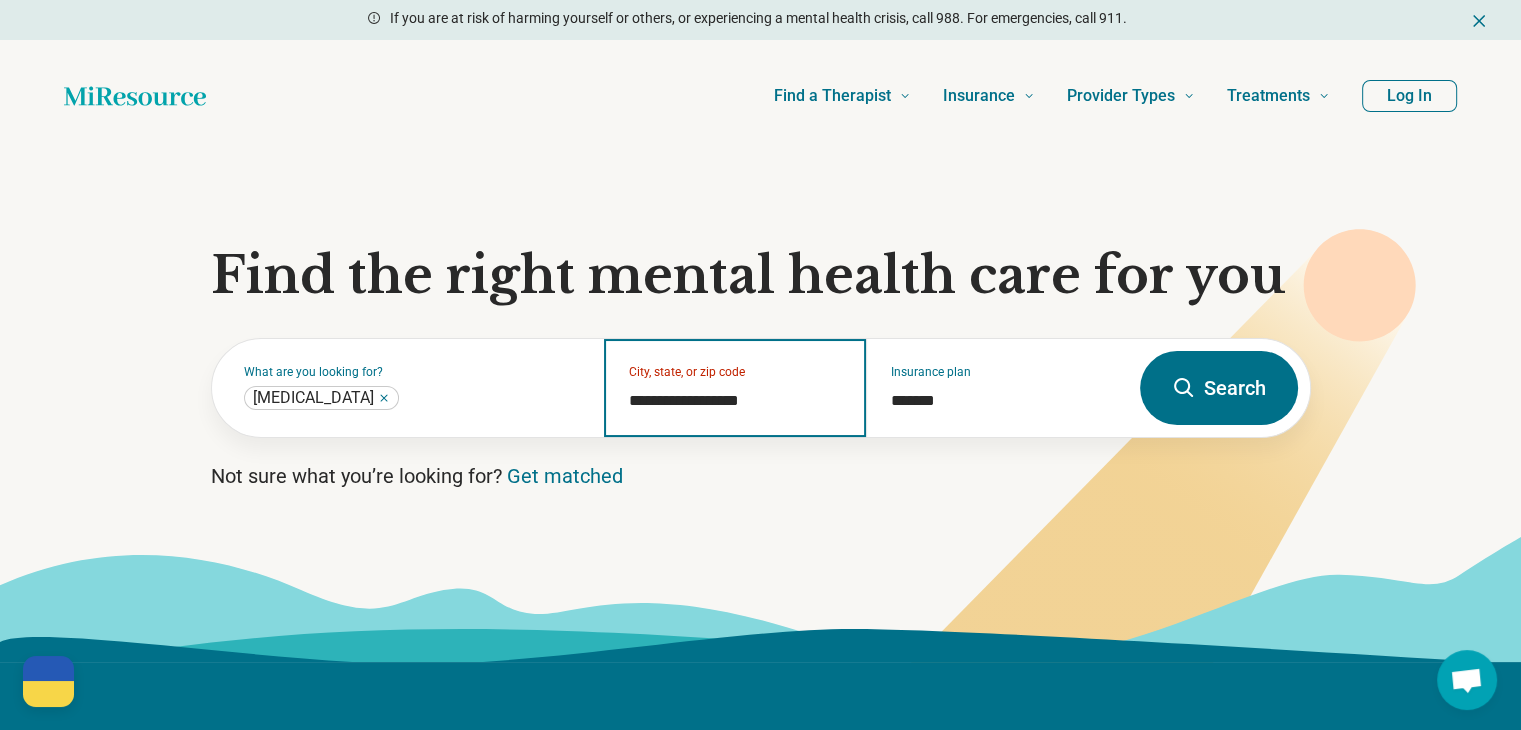 type on "**********" 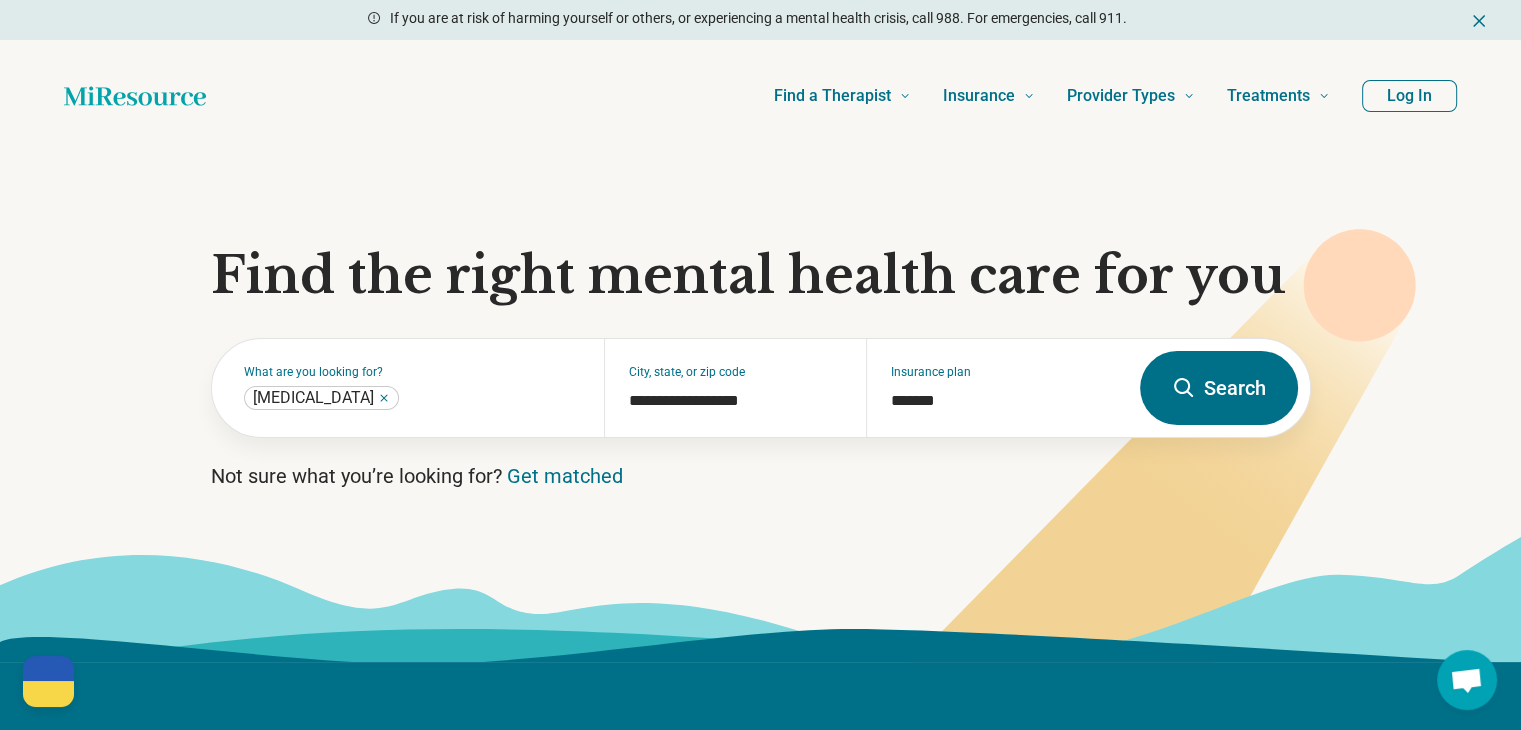 click 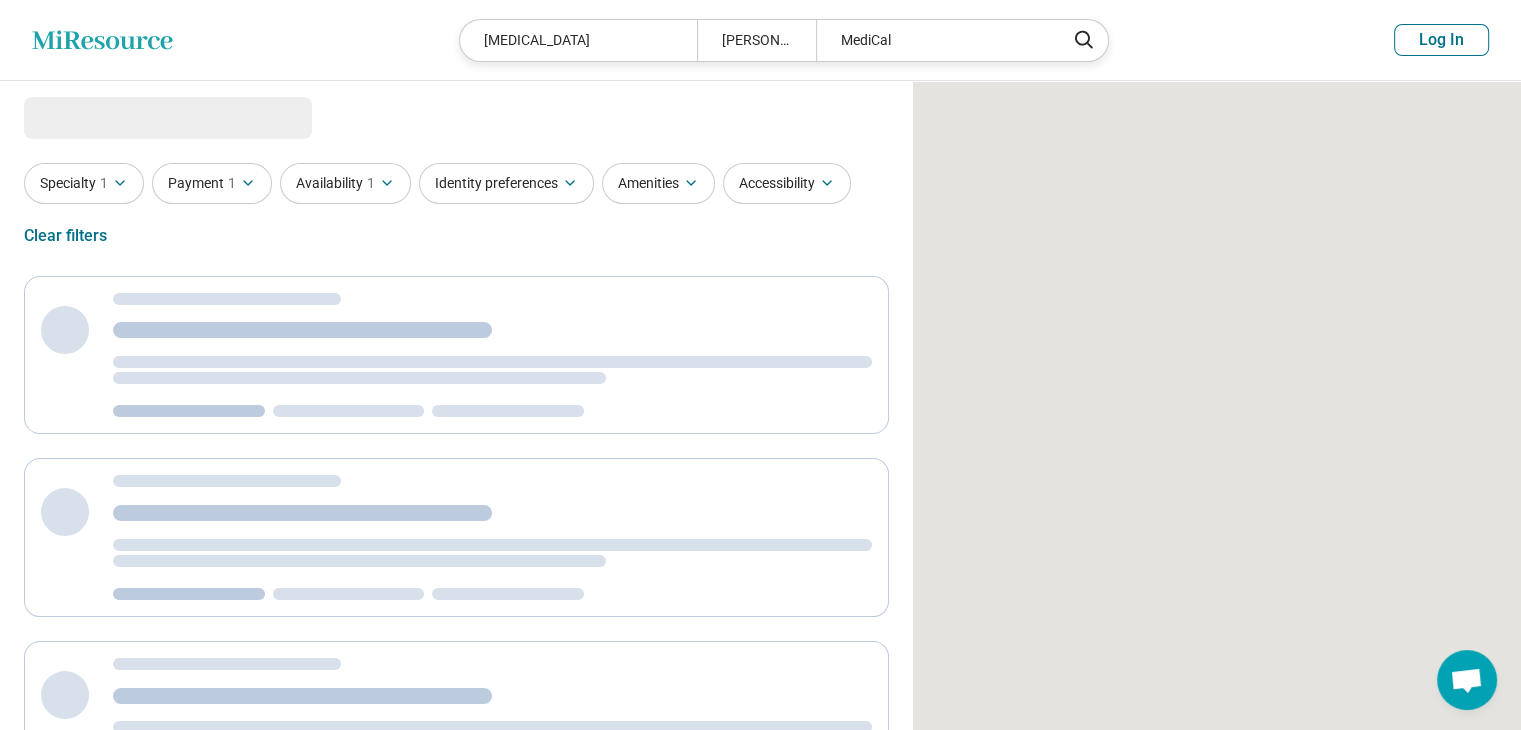 select on "***" 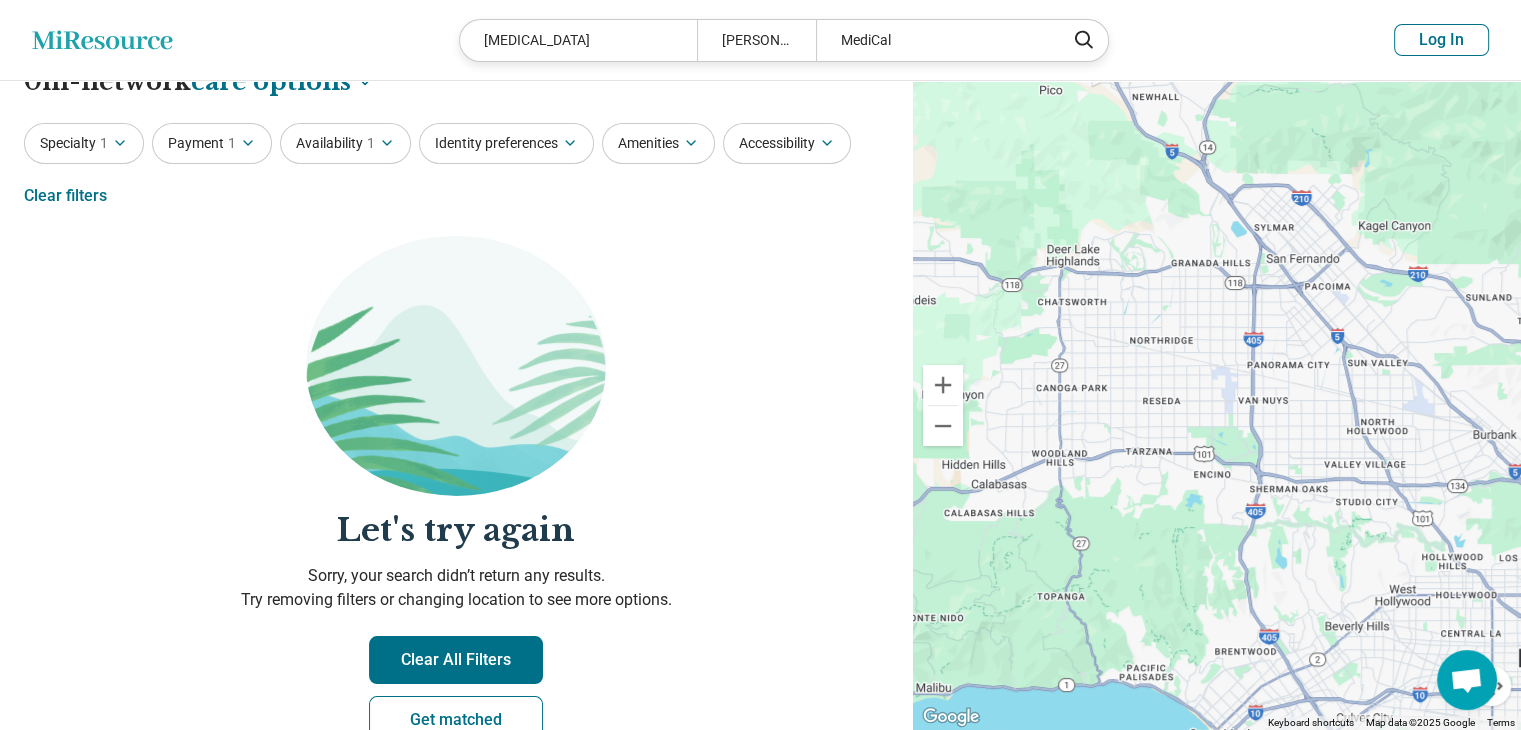 scroll, scrollTop: 0, scrollLeft: 0, axis: both 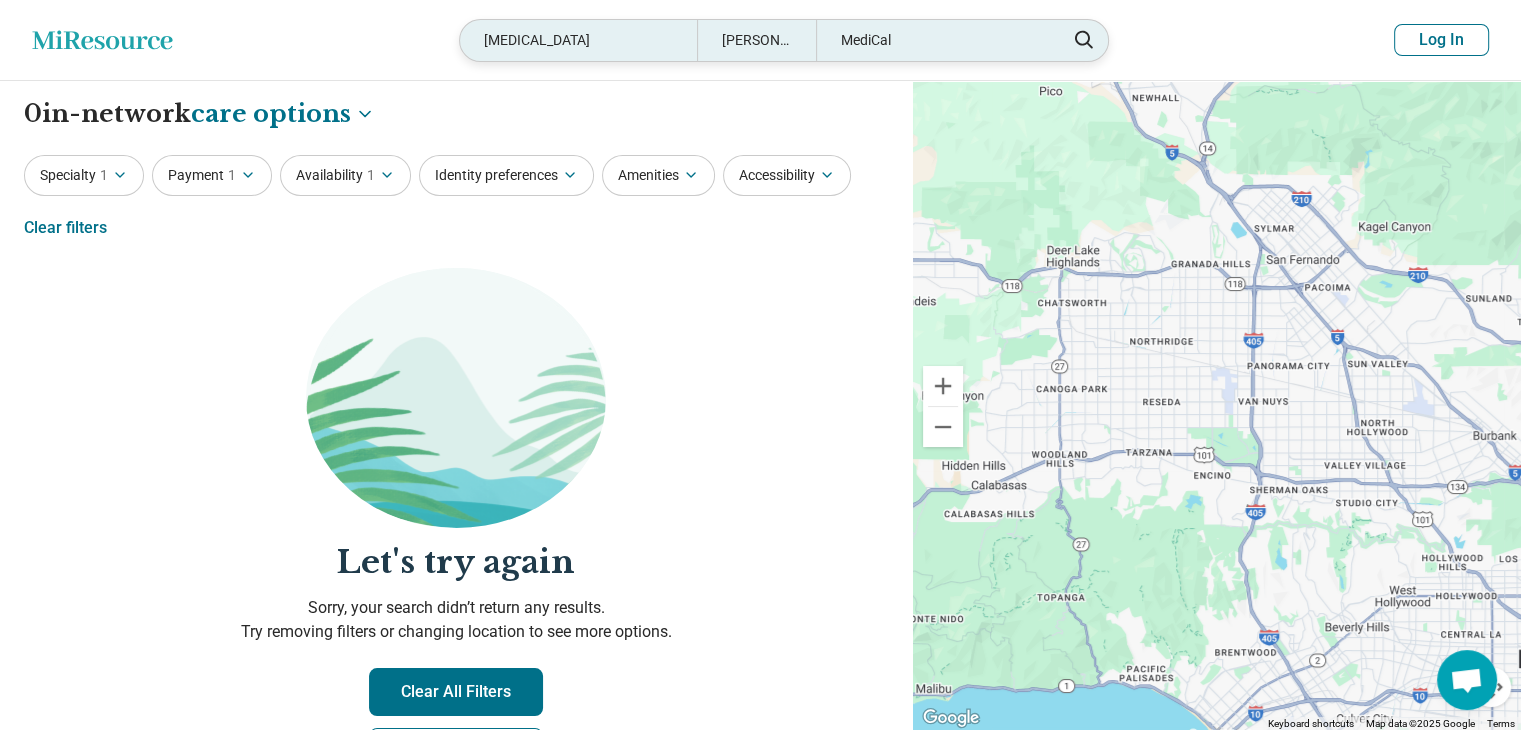 click on "[PERSON_NAME], CA 91406" at bounding box center [756, 40] 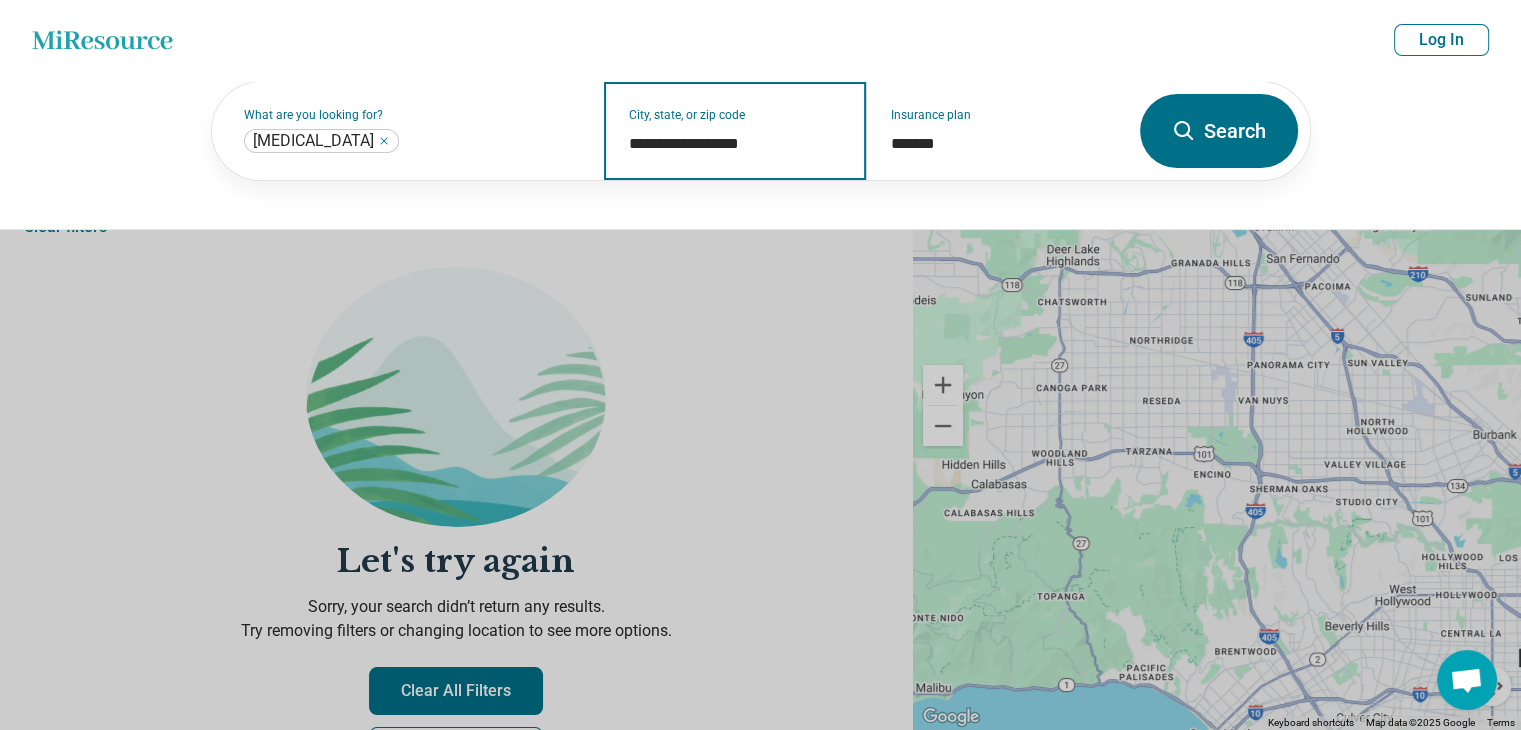 click on "**********" at bounding box center [735, 144] 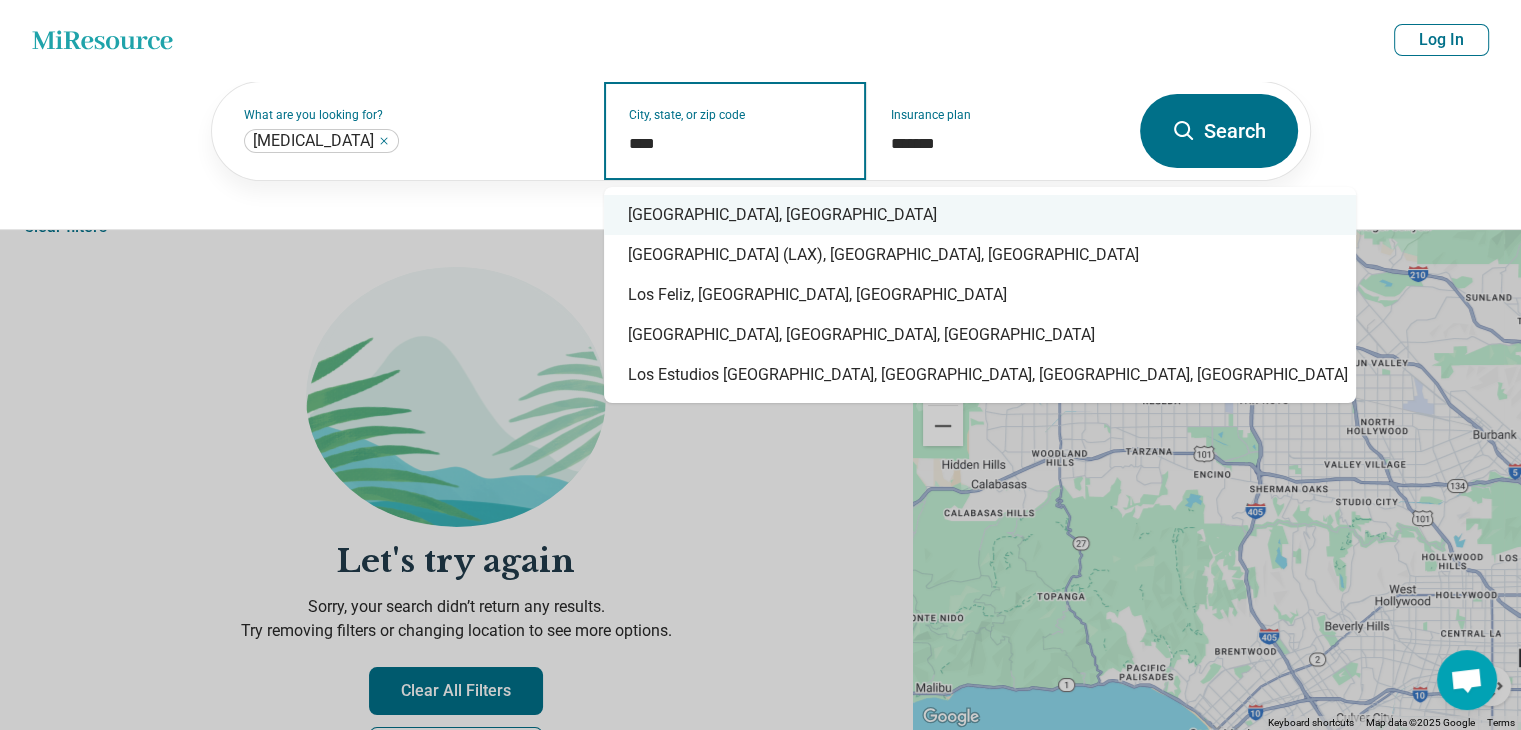 click on "Los Angeles, CA" at bounding box center [980, 215] 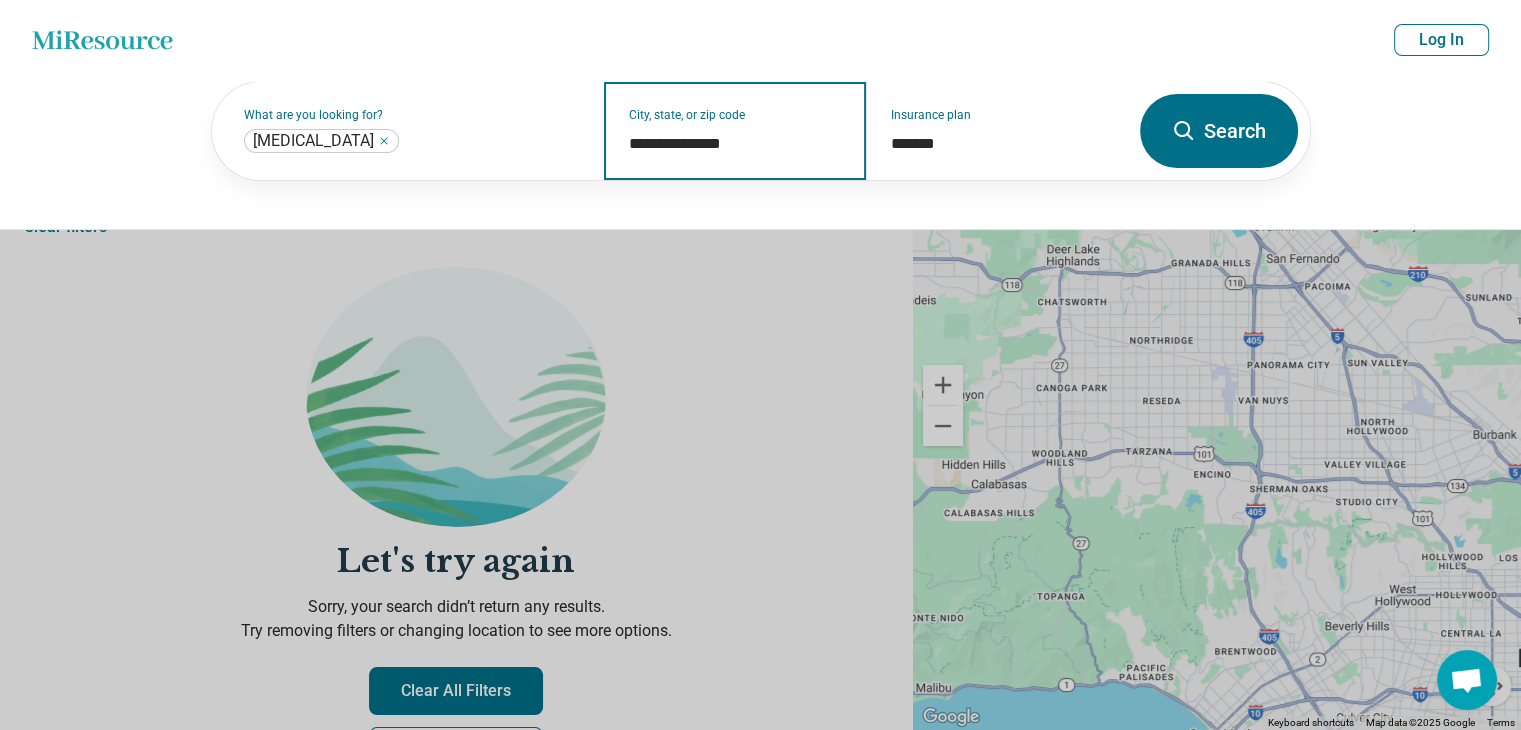 type on "**********" 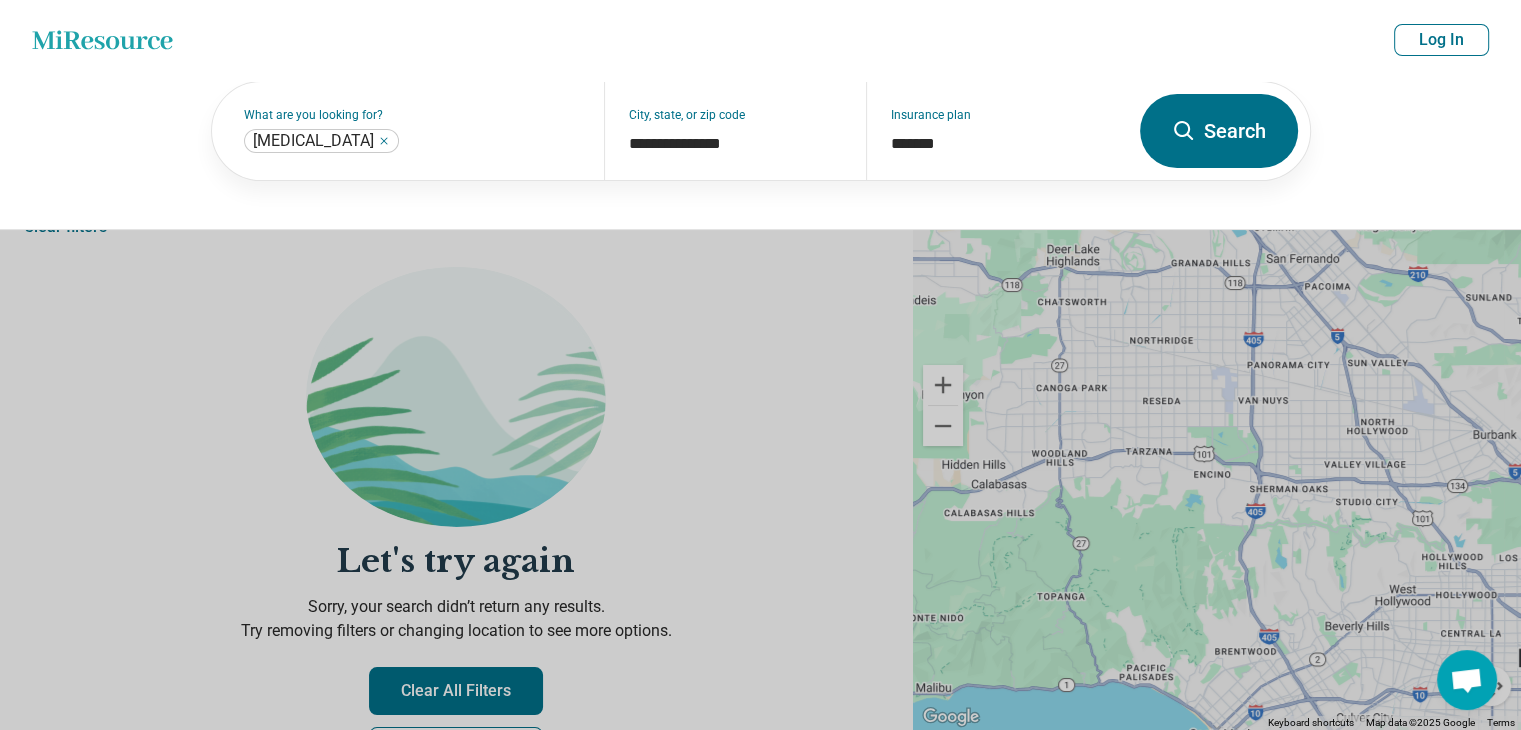 click on "Search" at bounding box center [1219, 131] 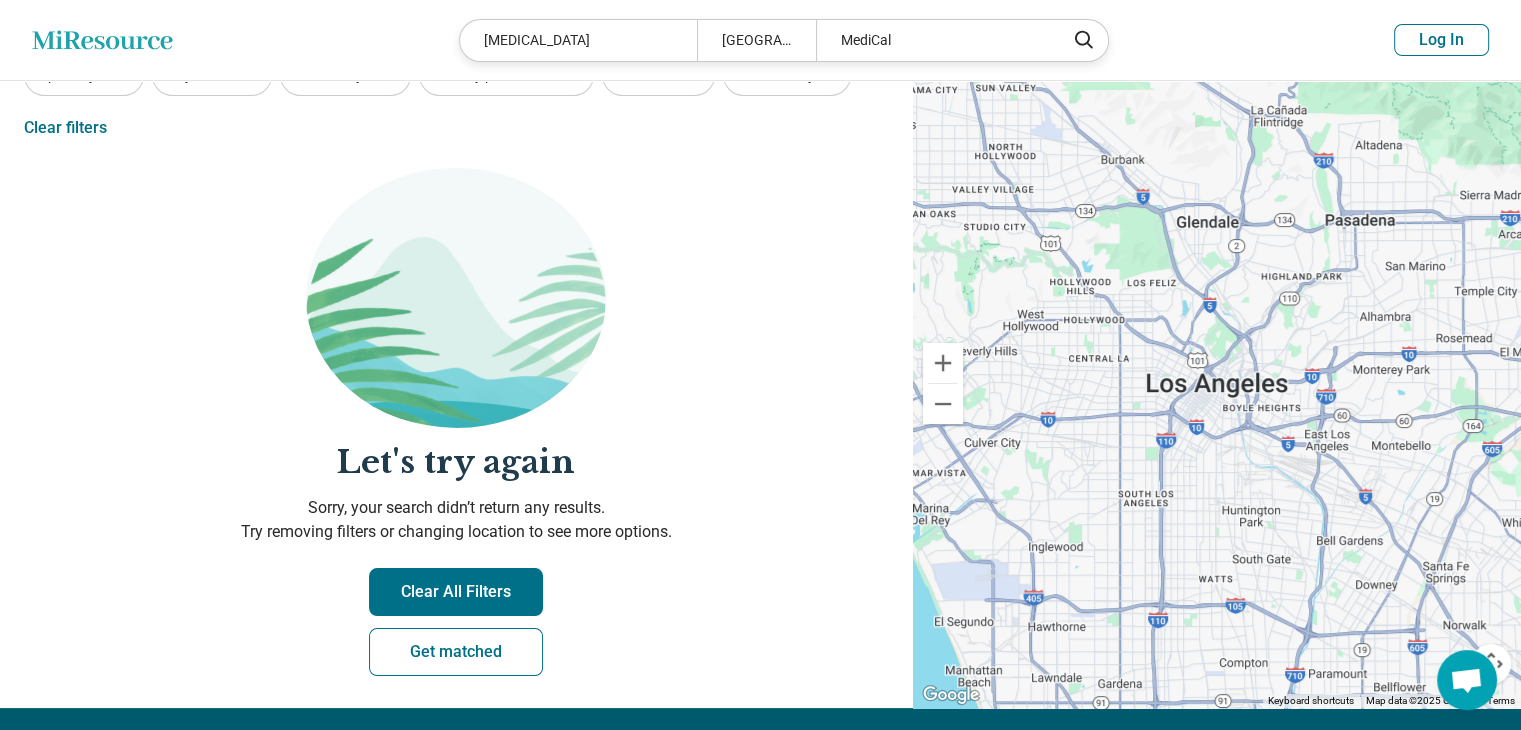 scroll, scrollTop: 0, scrollLeft: 0, axis: both 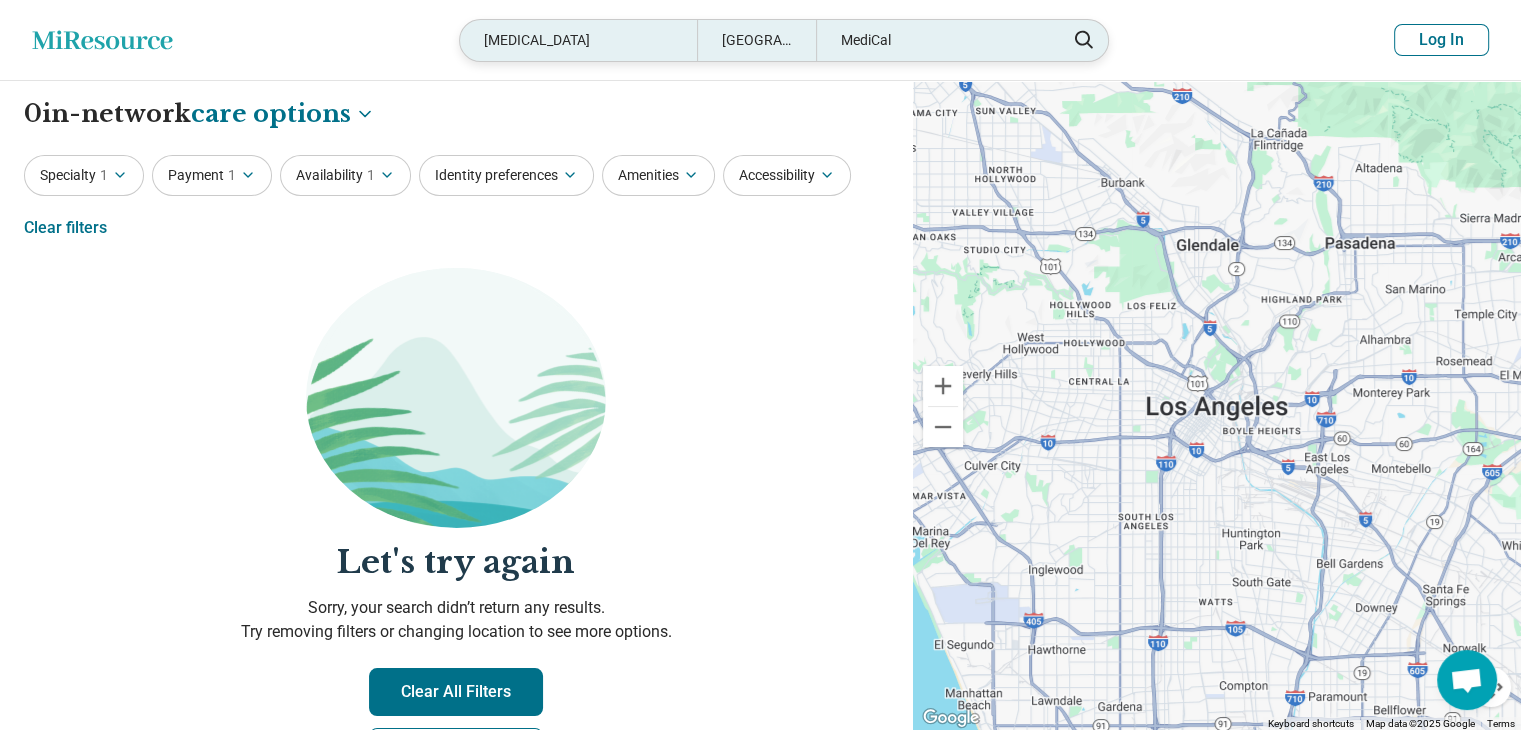 click on "[MEDICAL_DATA]" at bounding box center [578, 40] 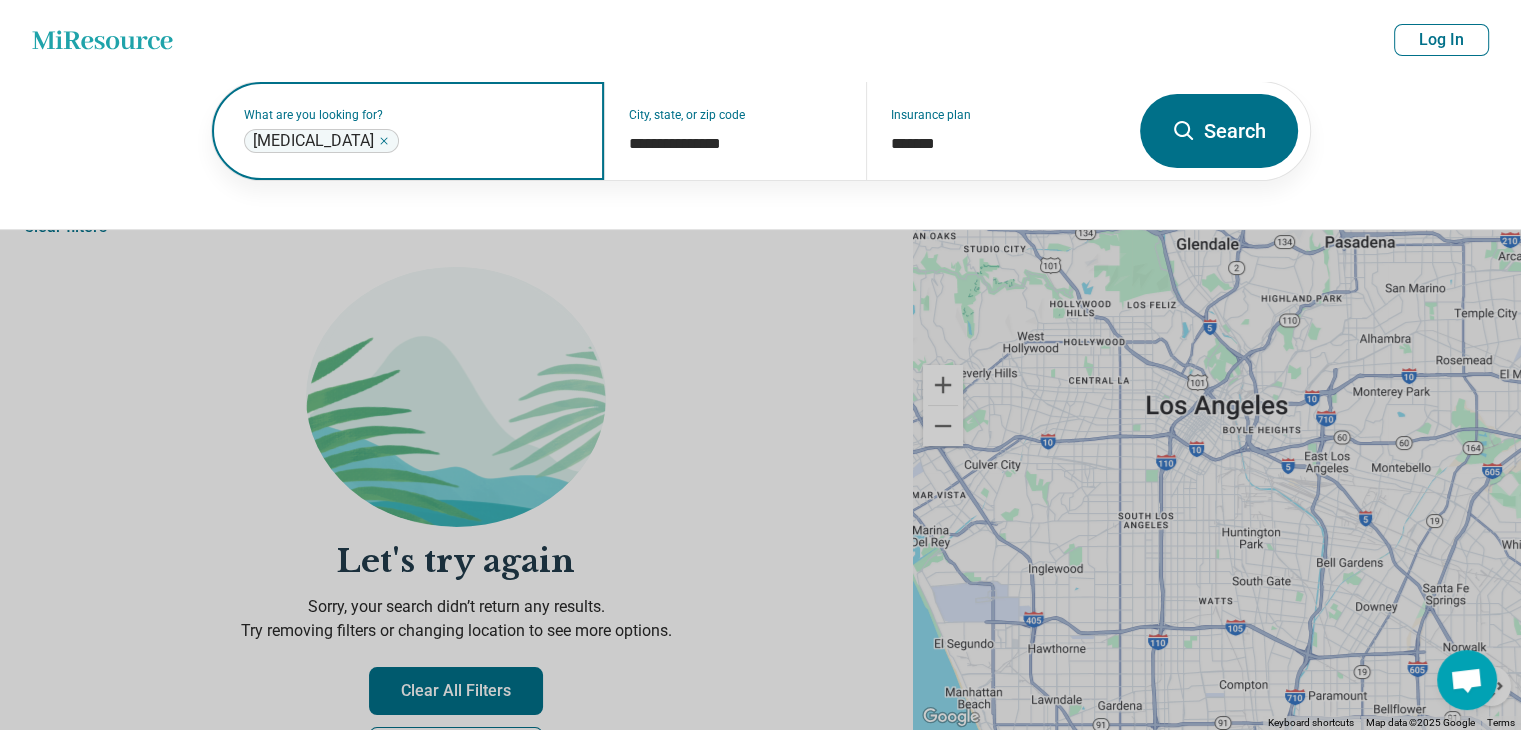 click 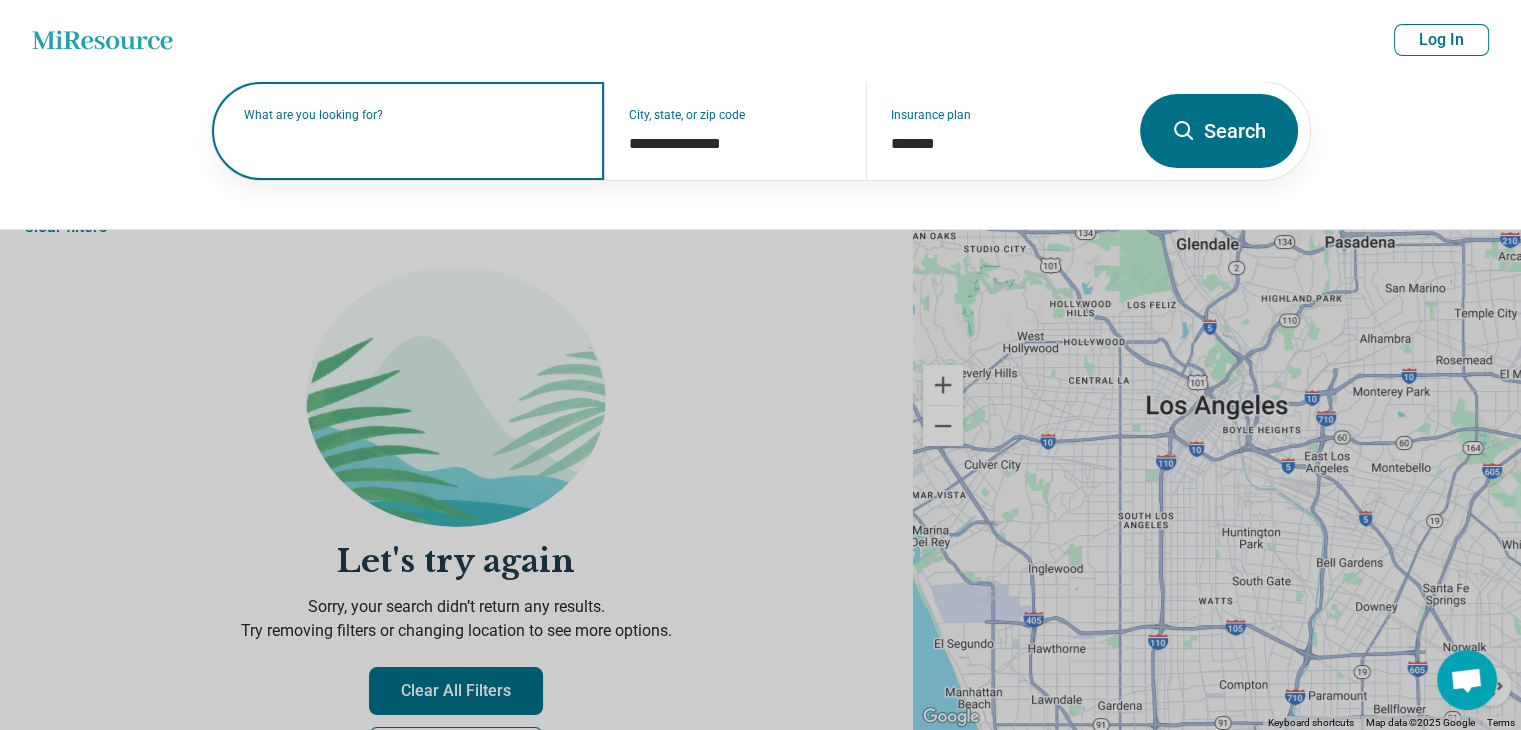 click on "What are you looking for?" at bounding box center [412, 115] 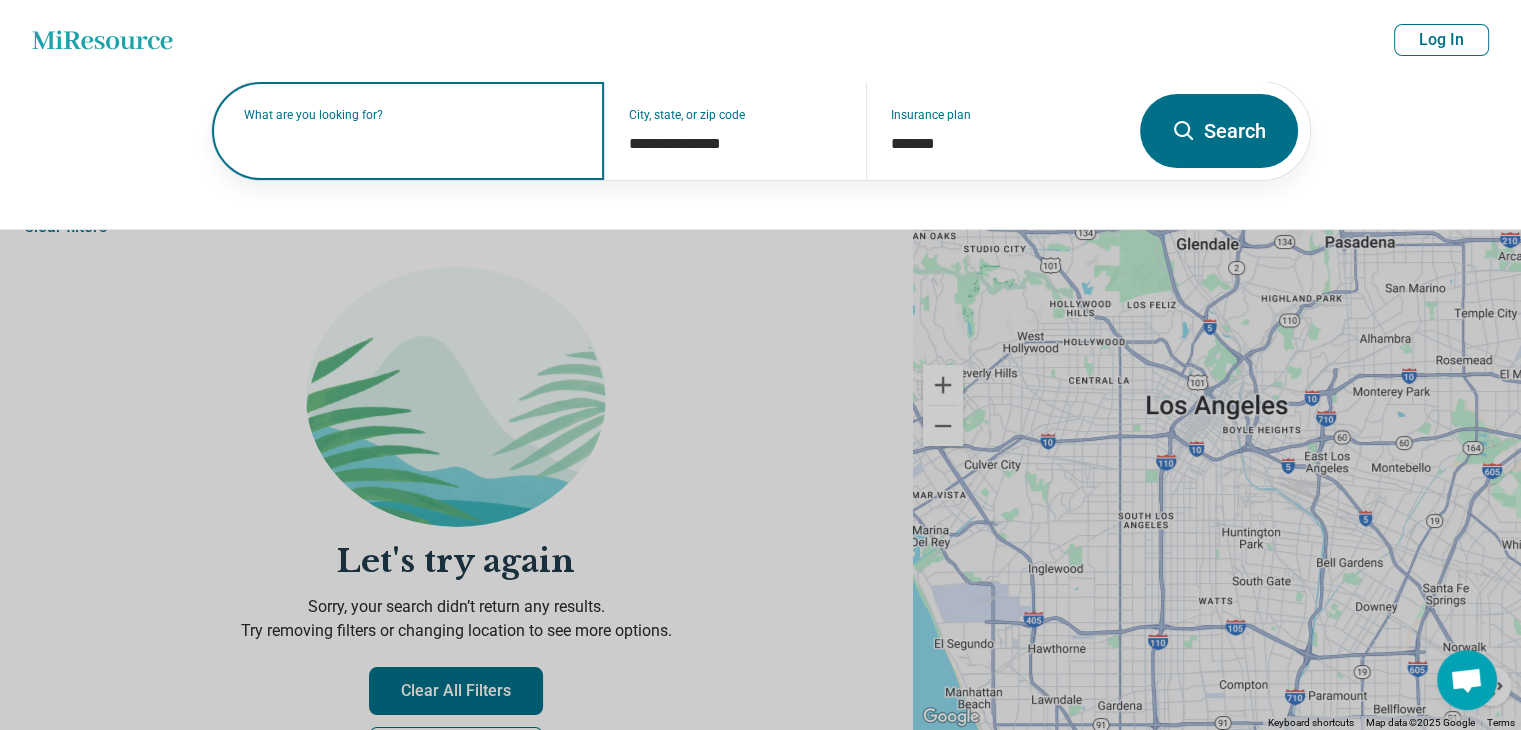 click at bounding box center [412, 141] 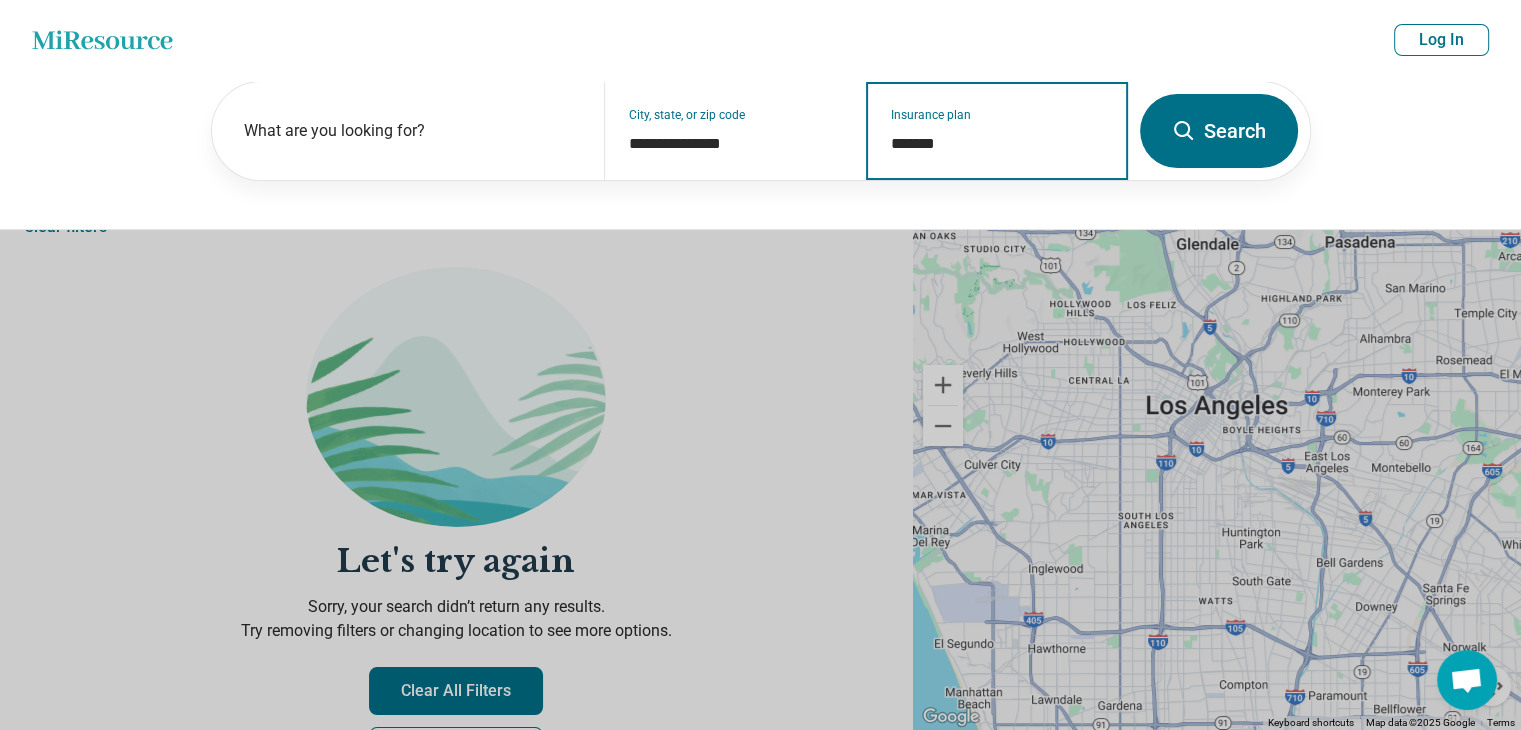 click on "*******" at bounding box center [997, 144] 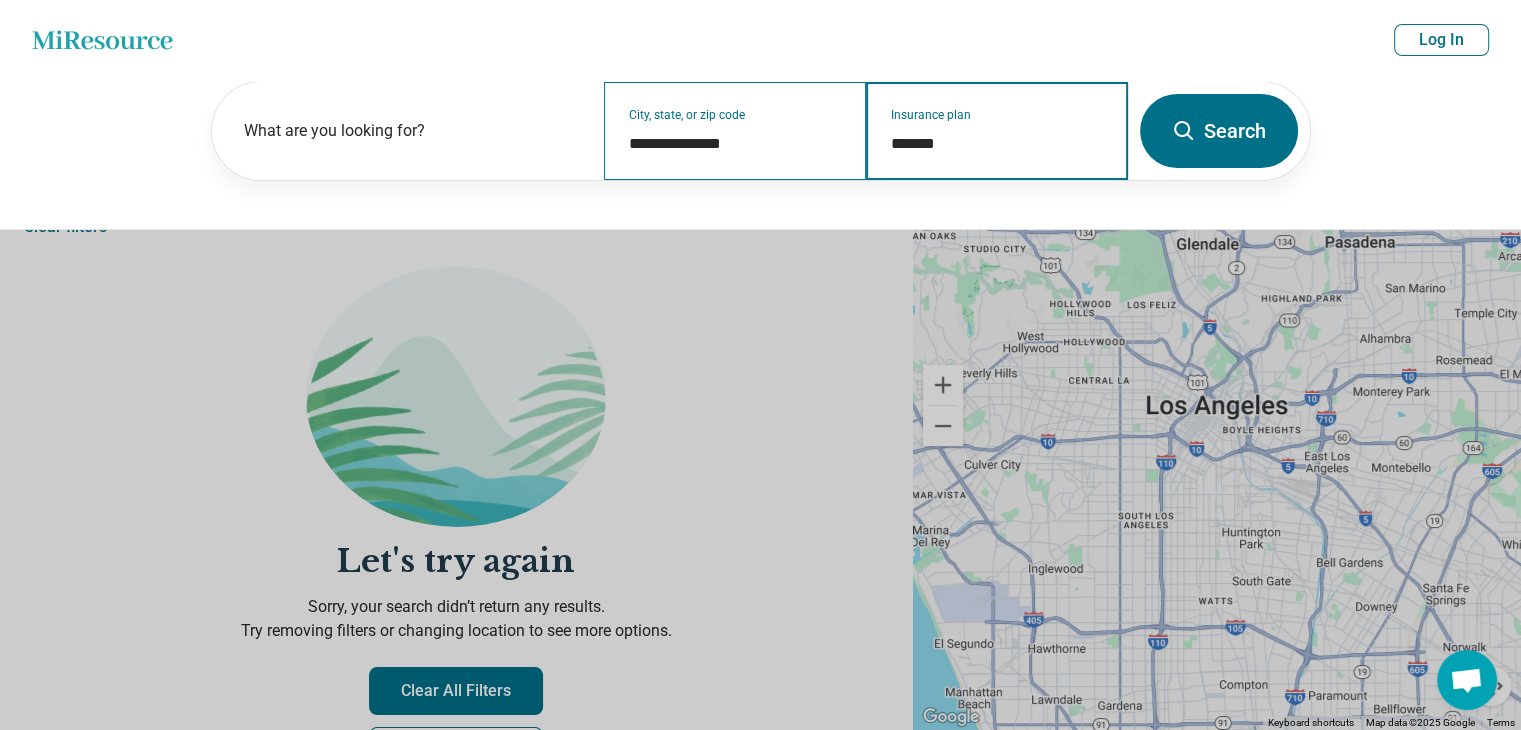 drag, startPoint x: 974, startPoint y: 139, endPoint x: 816, endPoint y: 141, distance: 158.01266 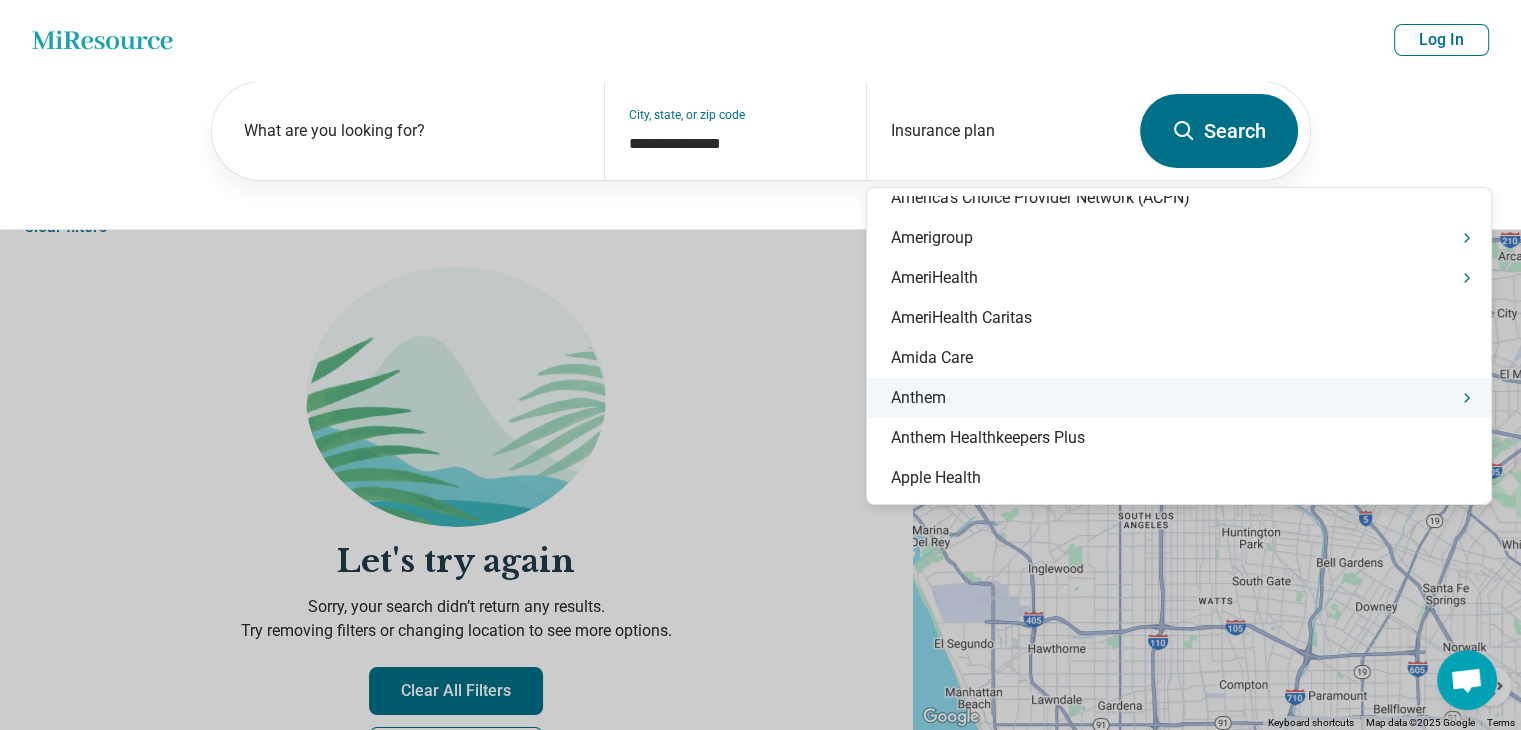 scroll, scrollTop: 1300, scrollLeft: 0, axis: vertical 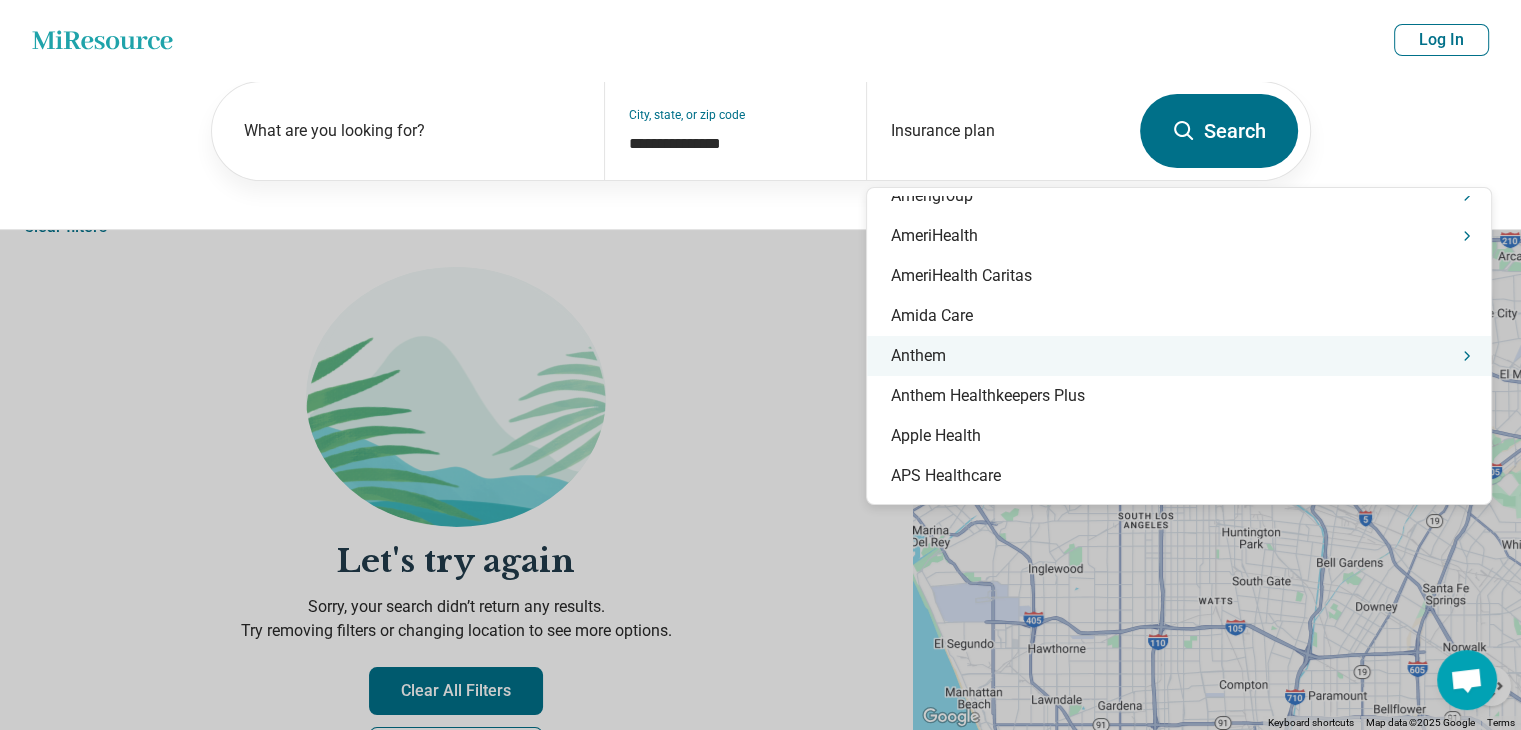 click on "Anthem" at bounding box center (1179, 356) 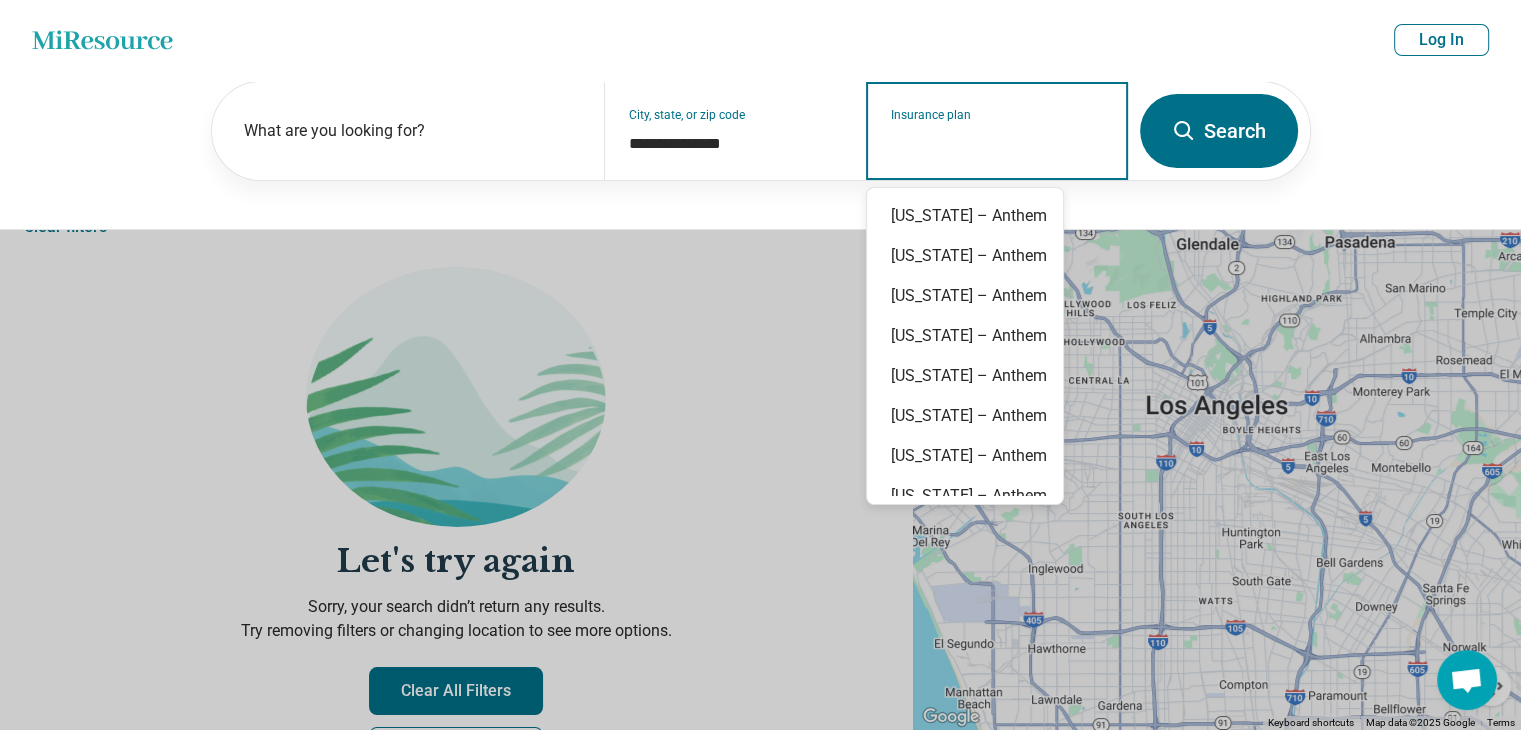 scroll, scrollTop: 0, scrollLeft: 0, axis: both 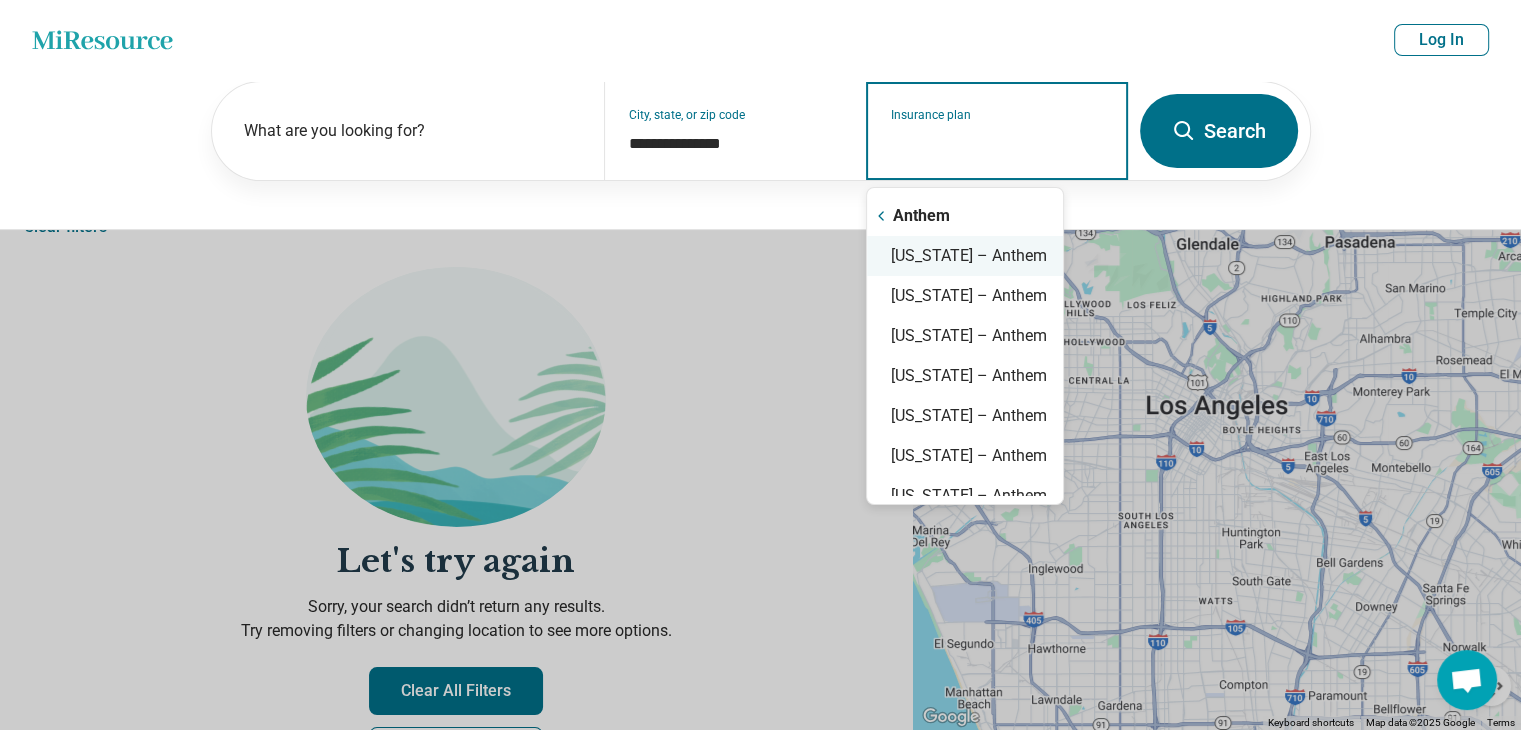 click on "California – Anthem" at bounding box center [965, 256] 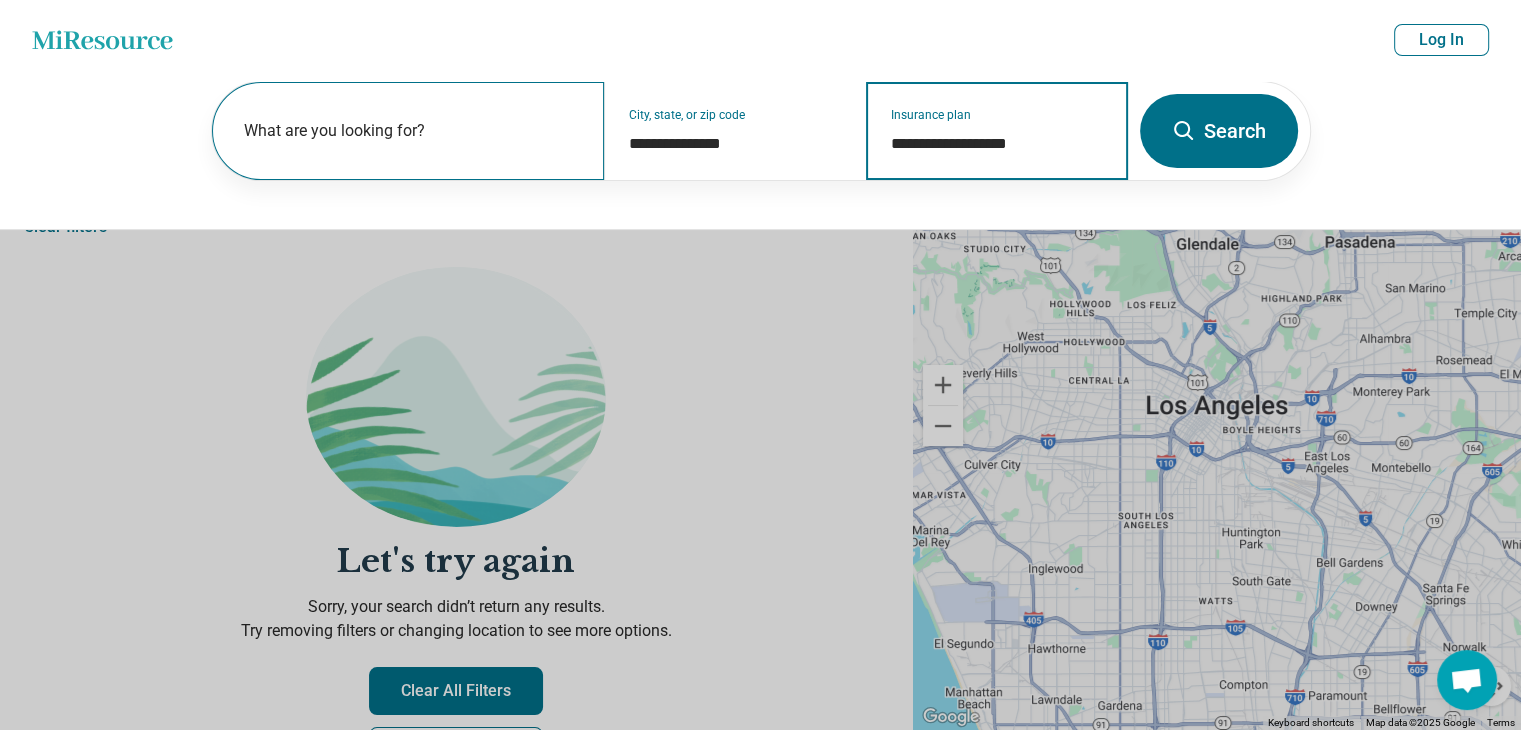 type on "**********" 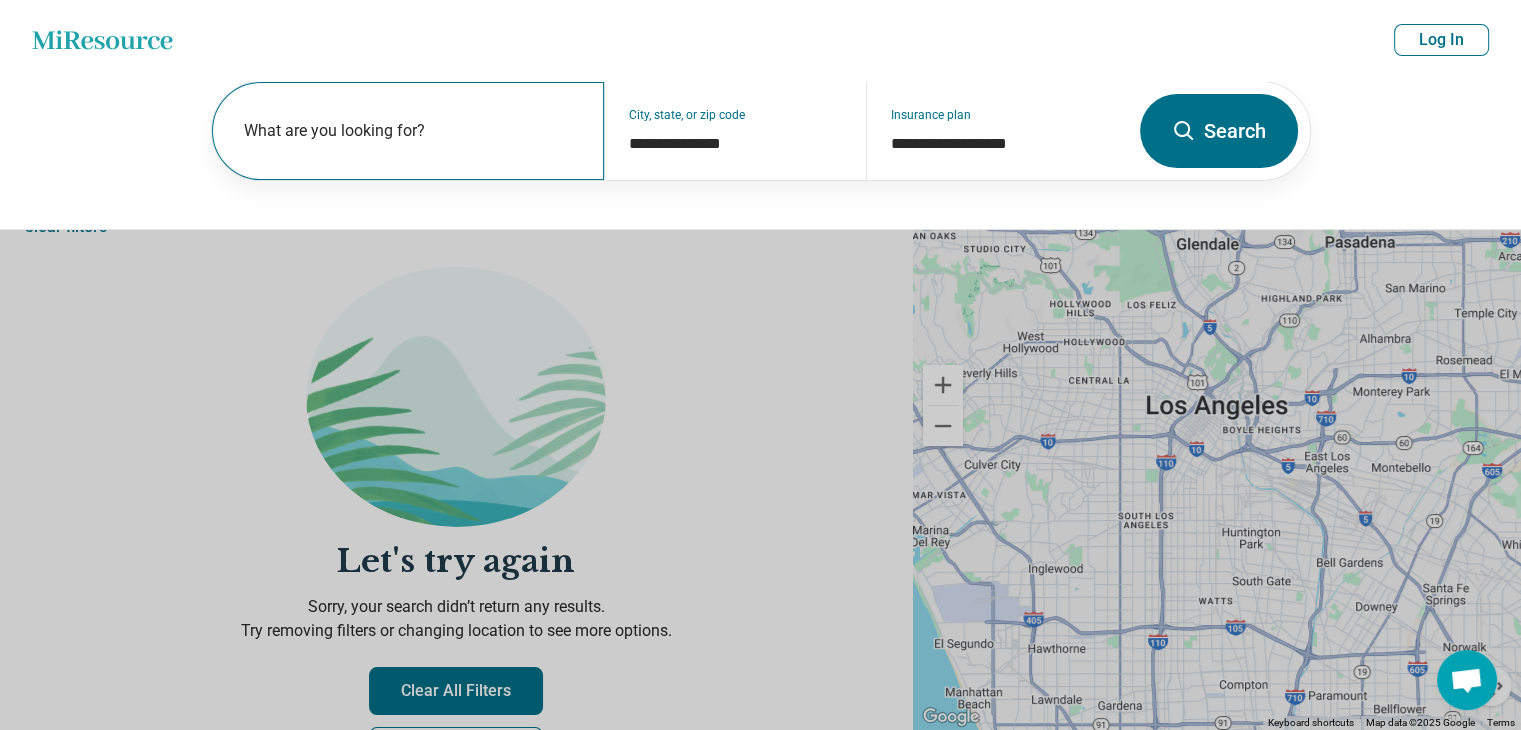 click on "What are you looking for?" at bounding box center [412, 131] 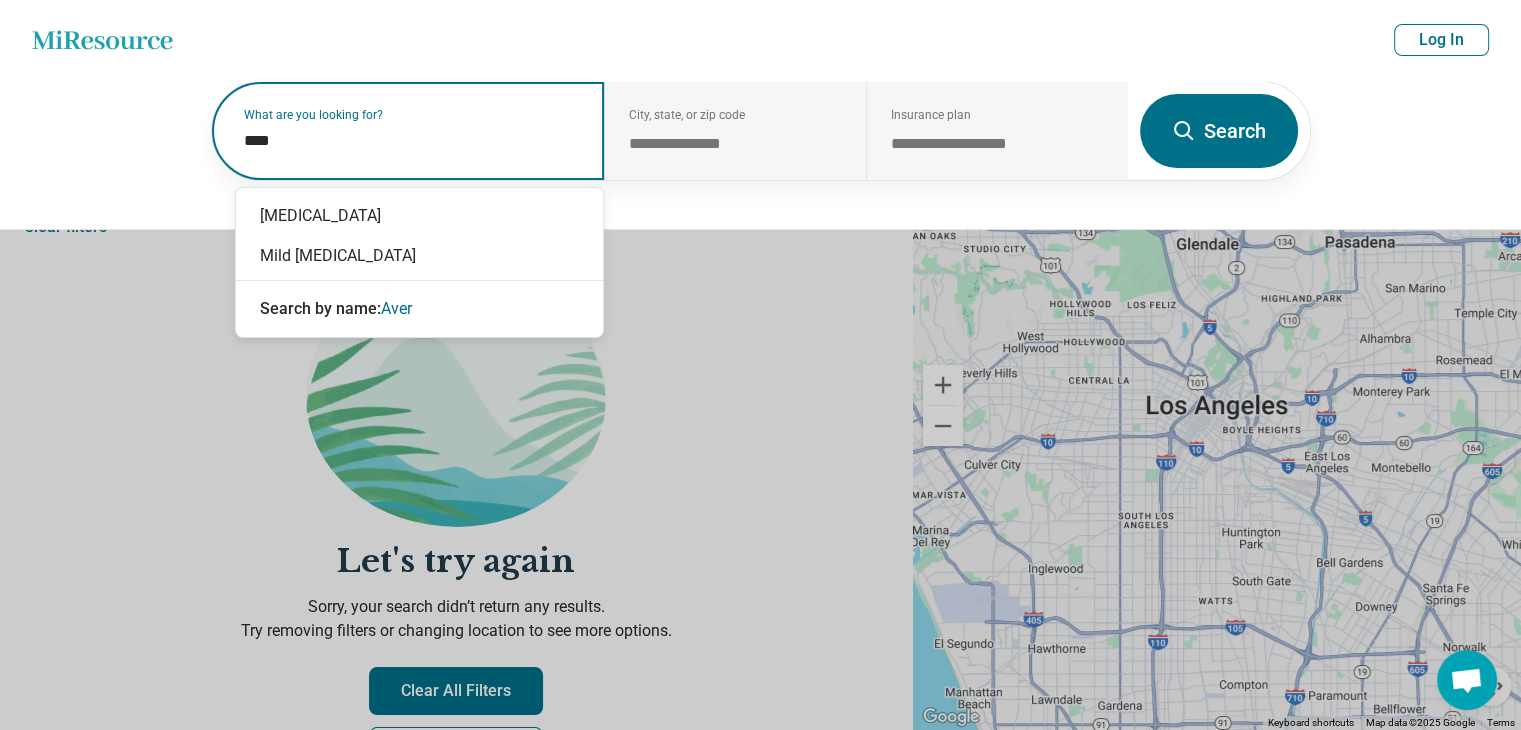 type on "*****" 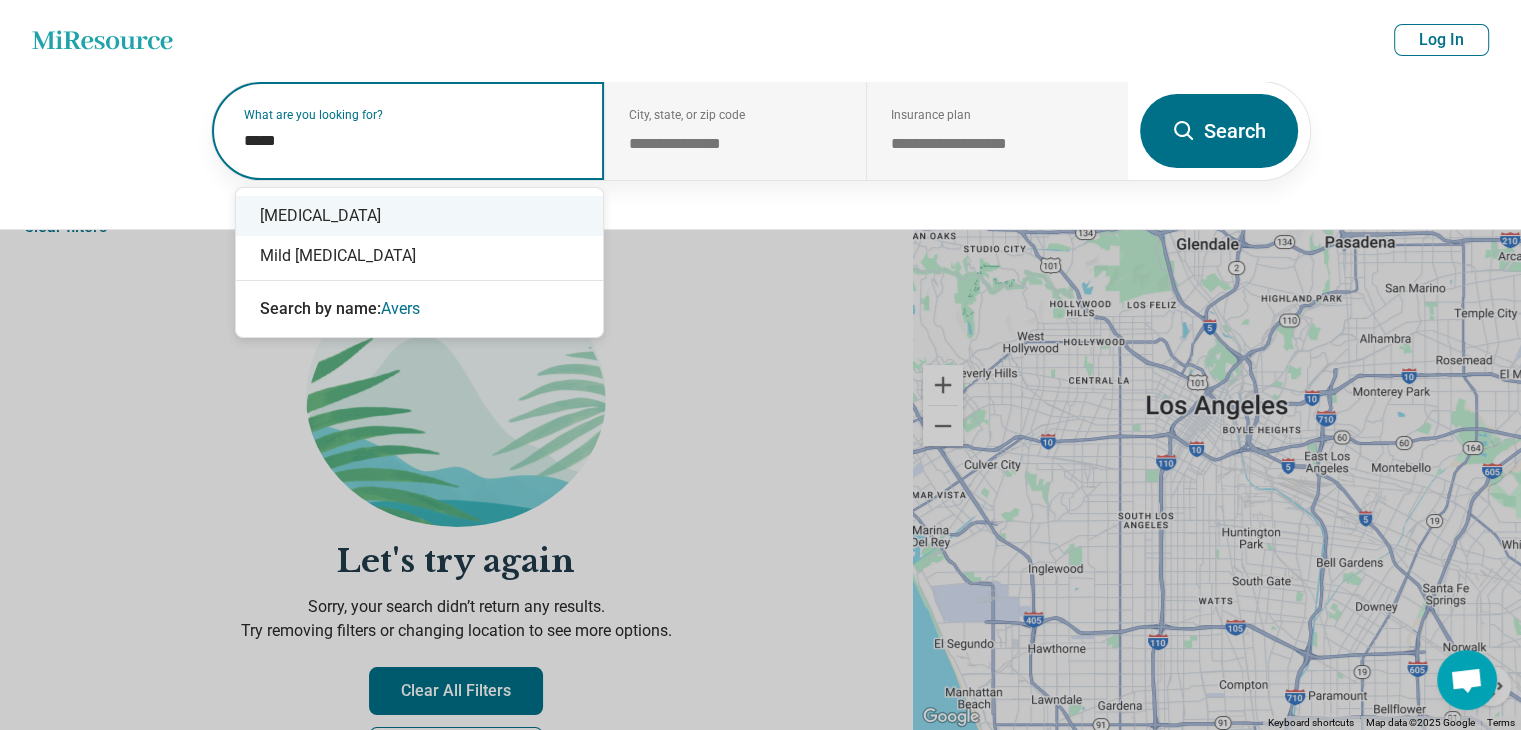 click on "[MEDICAL_DATA]" at bounding box center (419, 216) 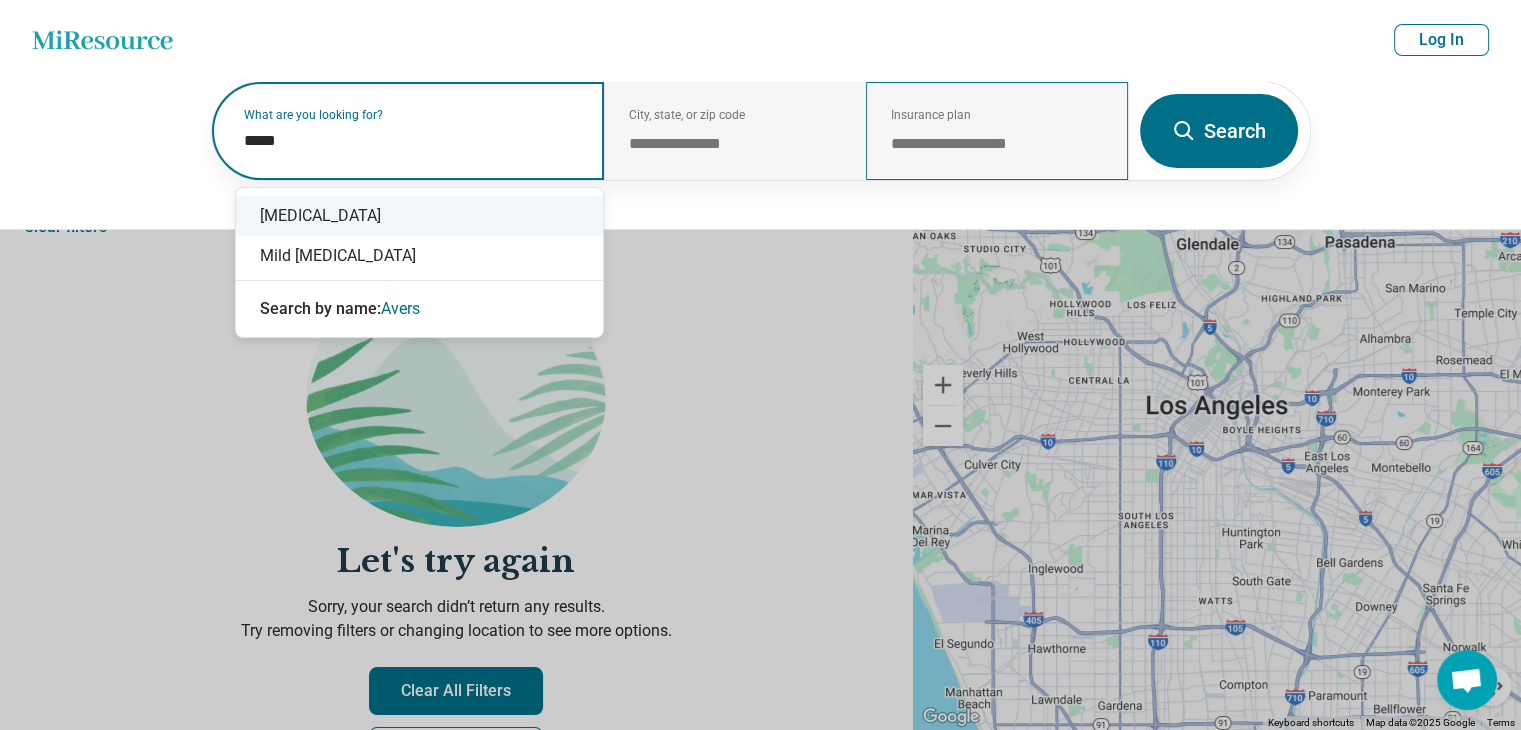 type 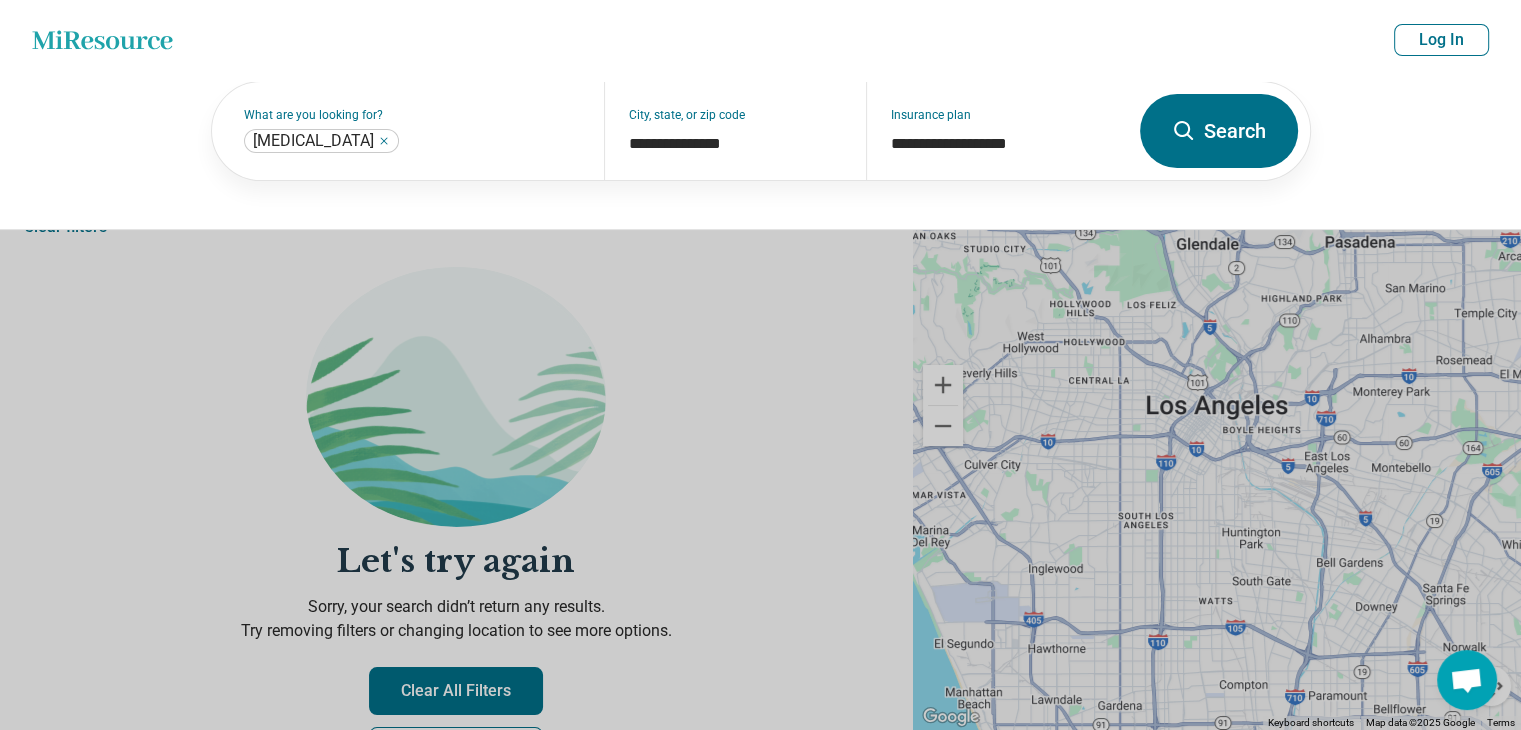 click on "Search" at bounding box center [1219, 131] 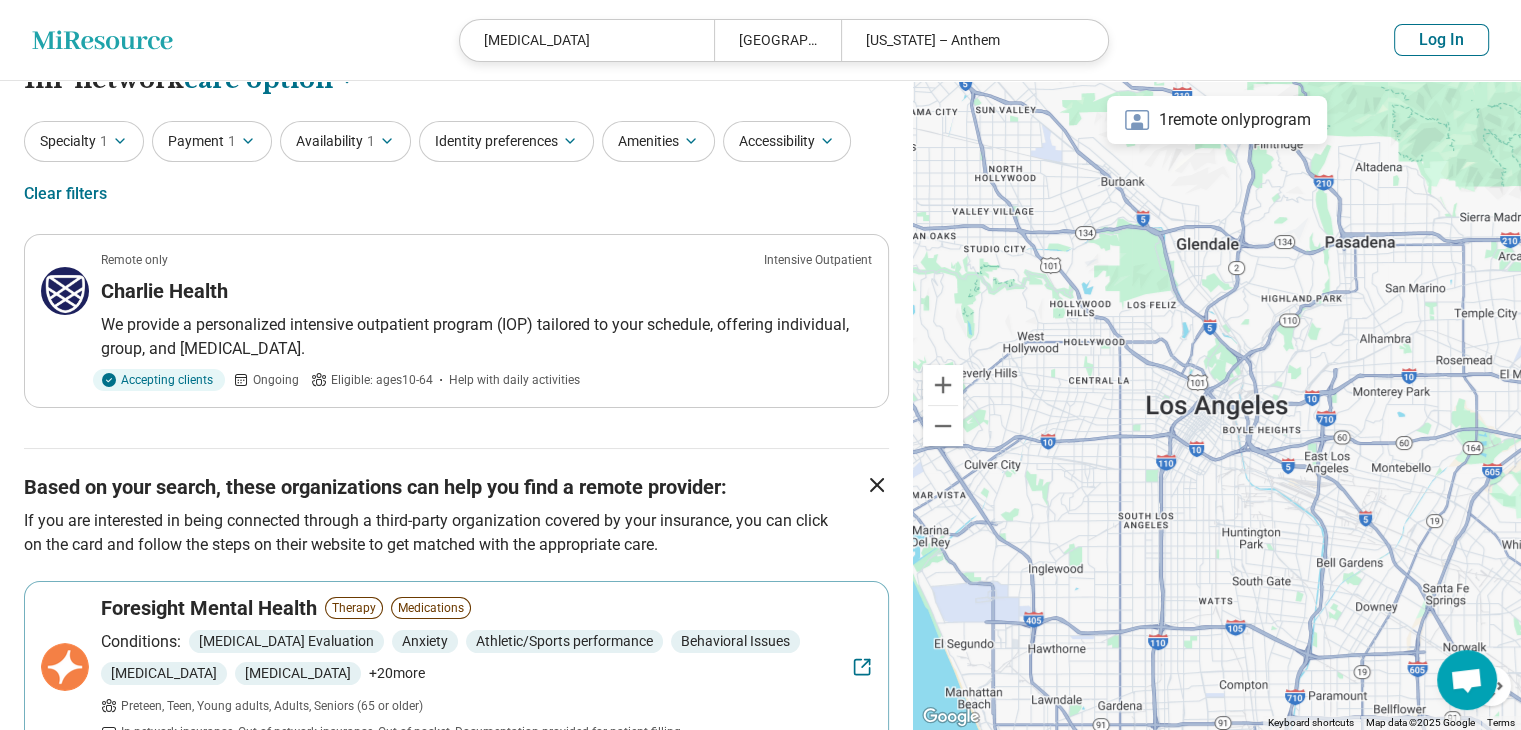 scroll, scrollTop: 0, scrollLeft: 0, axis: both 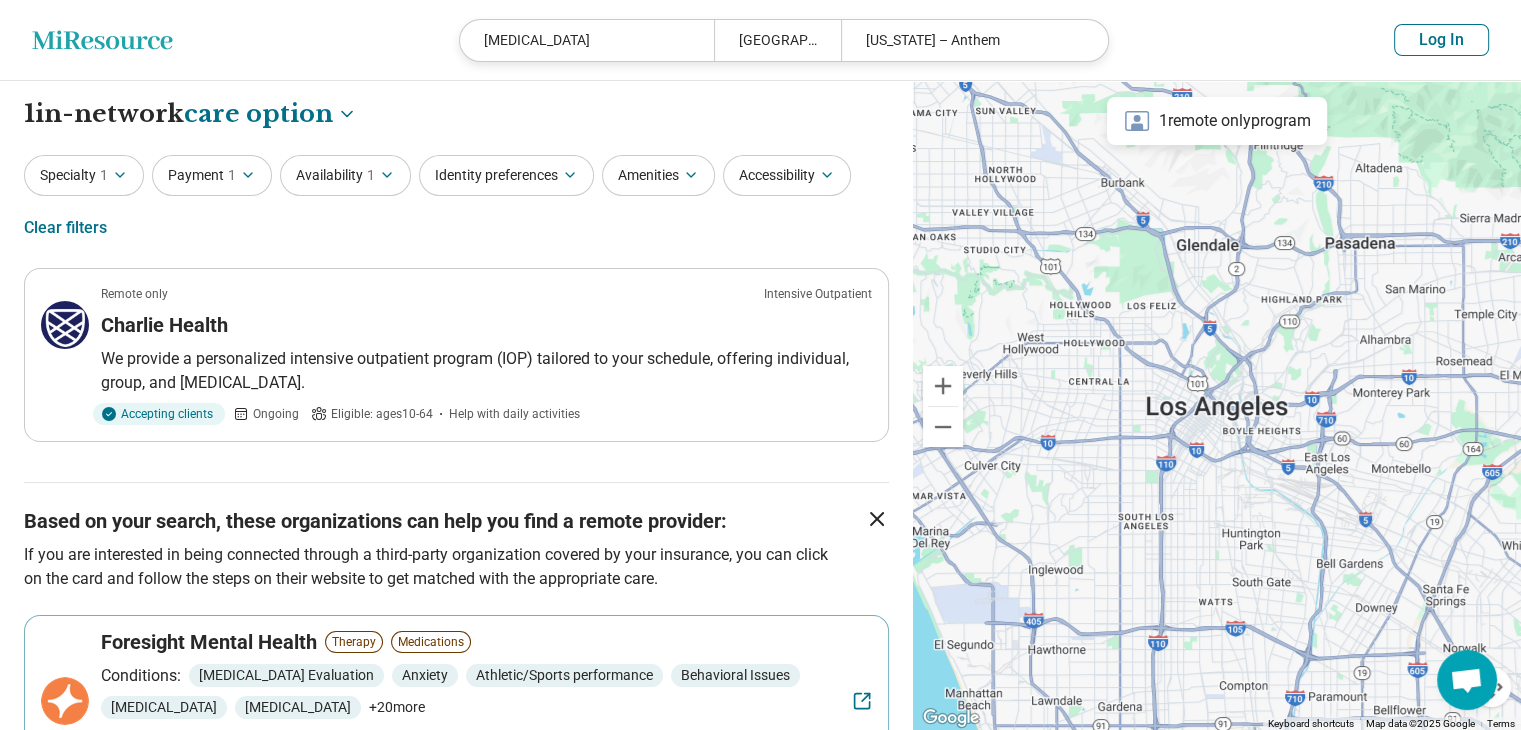 click on "We provide a personalized intensive outpatient program (IOP) tailored to your schedule, offering individual, group, and family therapy." at bounding box center [486, 371] 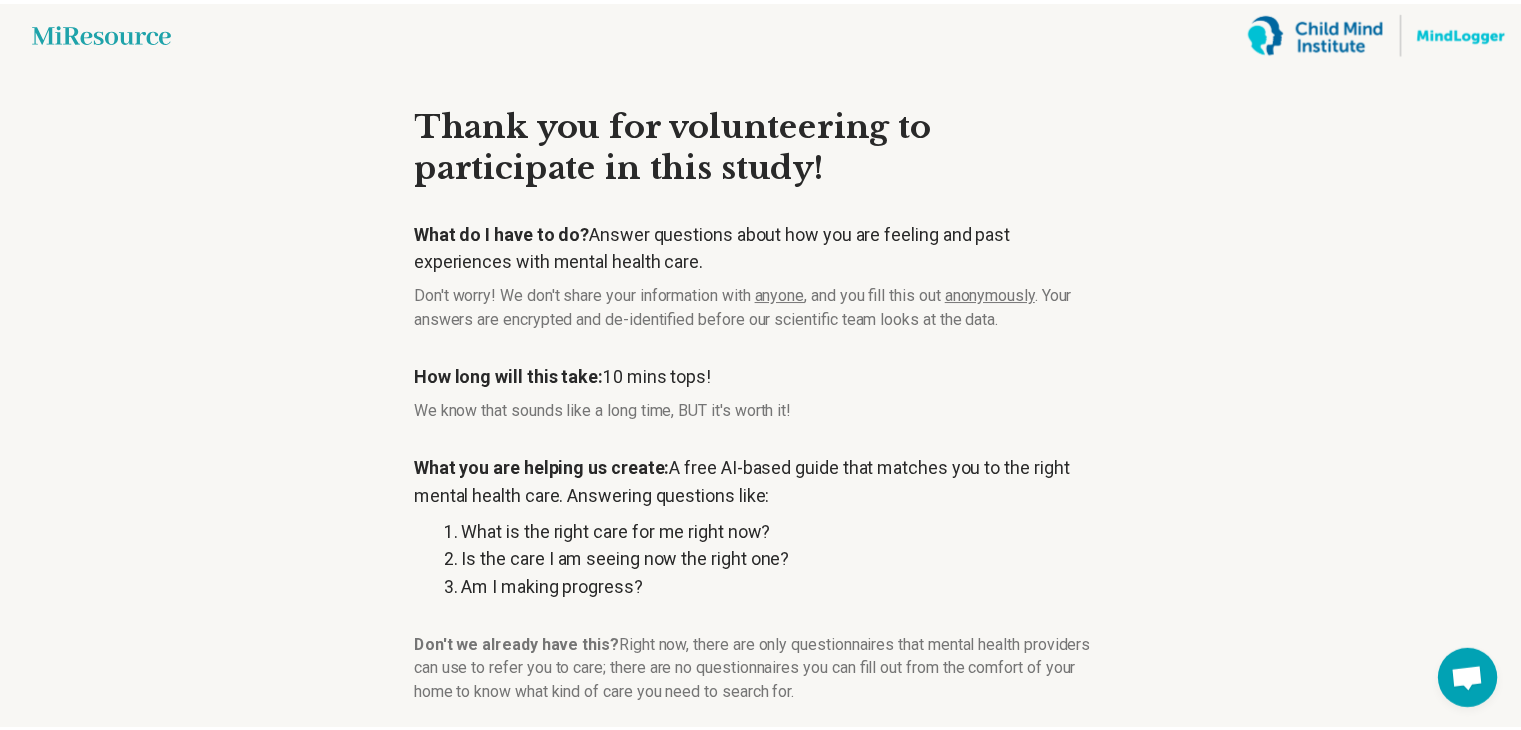 scroll, scrollTop: 0, scrollLeft: 0, axis: both 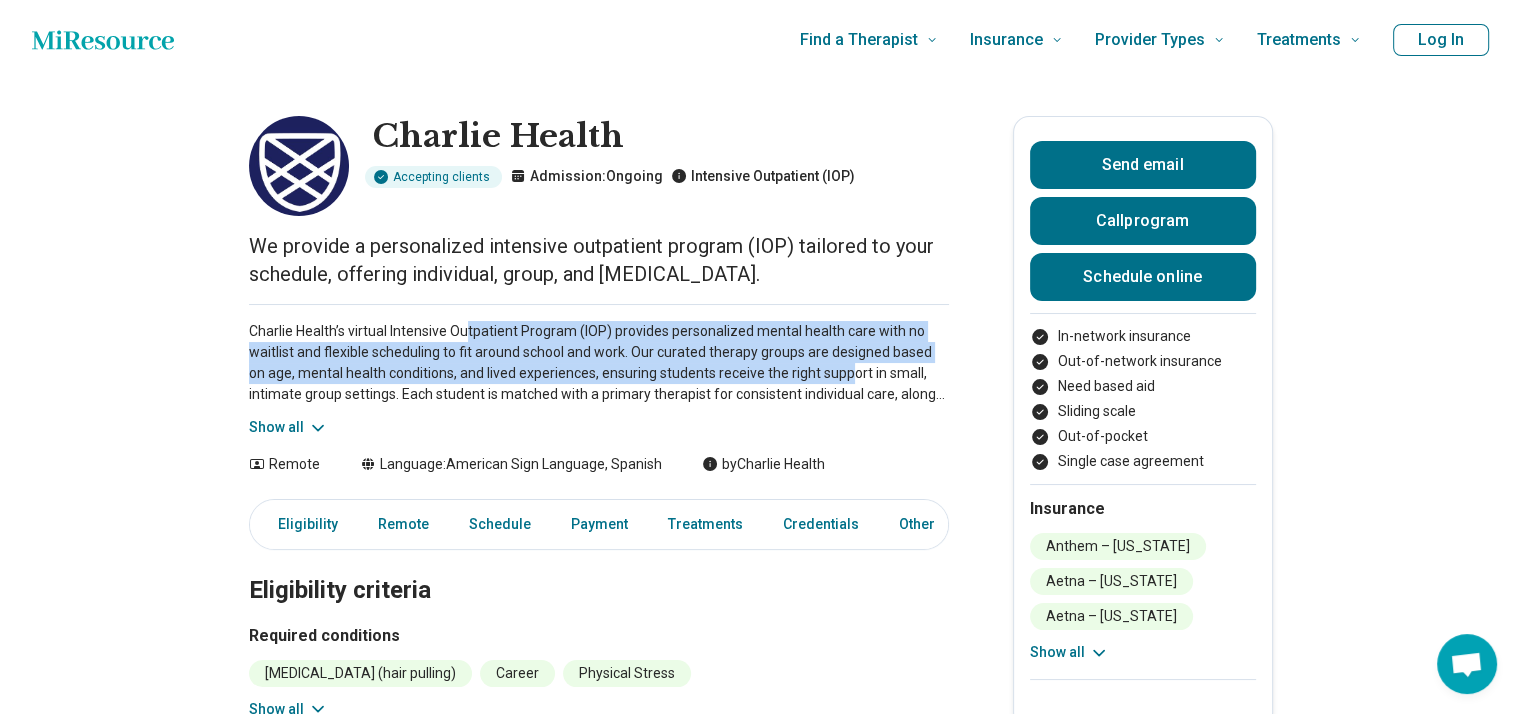 drag, startPoint x: 478, startPoint y: 333, endPoint x: 836, endPoint y: 382, distance: 361.3378 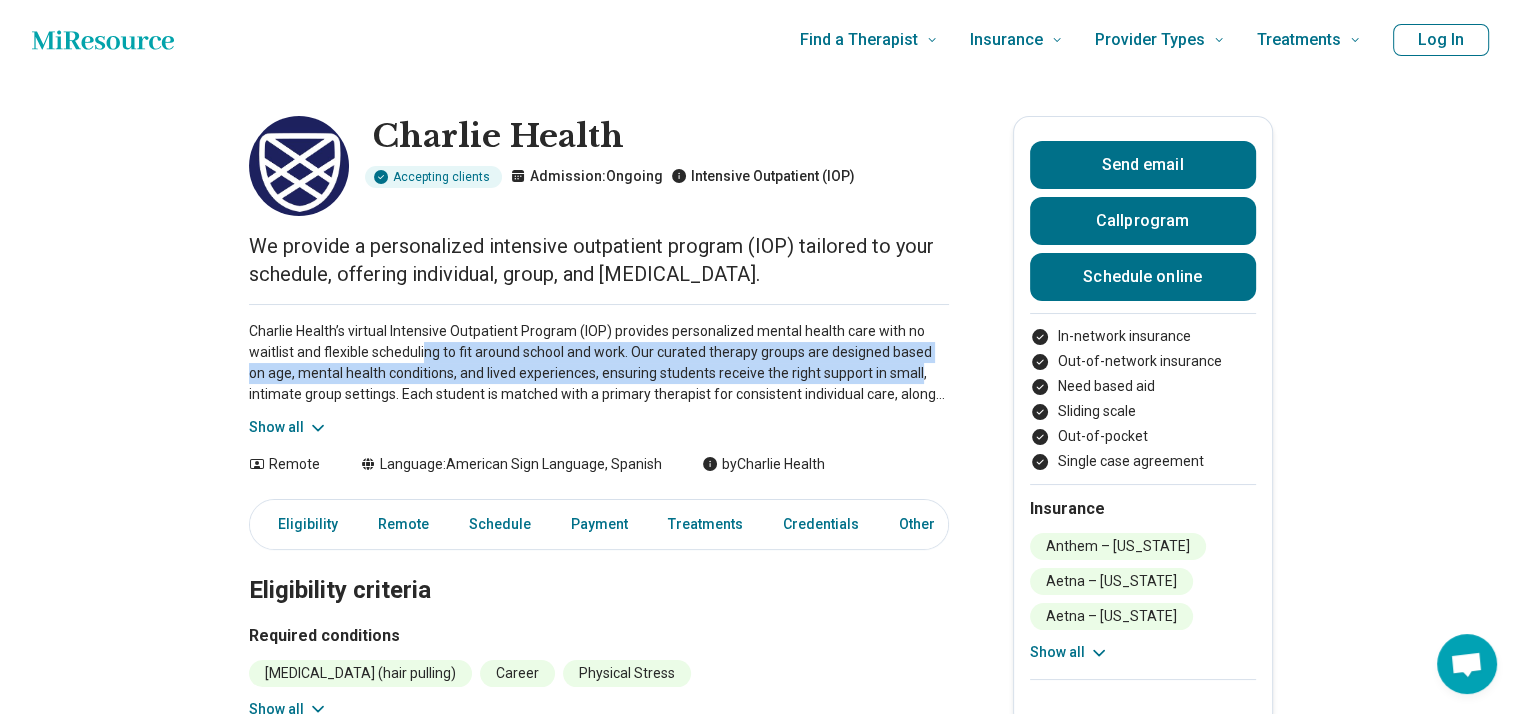 drag, startPoint x: 430, startPoint y: 356, endPoint x: 904, endPoint y: 379, distance: 474.55768 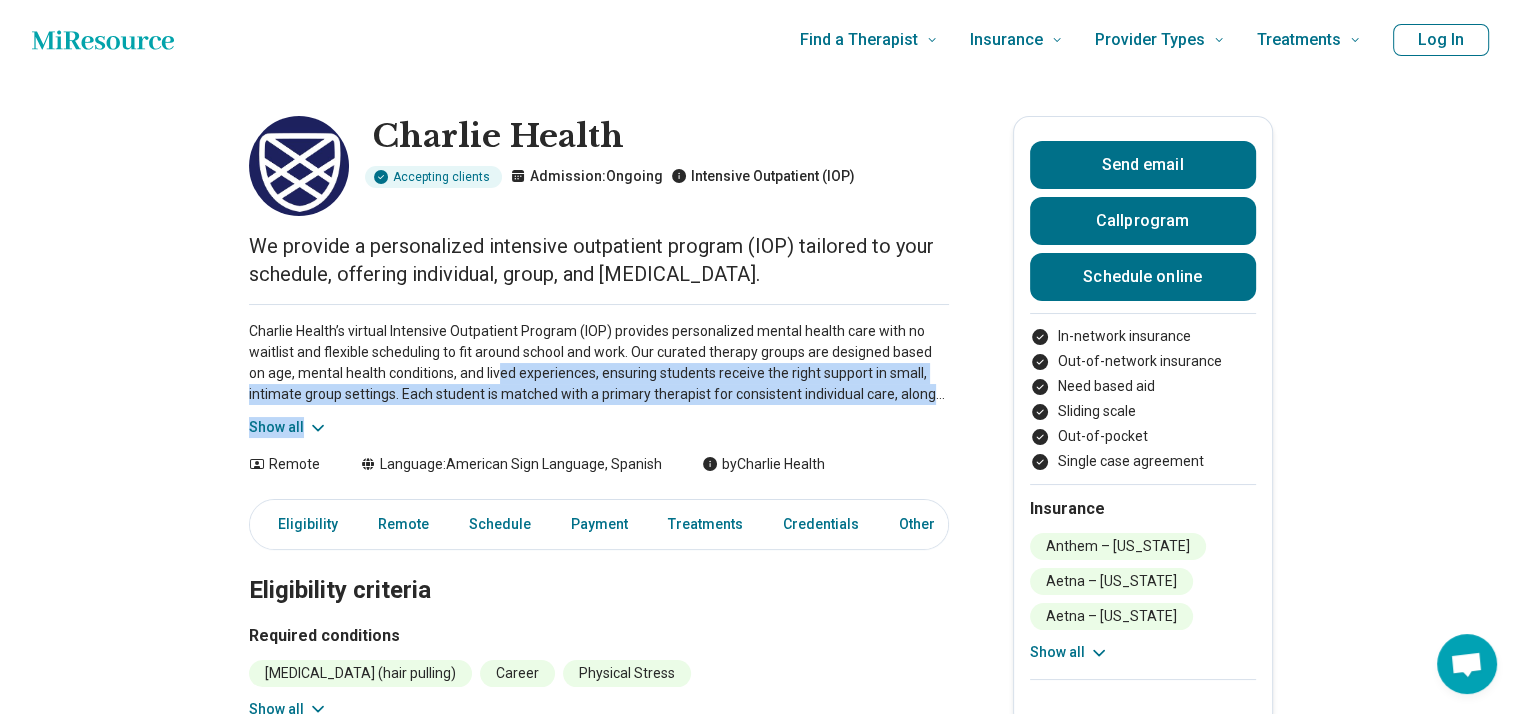 drag, startPoint x: 513, startPoint y: 369, endPoint x: 894, endPoint y: 433, distance: 386.33792 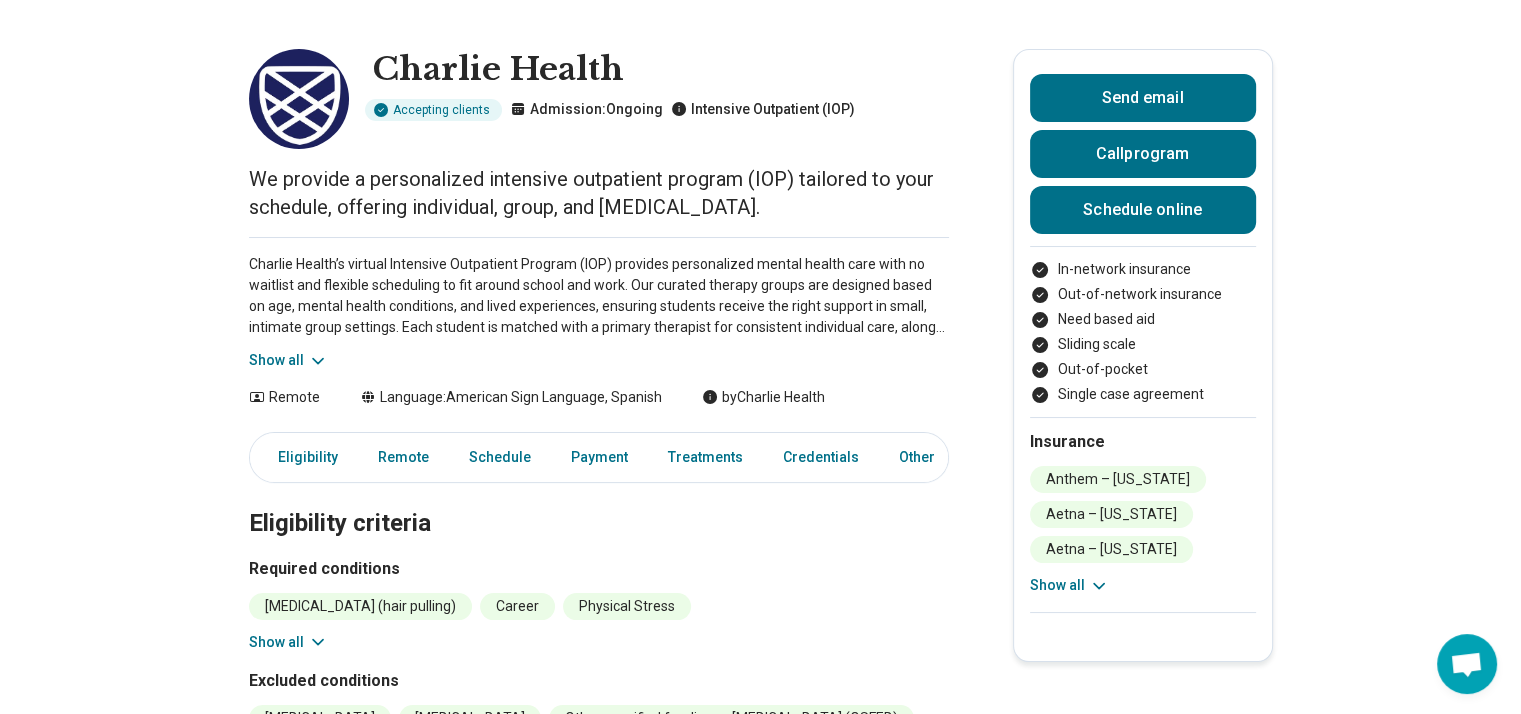 scroll, scrollTop: 100, scrollLeft: 0, axis: vertical 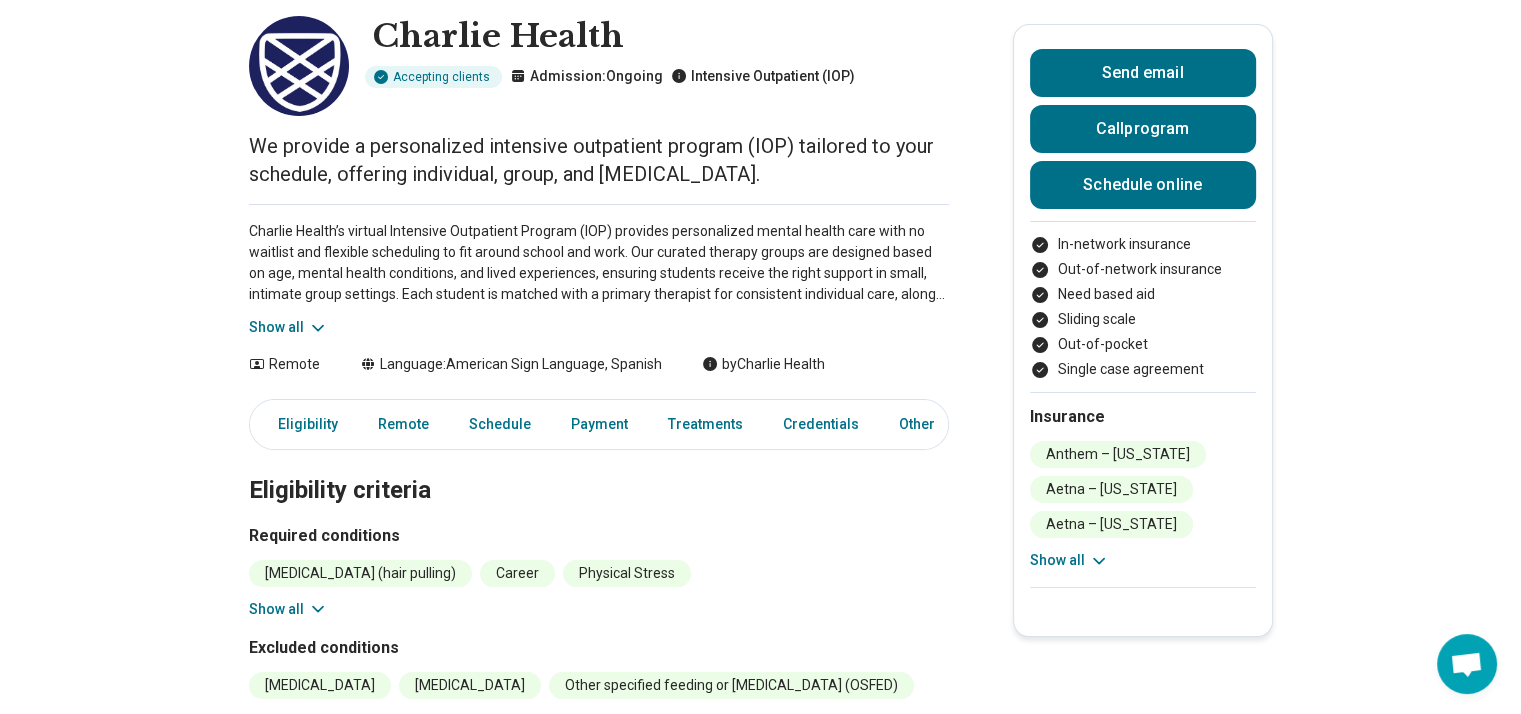 click on "Show all" at bounding box center (288, 327) 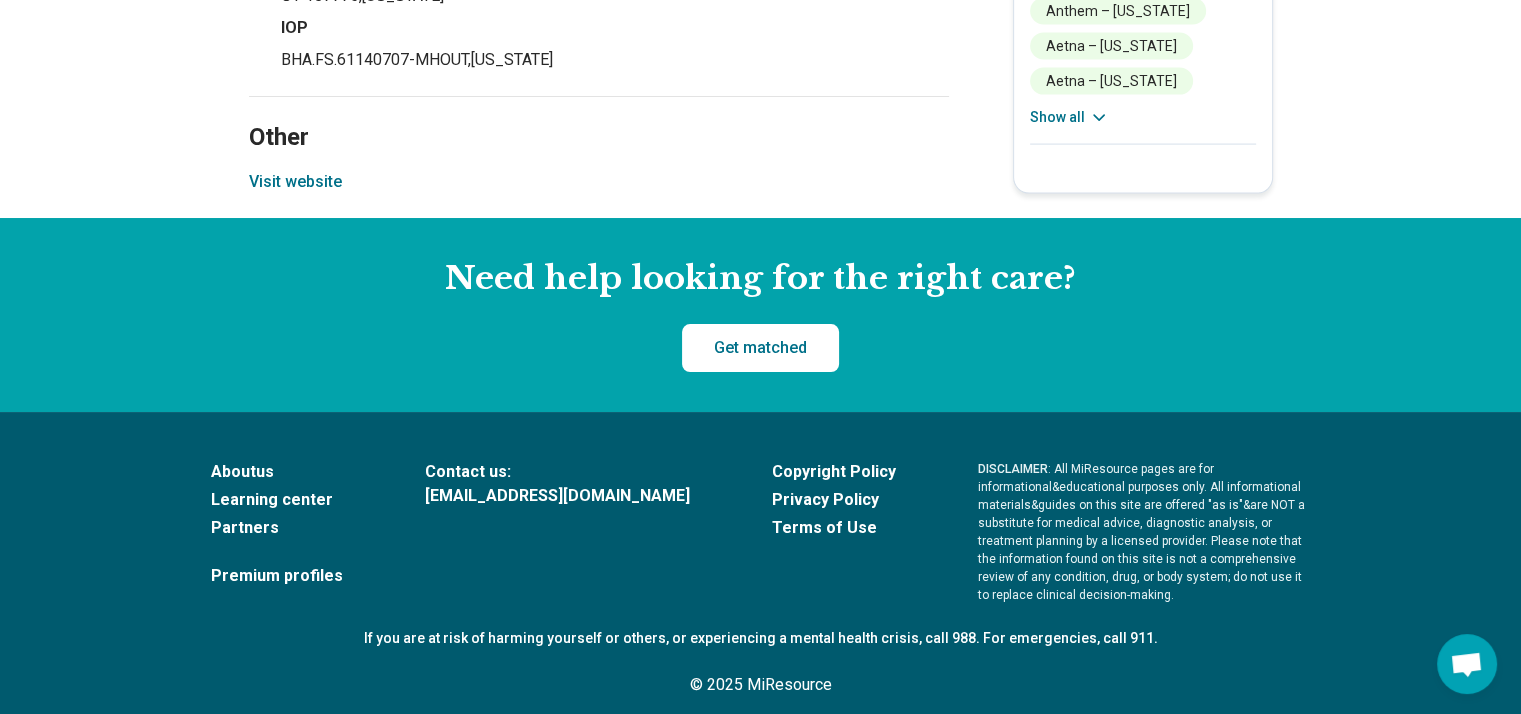scroll, scrollTop: 4319, scrollLeft: 0, axis: vertical 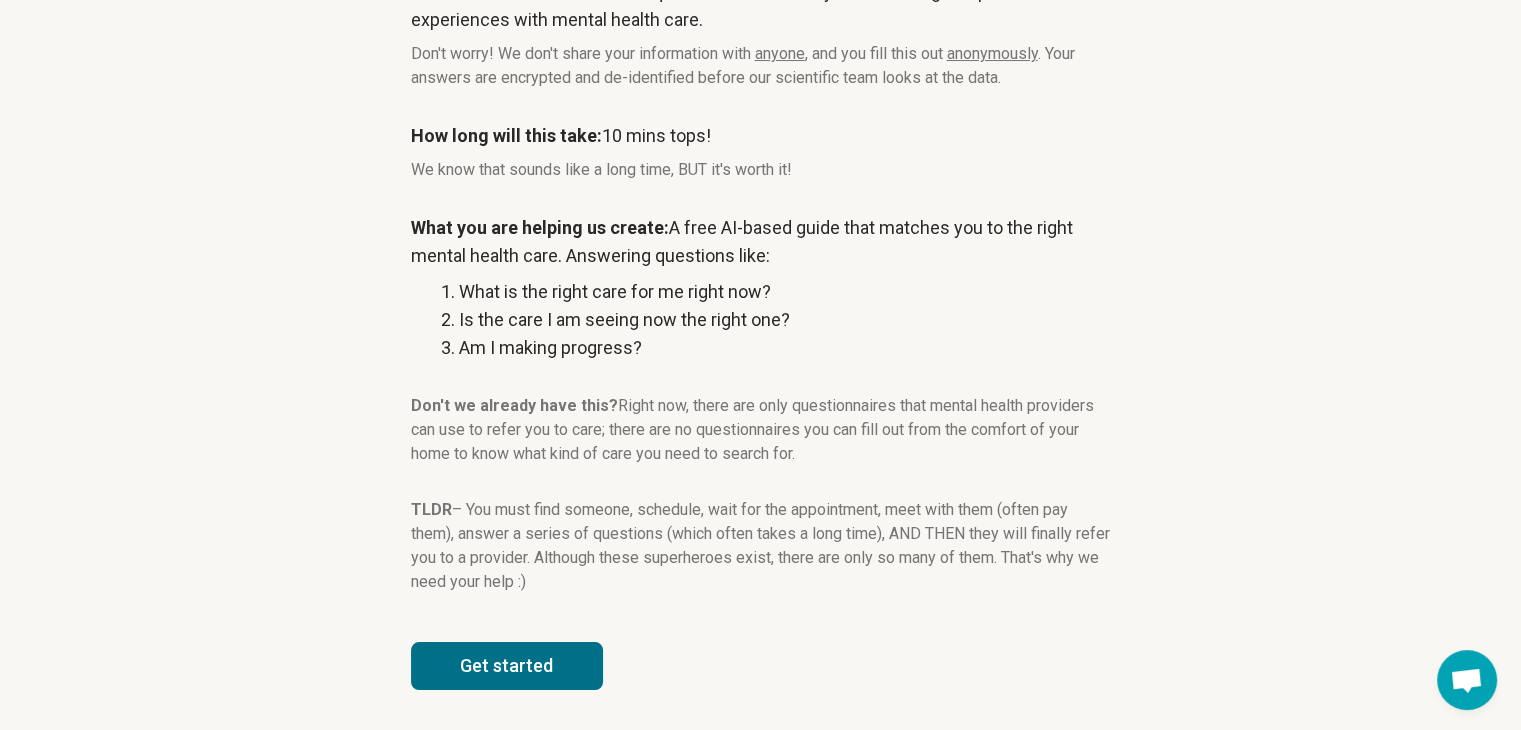 click on "Get started" at bounding box center [507, 666] 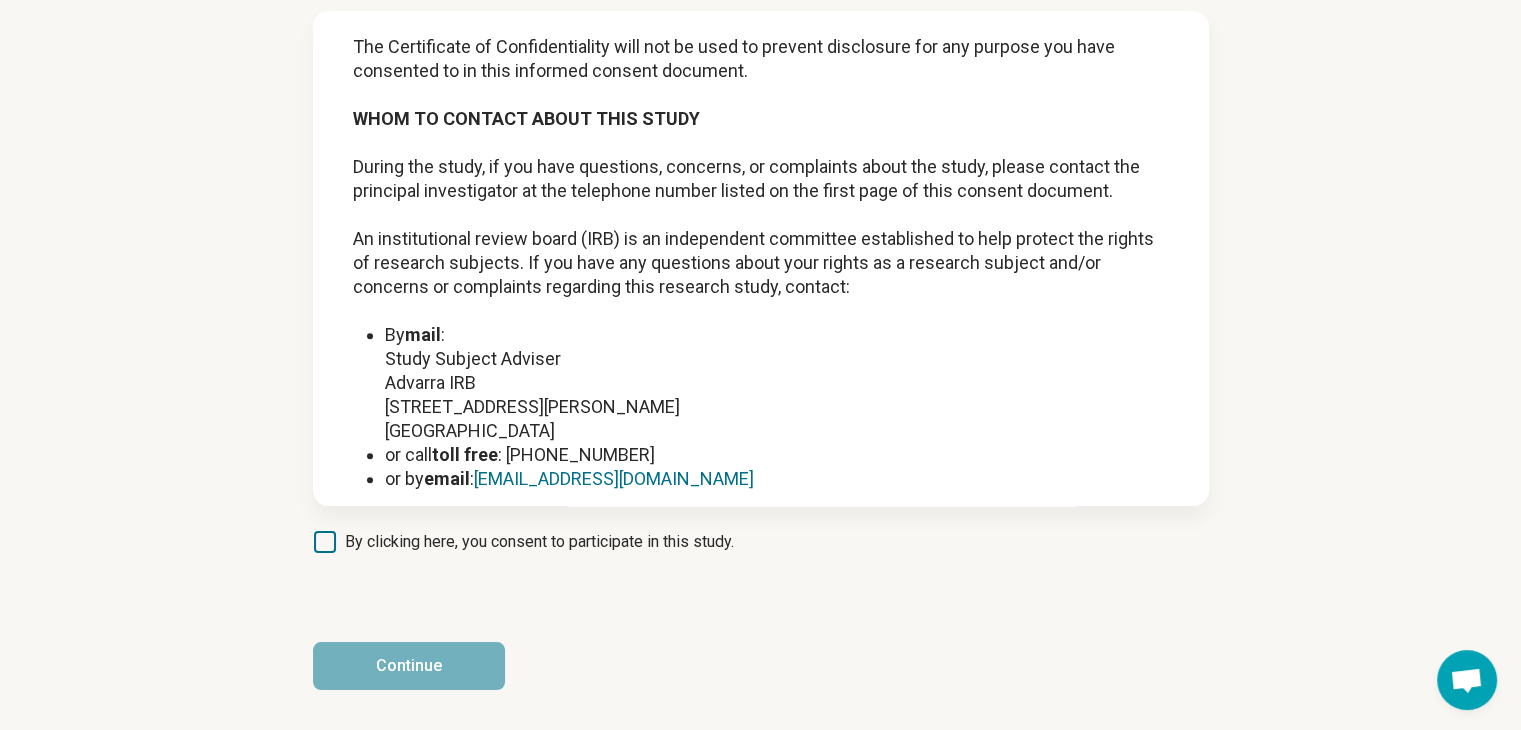 scroll, scrollTop: 2656, scrollLeft: 0, axis: vertical 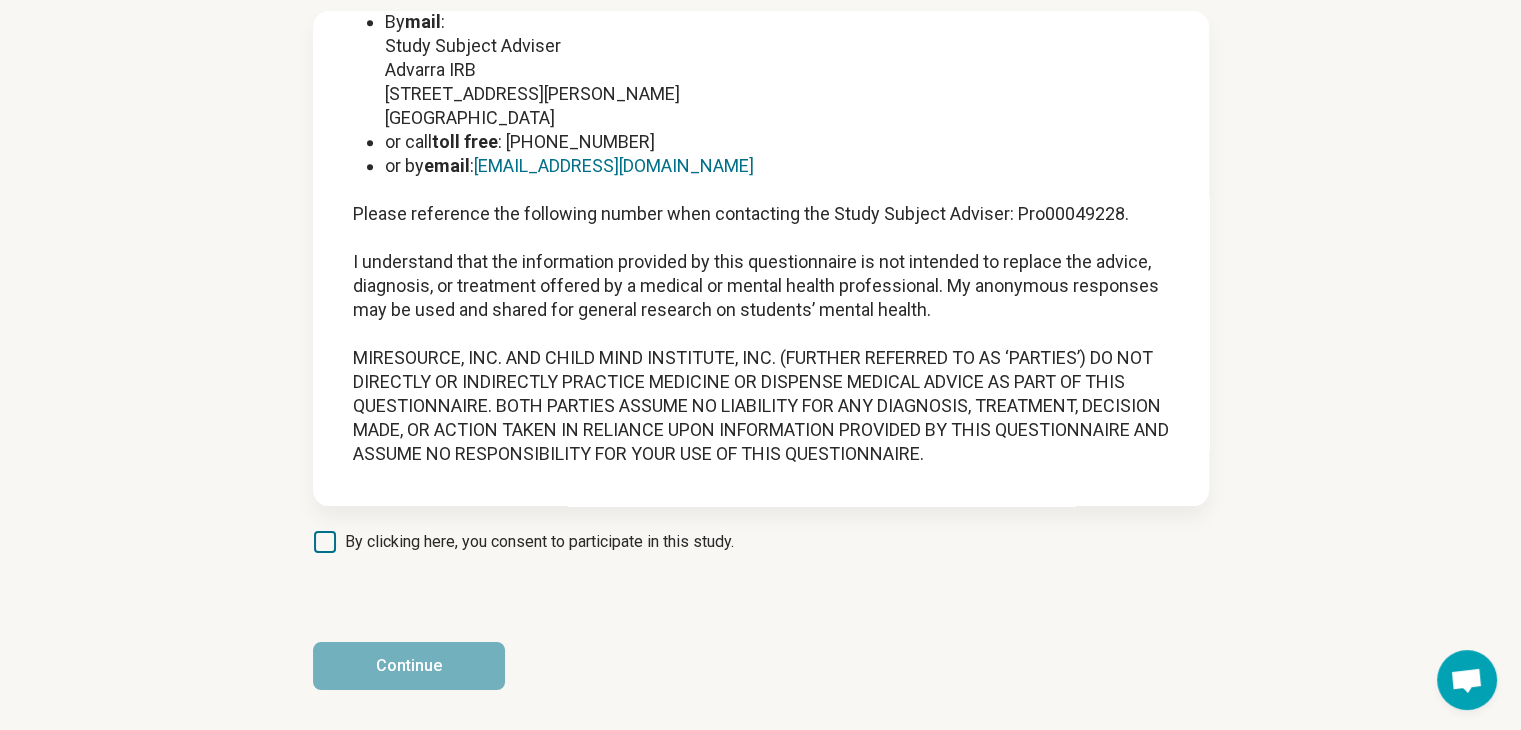click on "By clicking here, you consent to participate in this study." at bounding box center (539, 542) 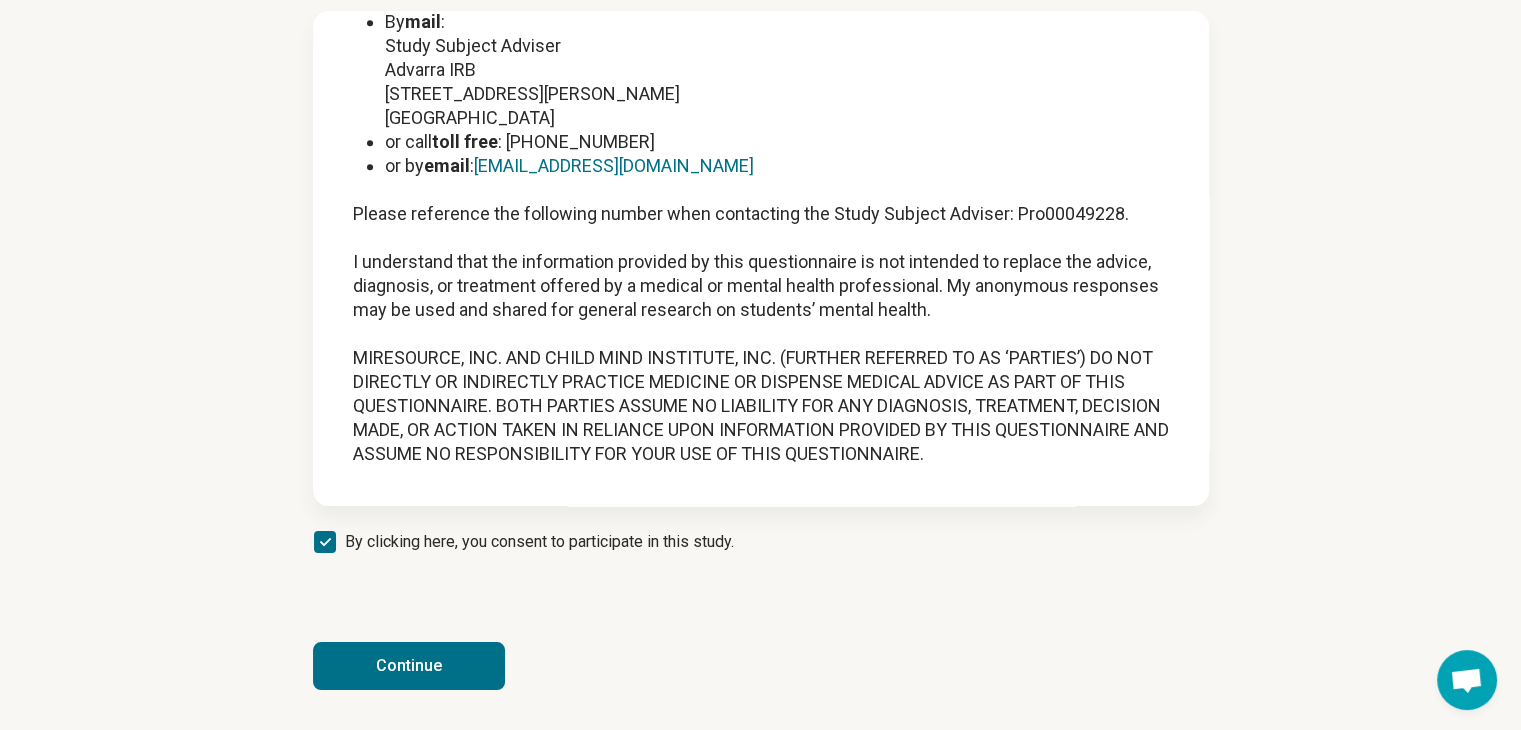 scroll, scrollTop: 10, scrollLeft: 0, axis: vertical 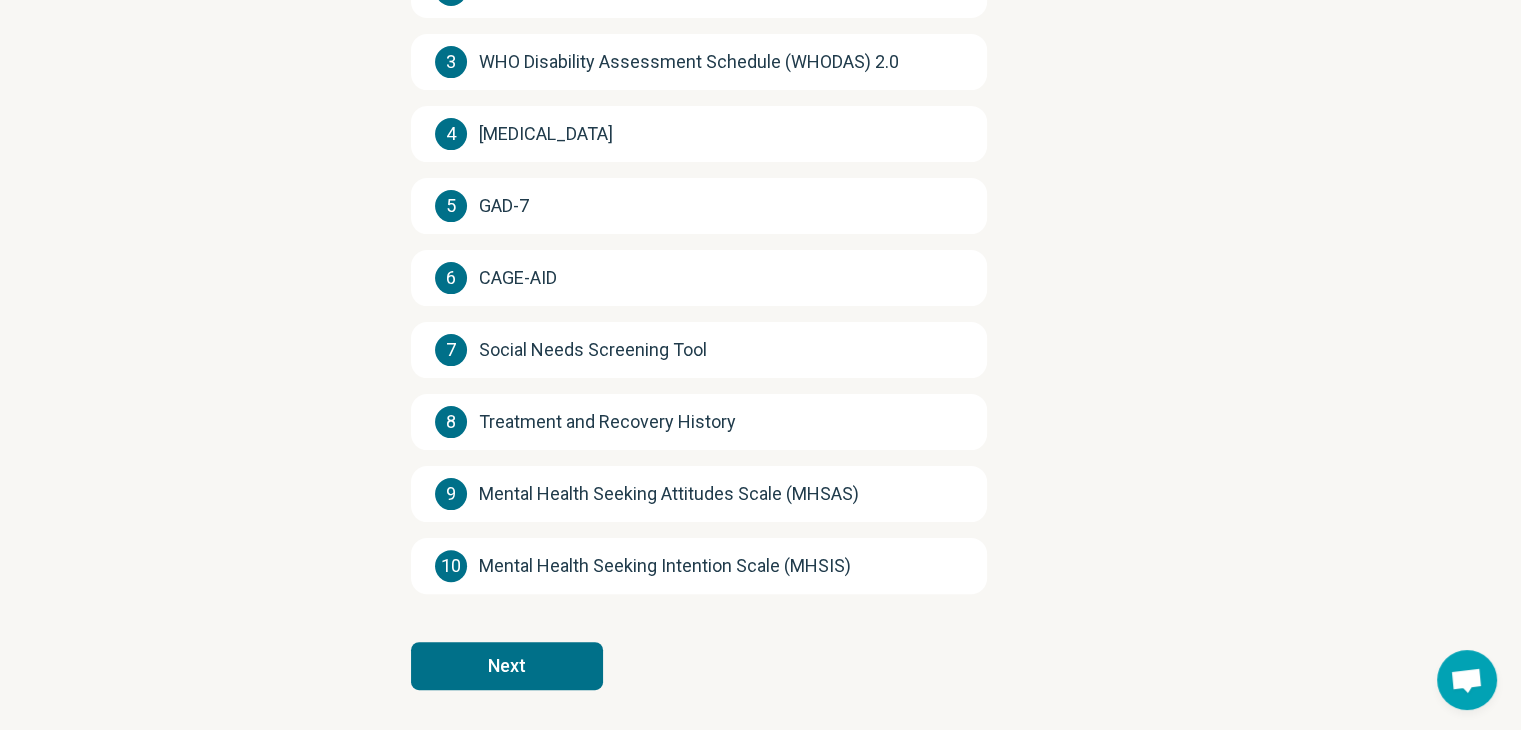 click on "Social Needs Screening Tool" at bounding box center [593, 350] 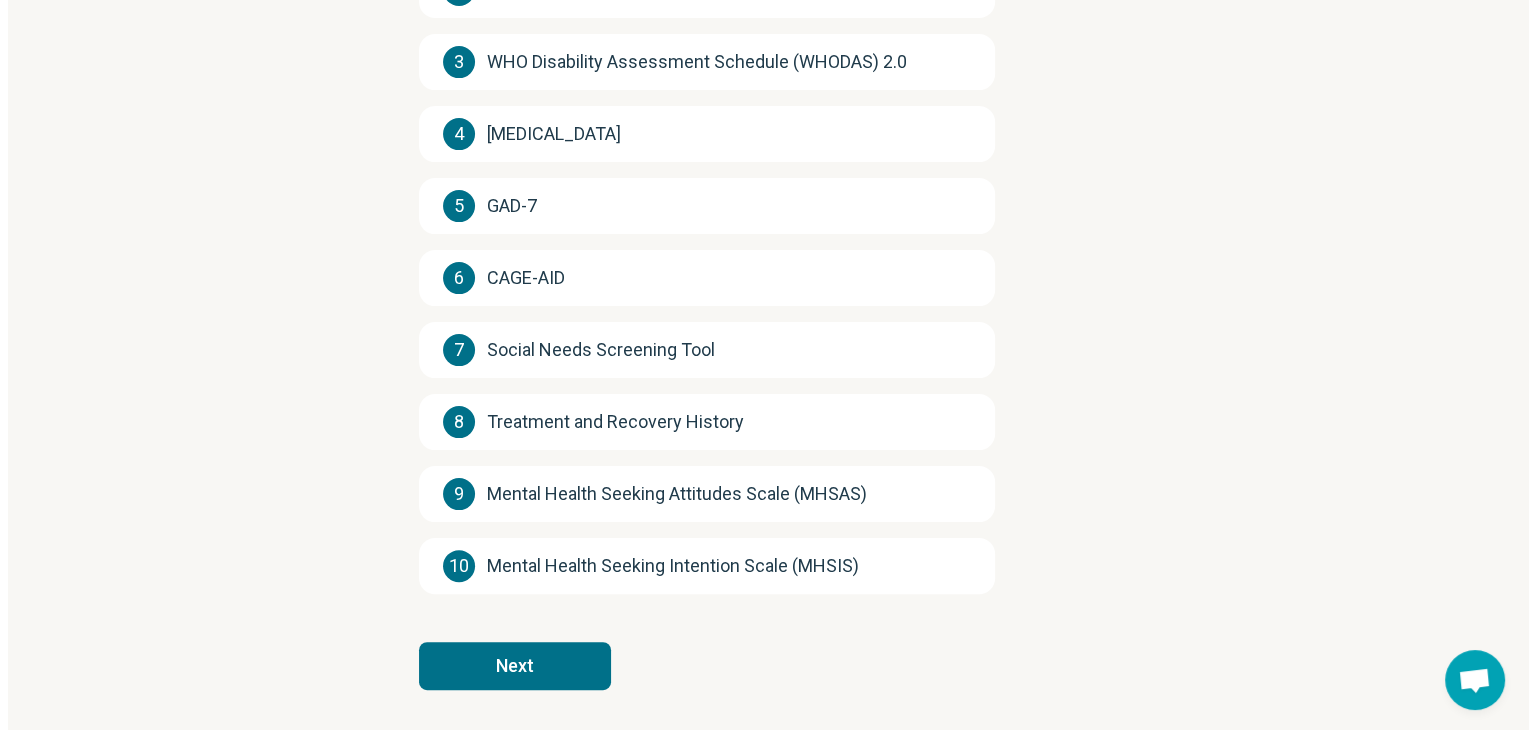 scroll, scrollTop: 0, scrollLeft: 0, axis: both 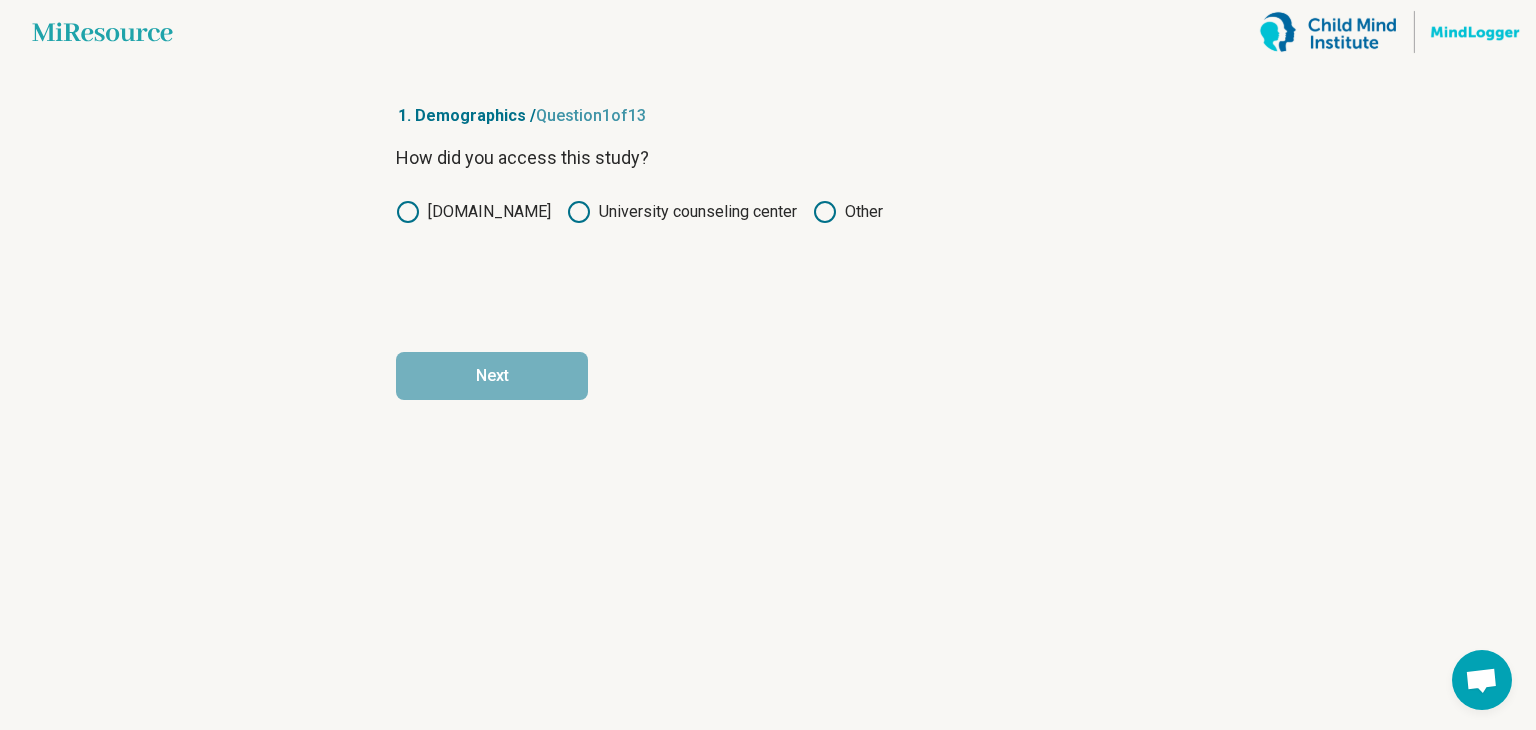 click on "Other" at bounding box center (848, 212) 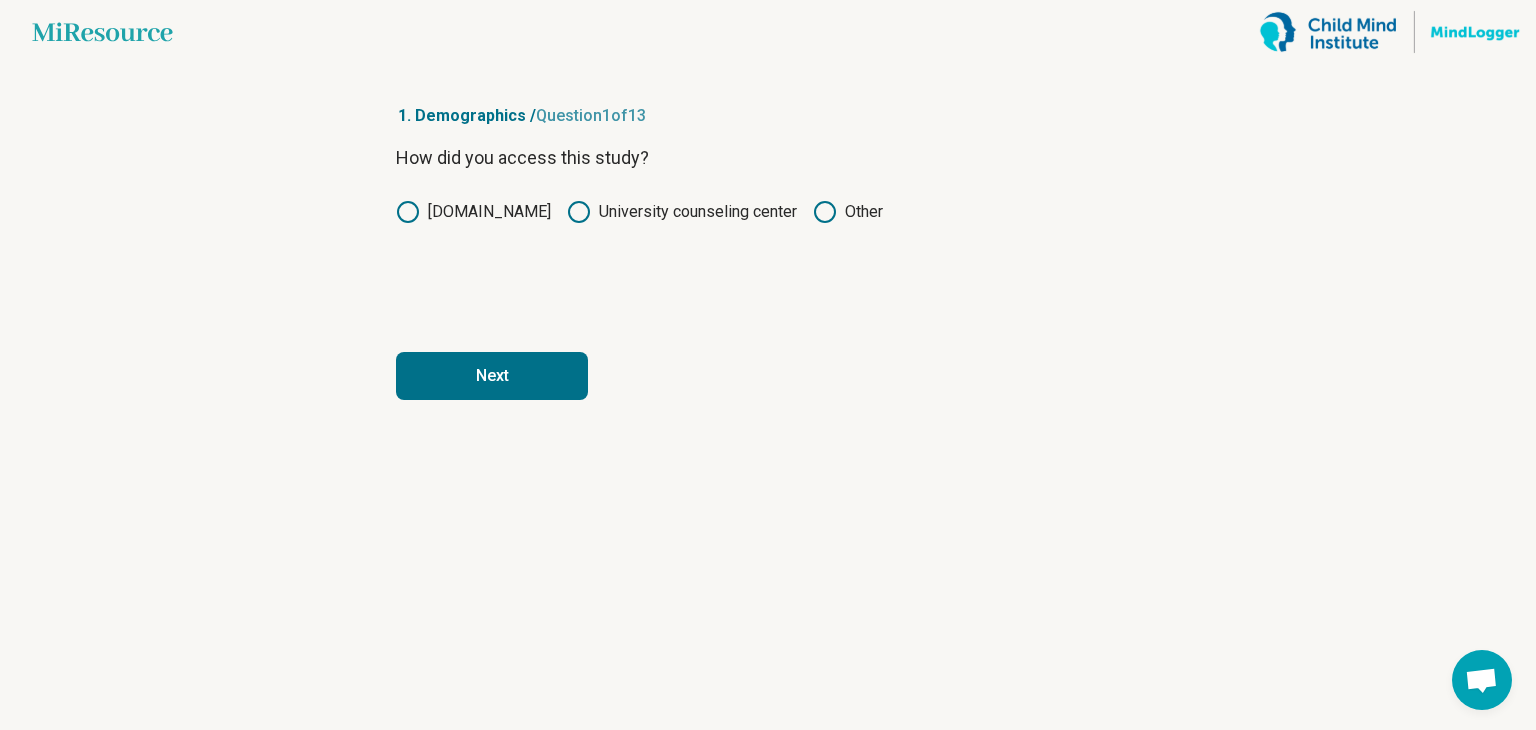 click on "Next" at bounding box center [492, 376] 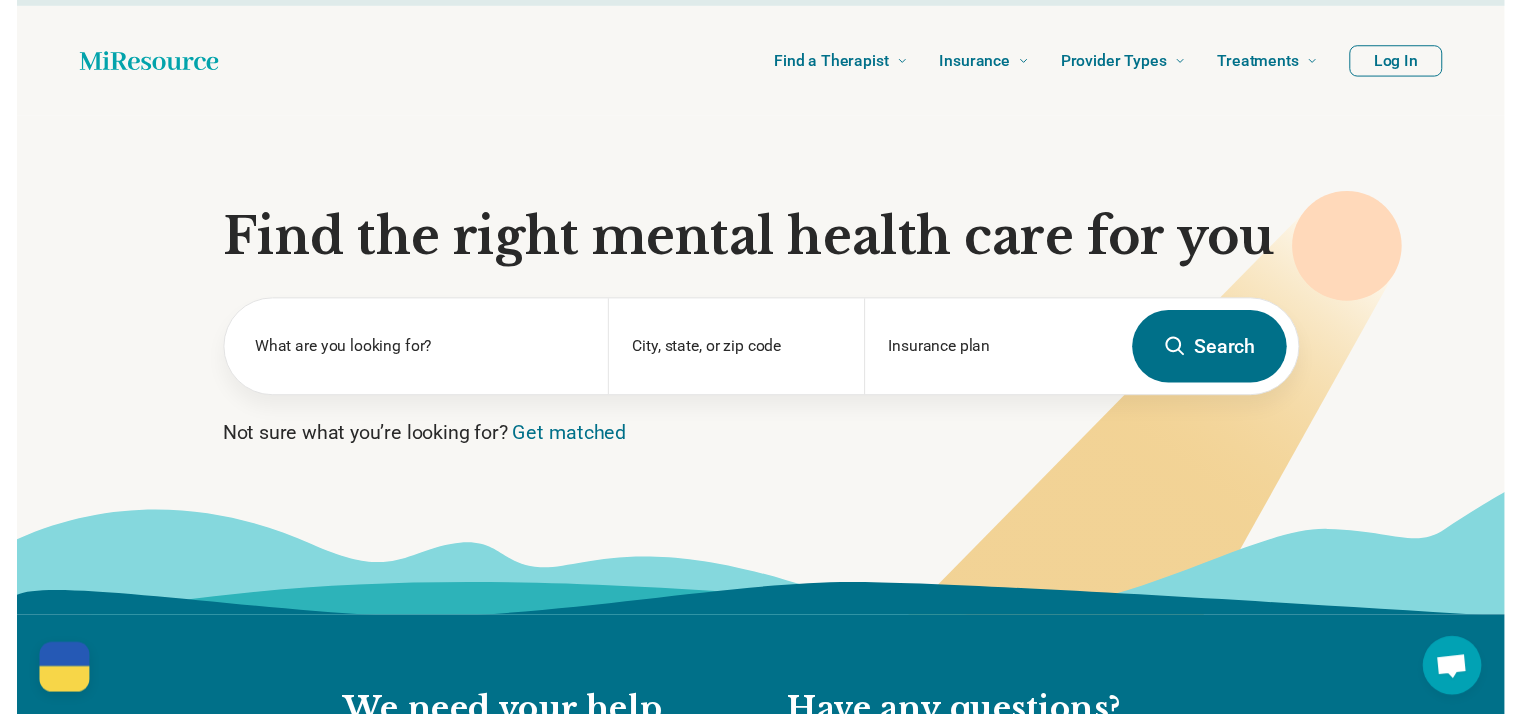 scroll, scrollTop: 0, scrollLeft: 0, axis: both 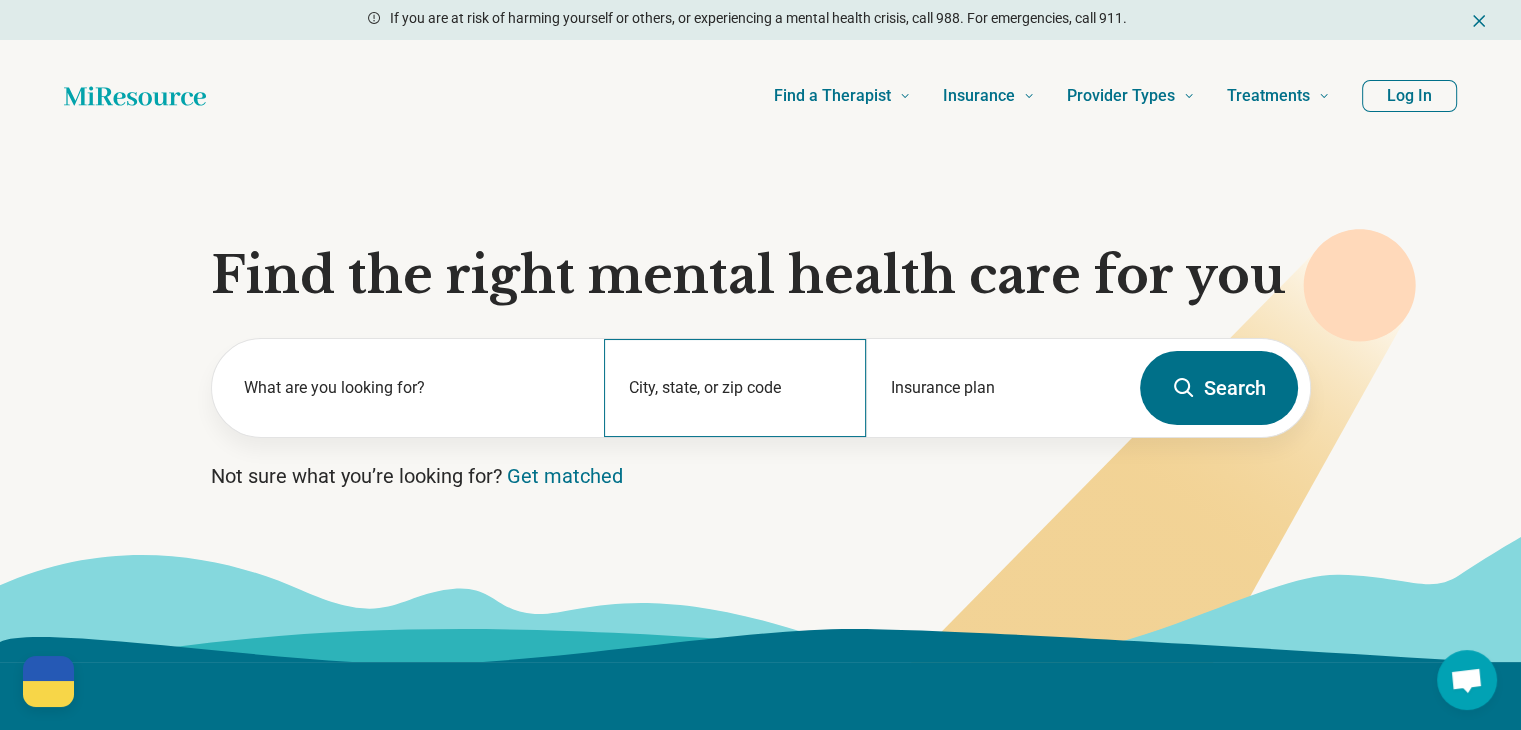 click on "City, state, or zip code" at bounding box center (735, 388) 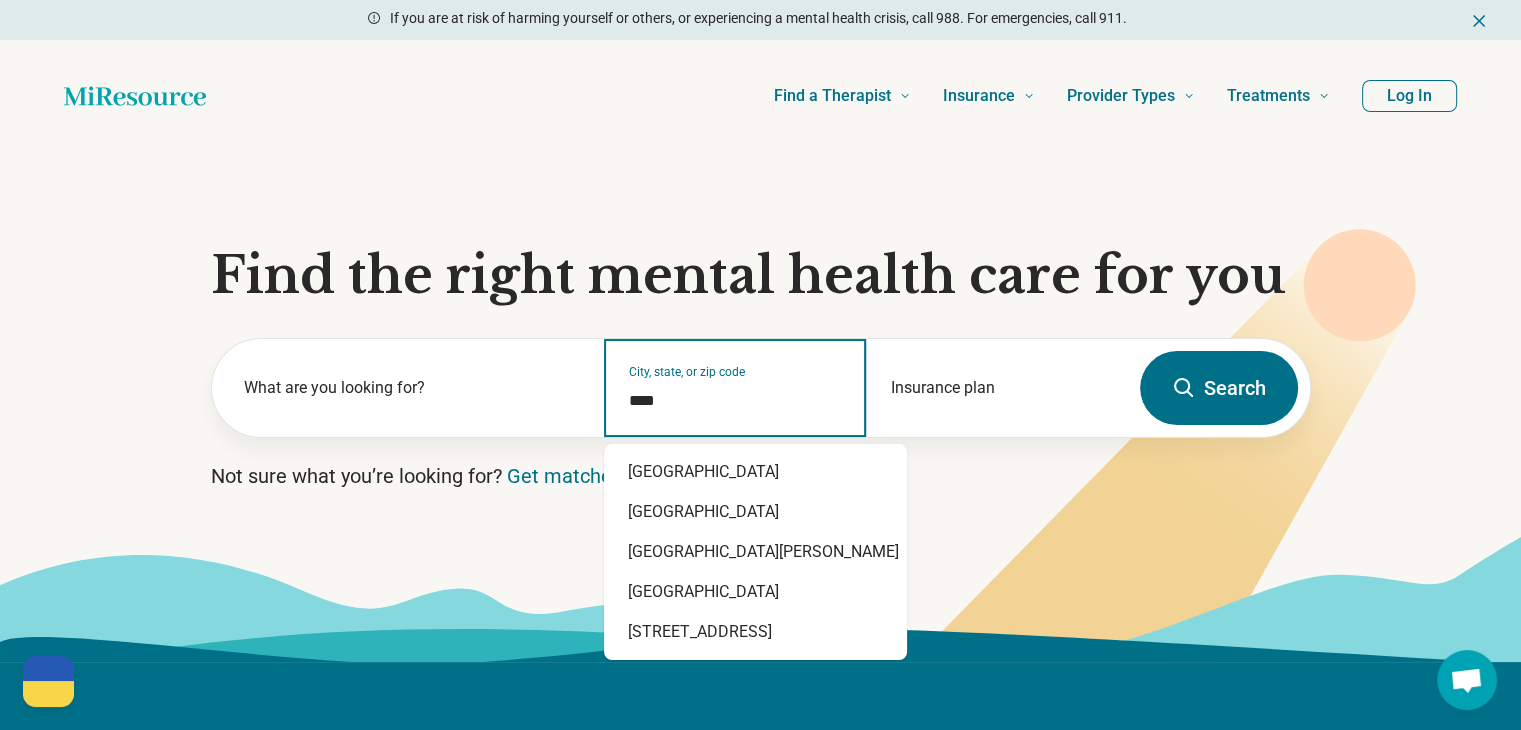 type on "*****" 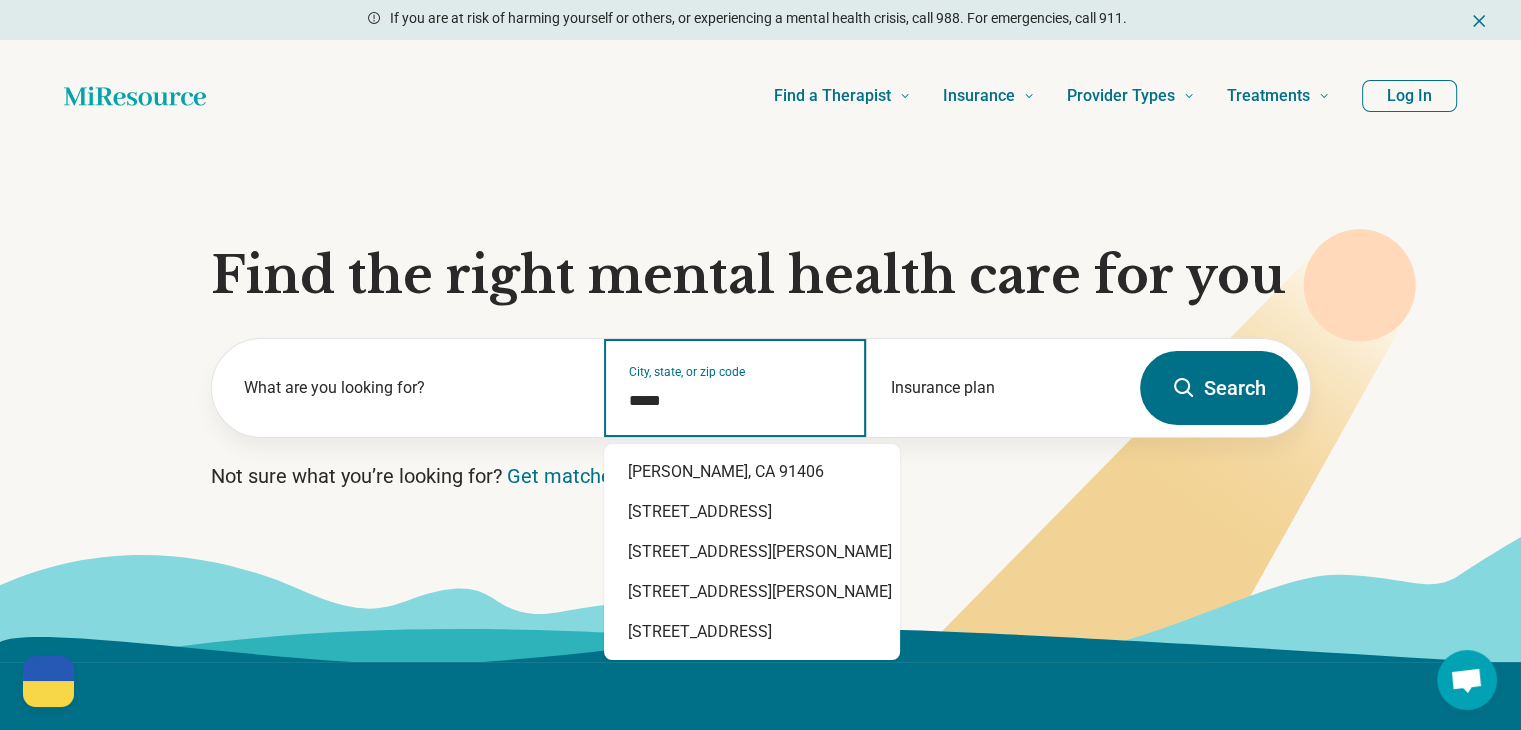 type 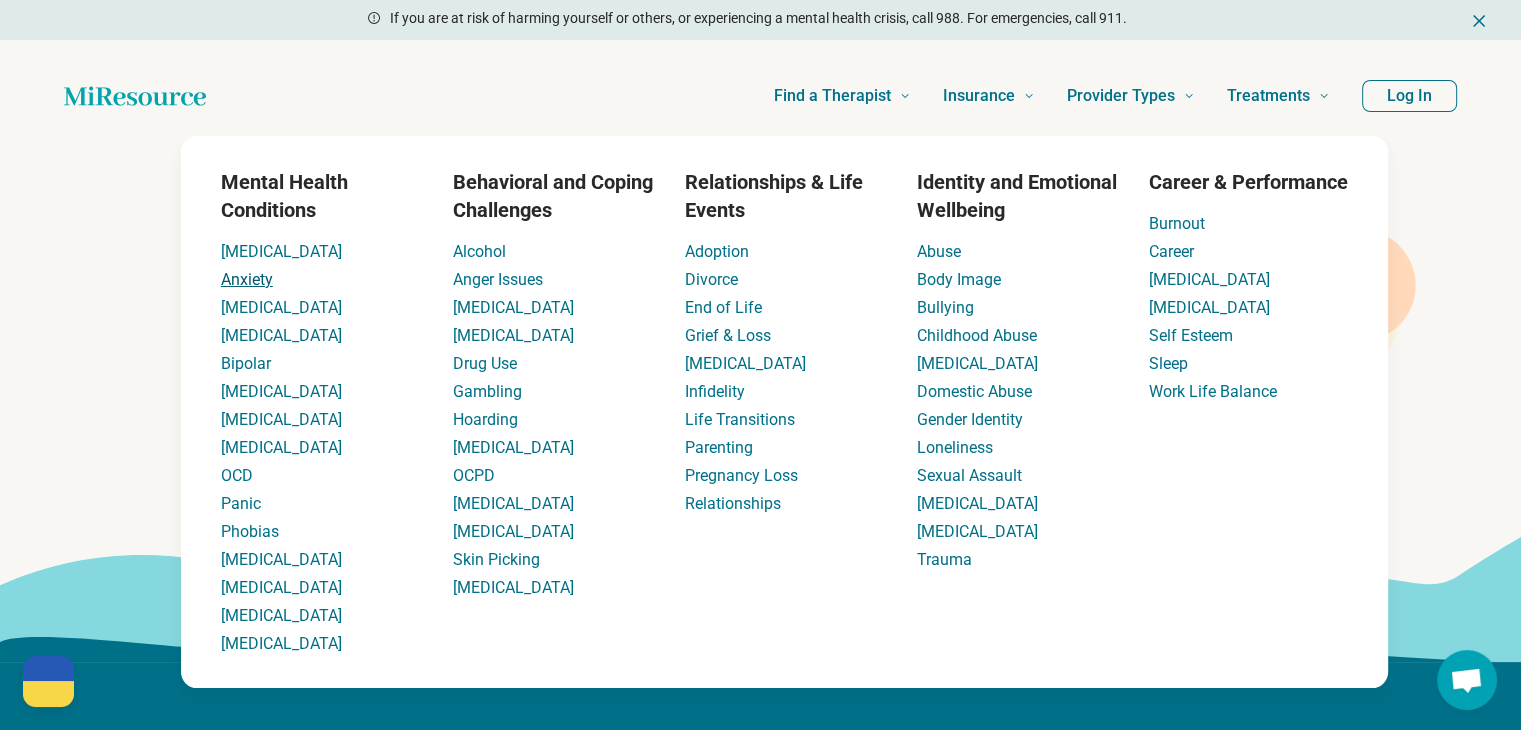 click on "Anxiety" at bounding box center [247, 279] 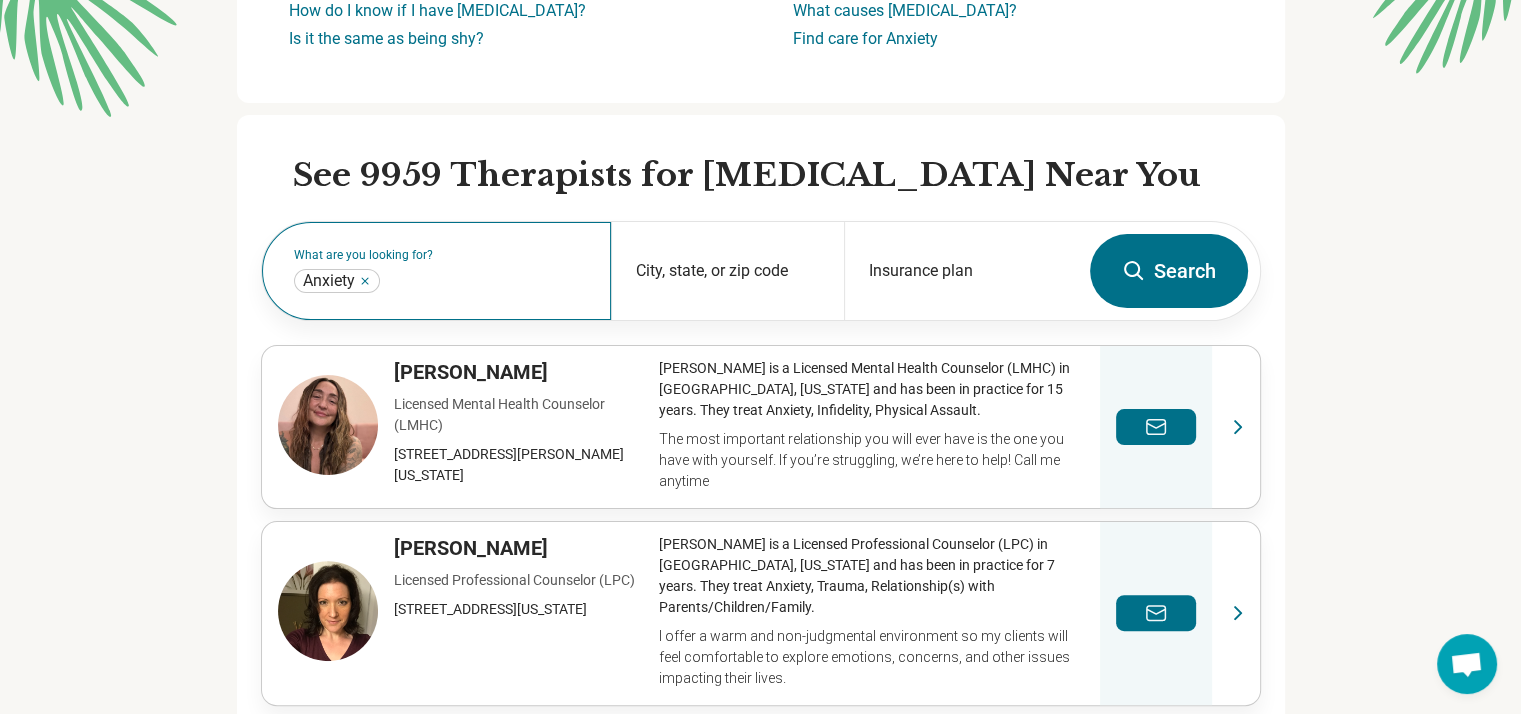 scroll, scrollTop: 400, scrollLeft: 0, axis: vertical 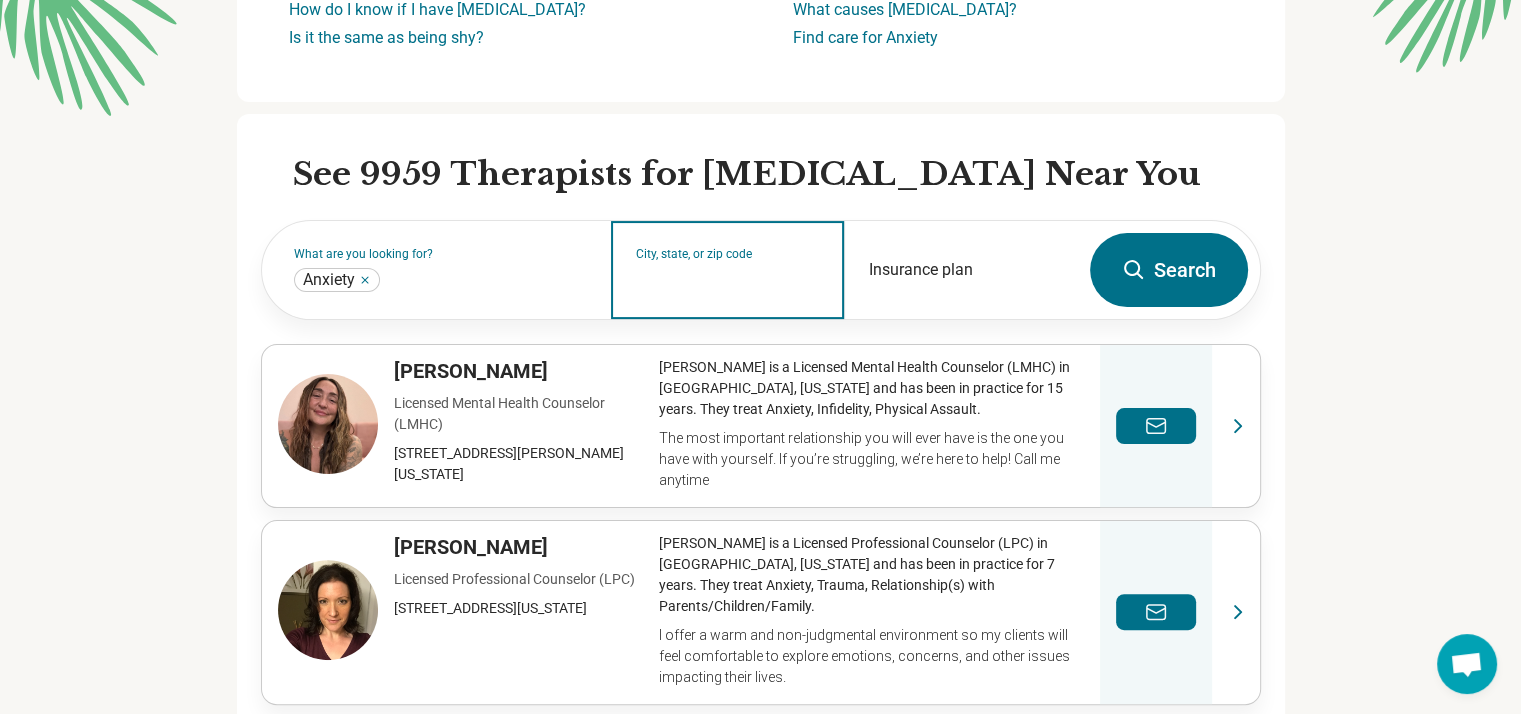 click on "City, state, or zip code" at bounding box center (728, 283) 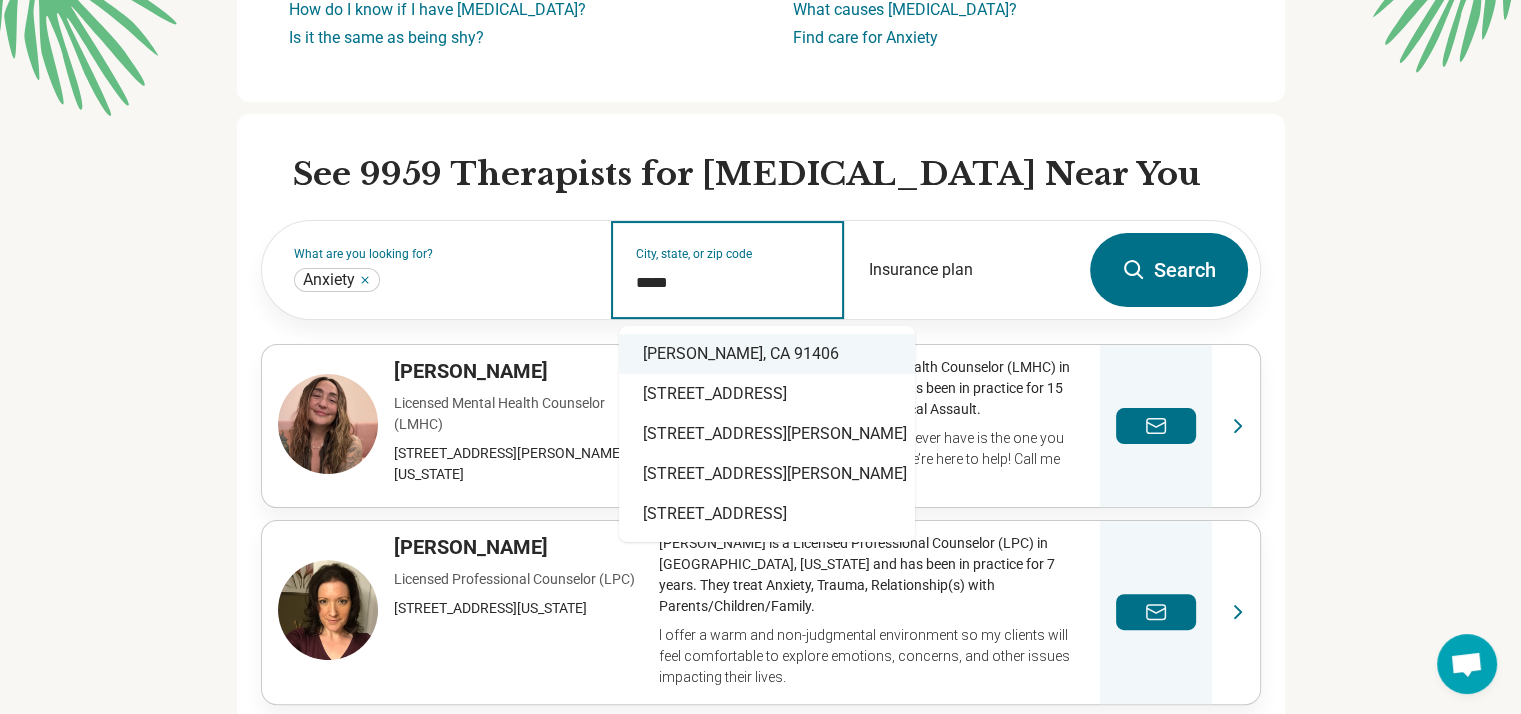 click on "91406 Chelsea Road, Kennewick, WA" at bounding box center (767, 394) 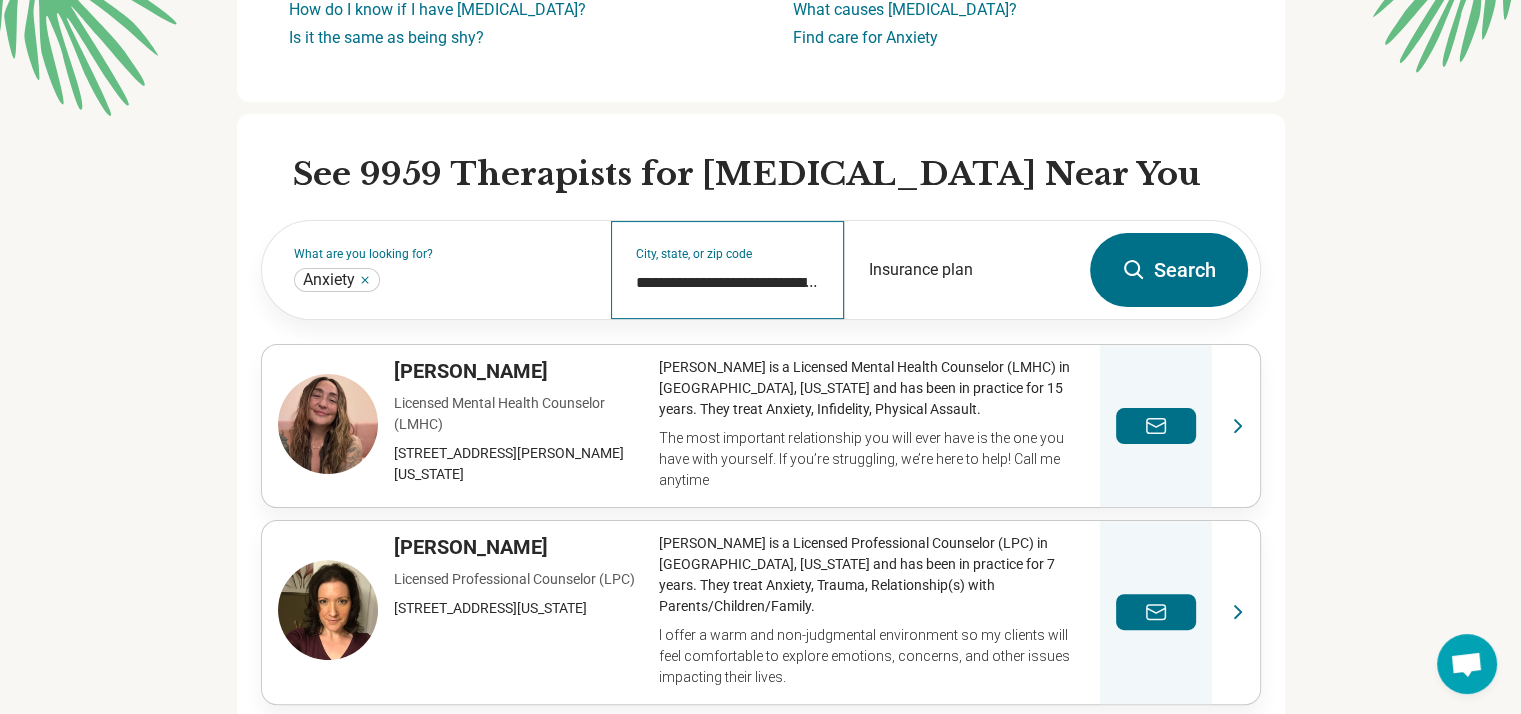 click on "**********" at bounding box center (727, 270) 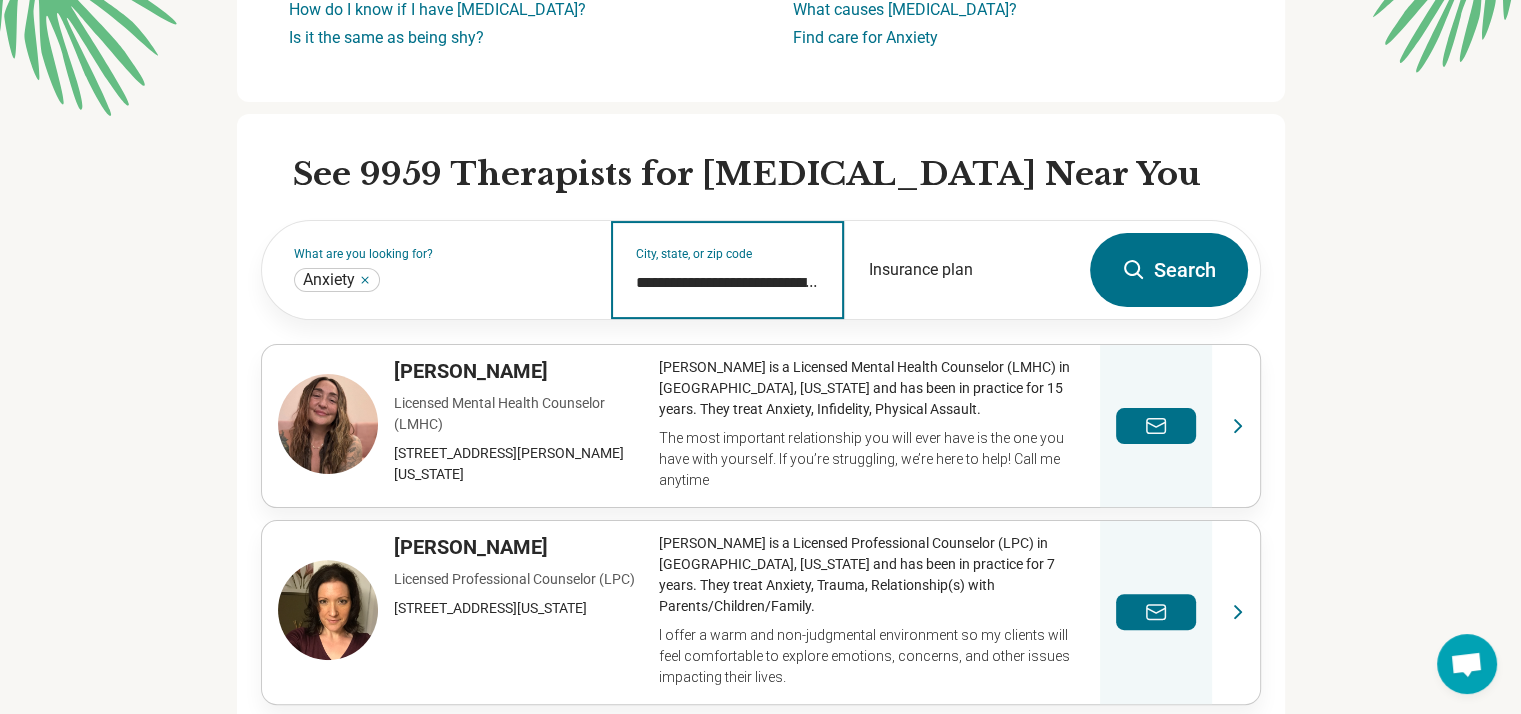 scroll, scrollTop: 0, scrollLeft: 137, axis: horizontal 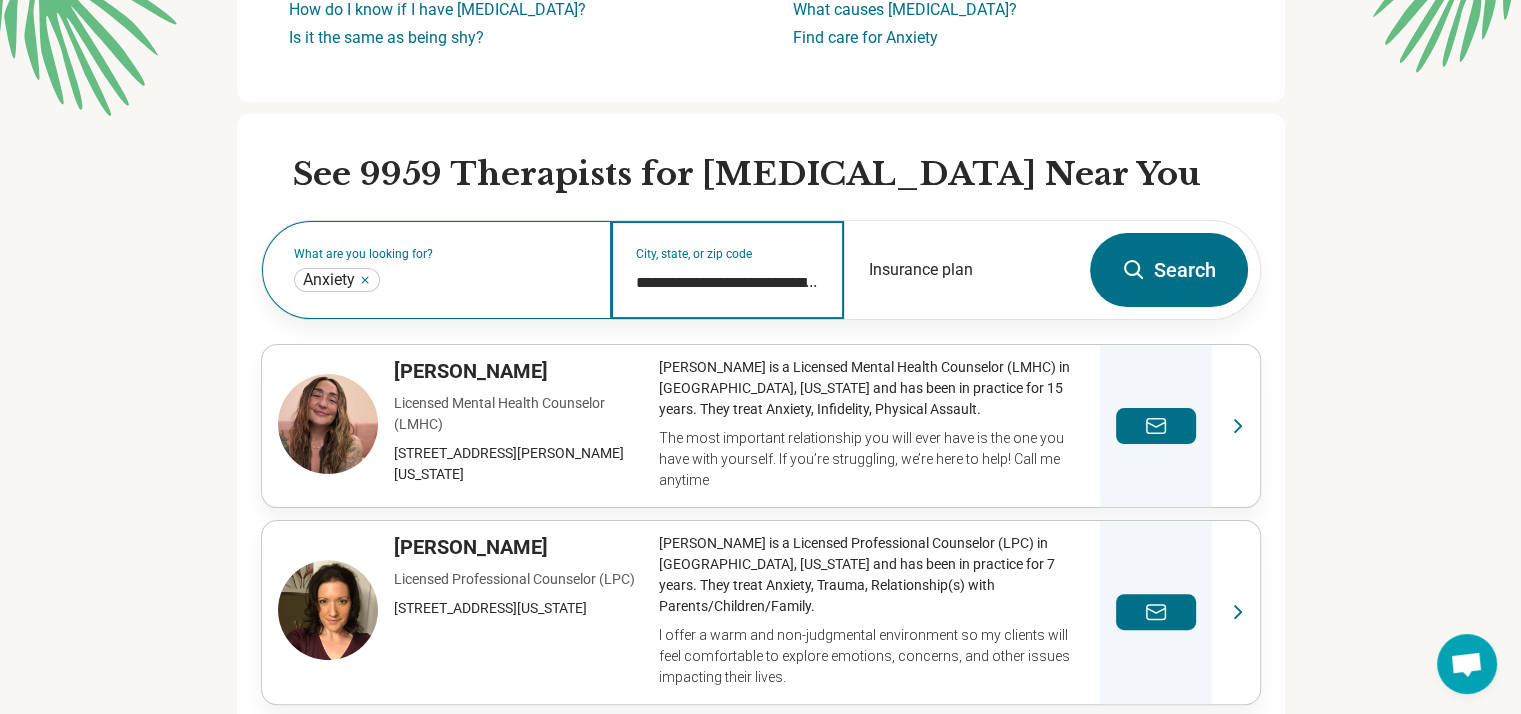 drag, startPoint x: 816, startPoint y: 284, endPoint x: 572, endPoint y: 285, distance: 244.00204 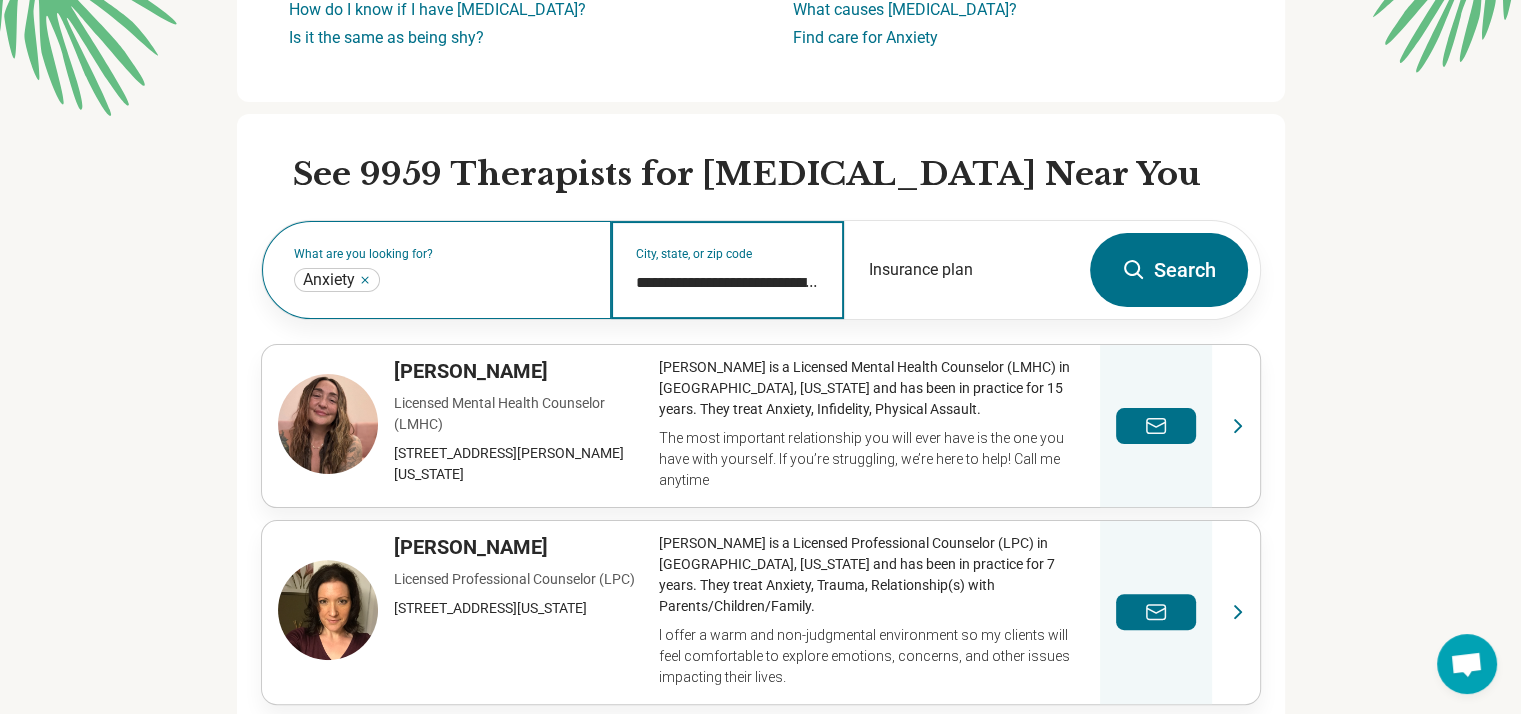 type on "*" 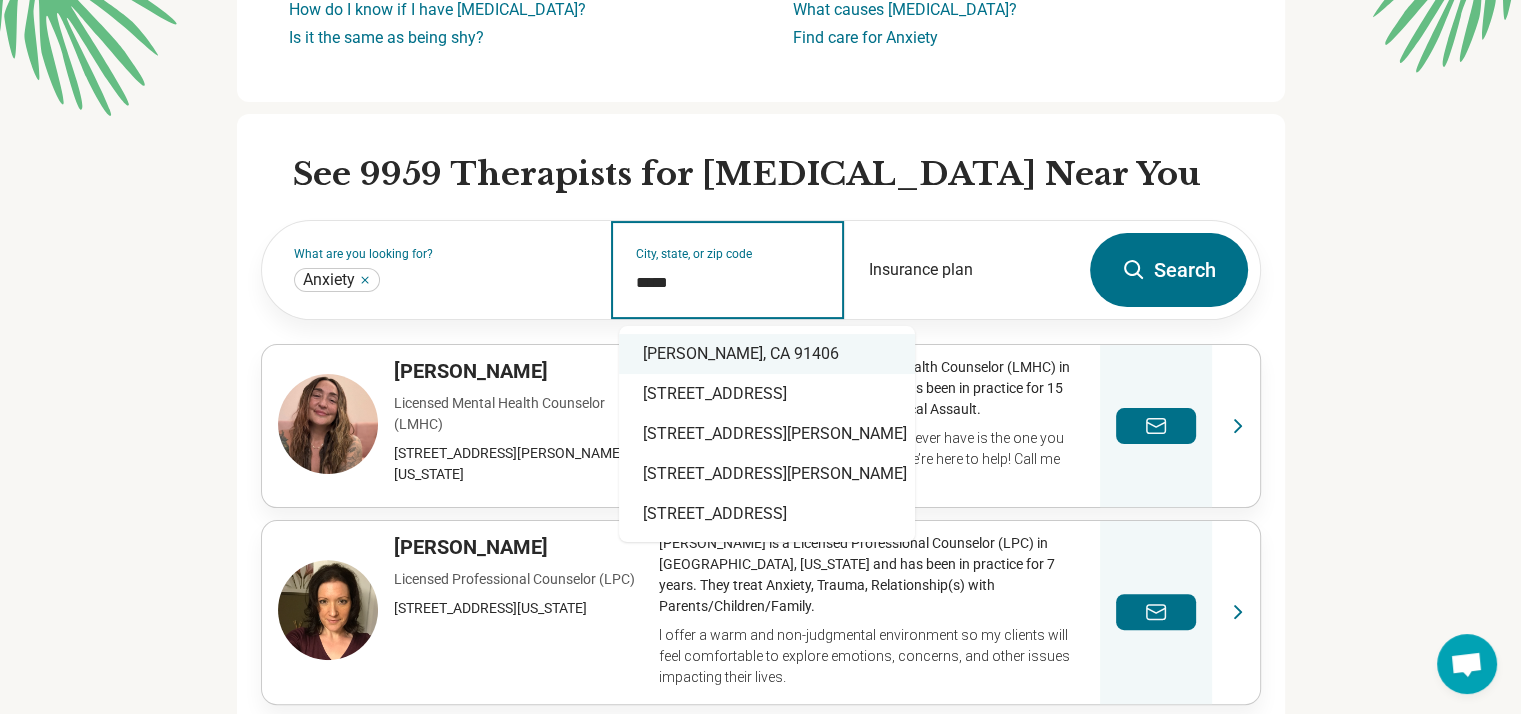 drag, startPoint x: 664, startPoint y: 335, endPoint x: 674, endPoint y: 343, distance: 12.806249 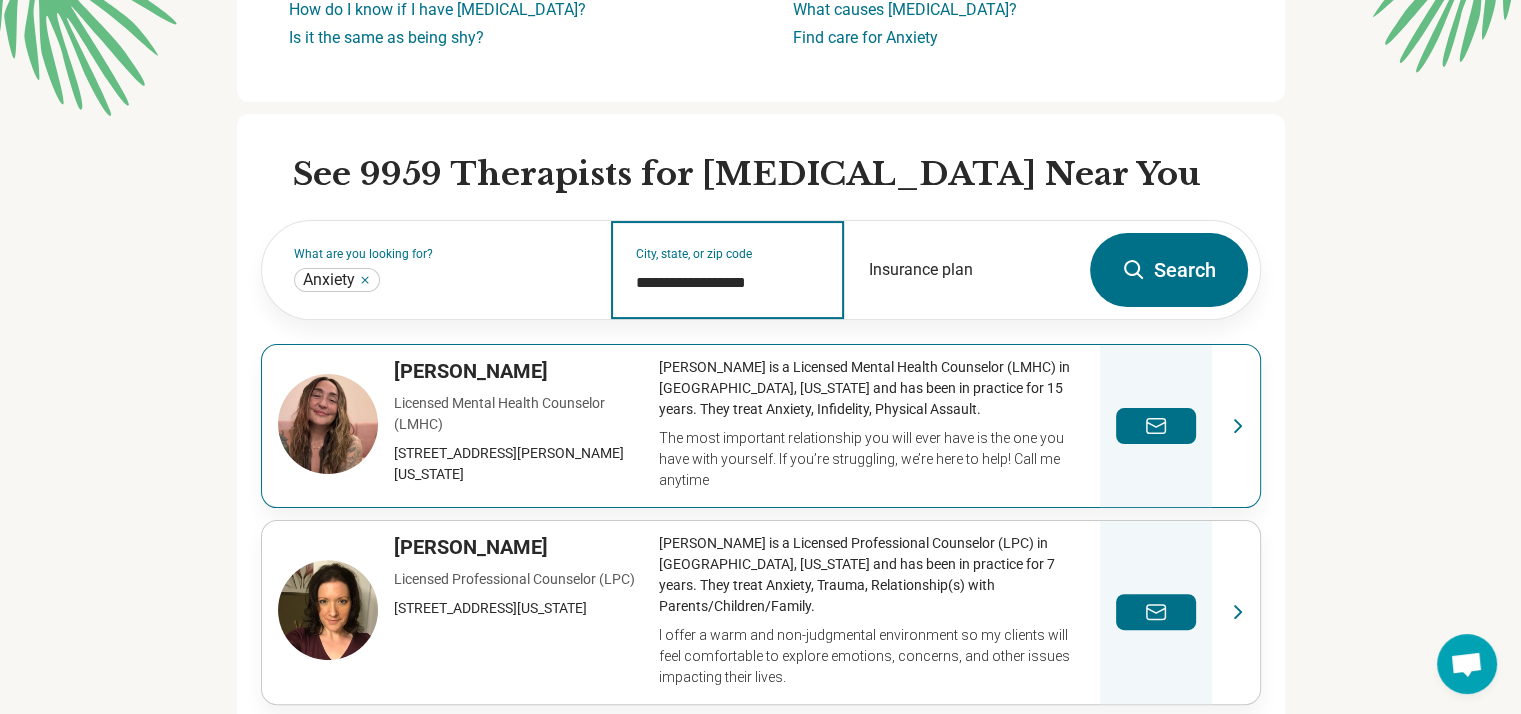 type on "**********" 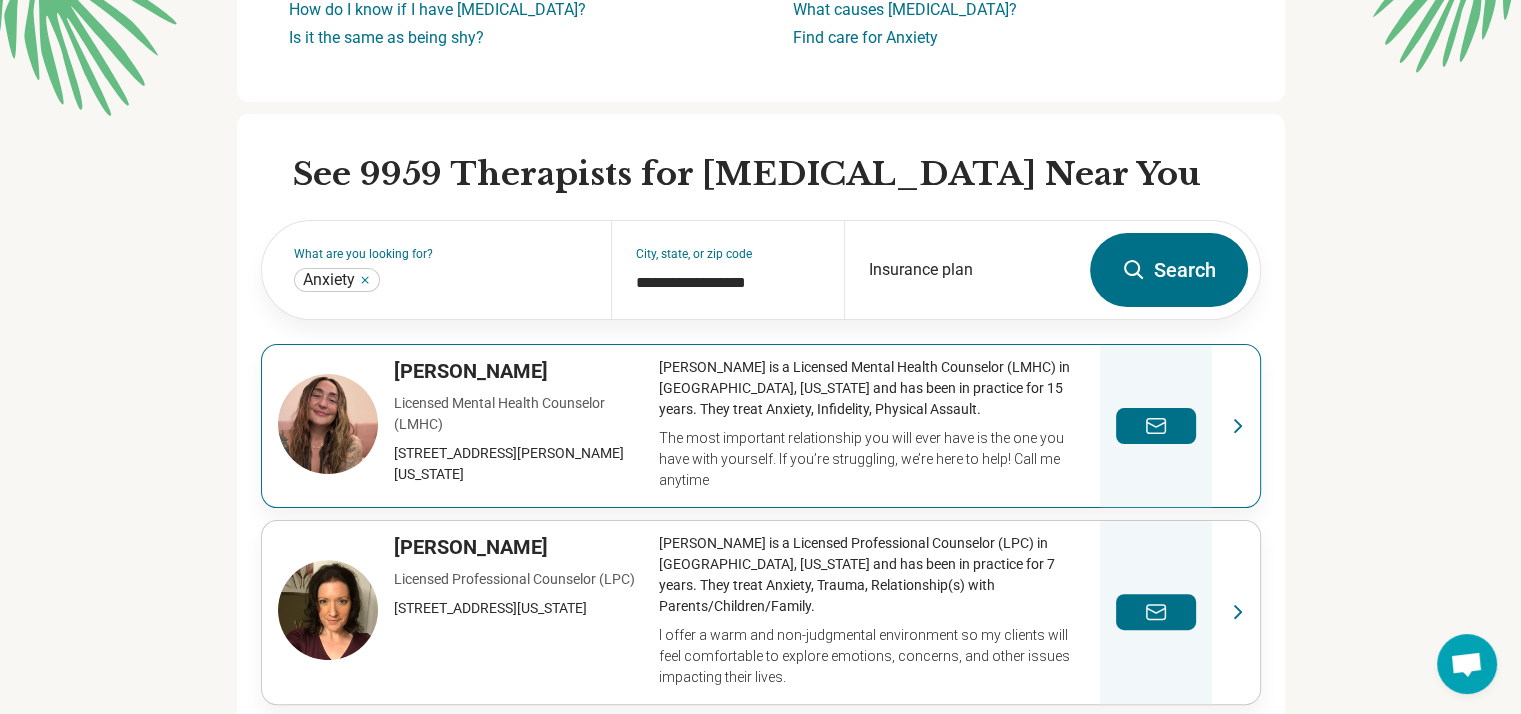 click on "View profile" at bounding box center (761, 426) 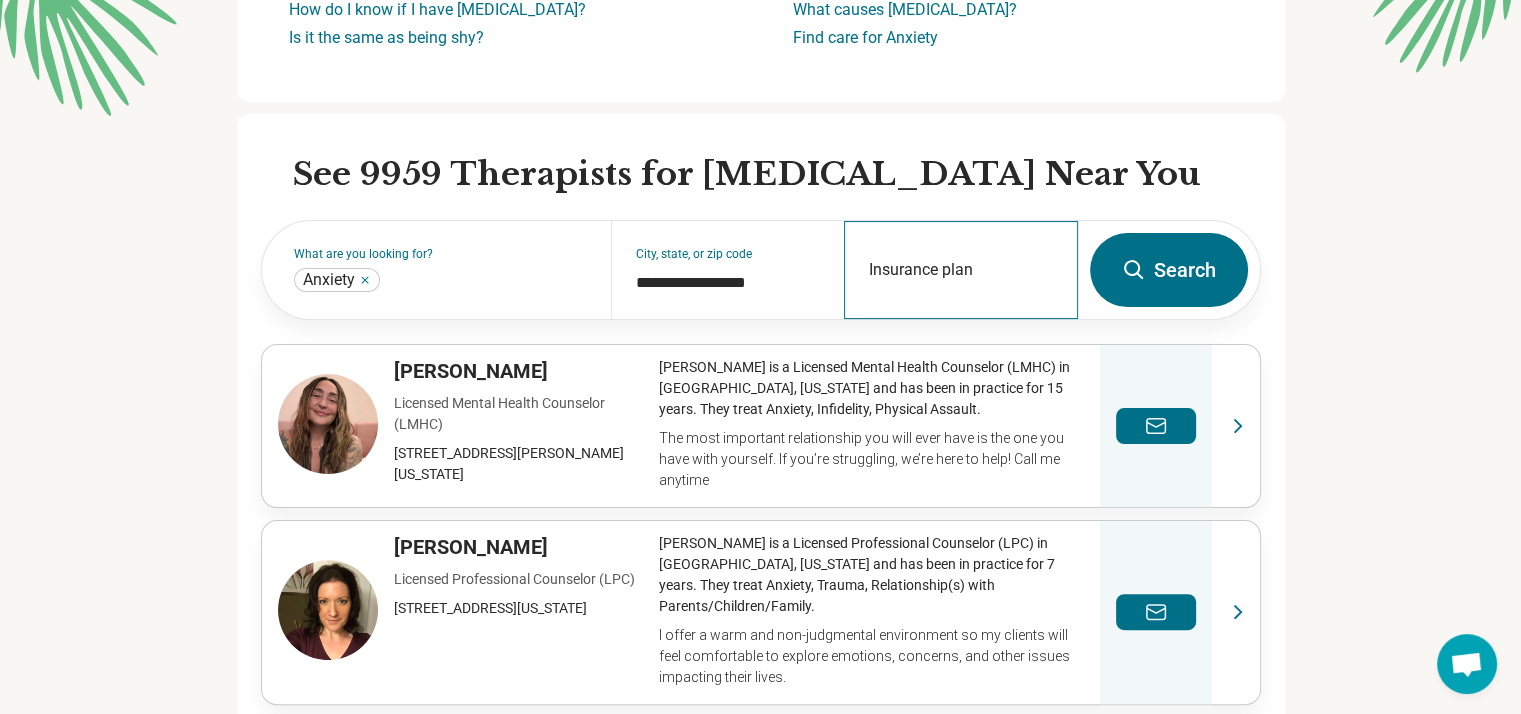 click on "Insurance plan" at bounding box center (960, 270) 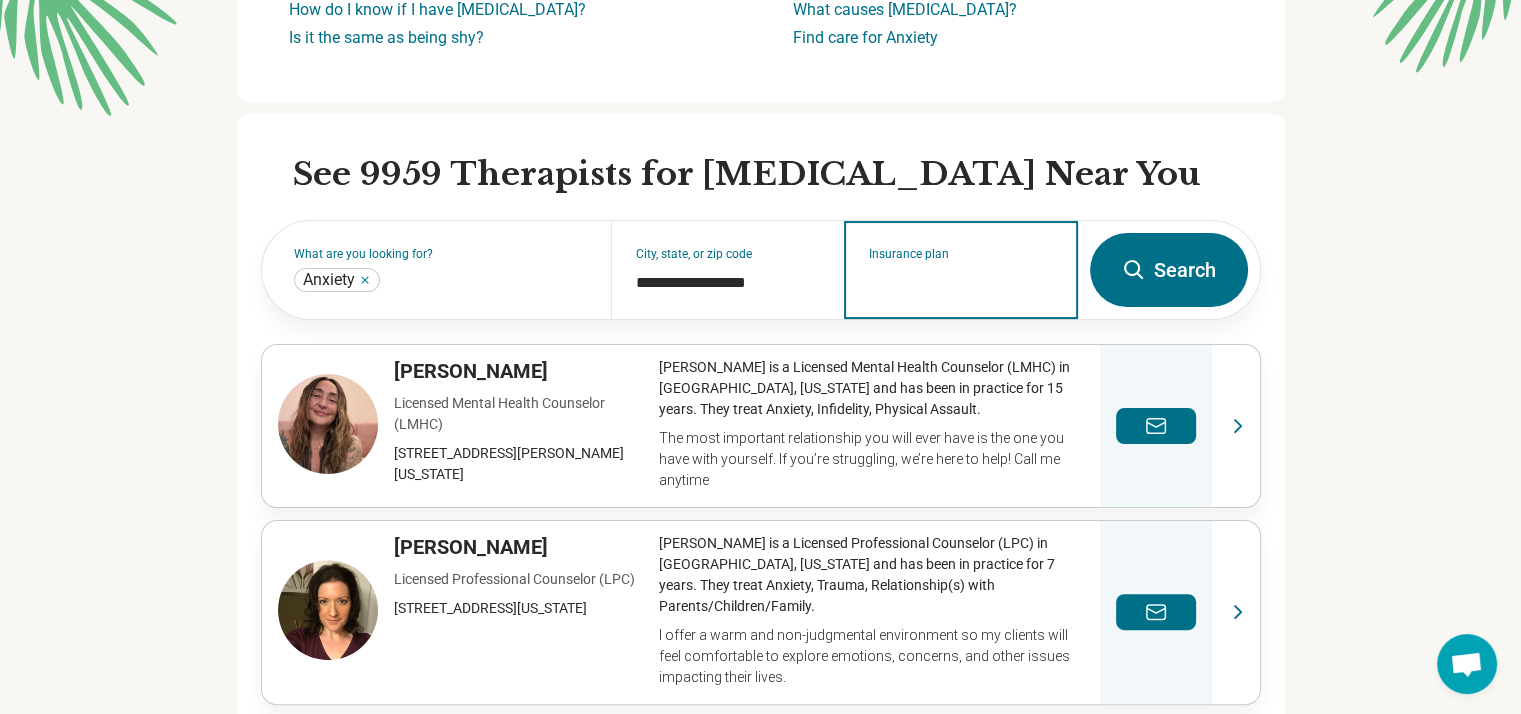 type on "*" 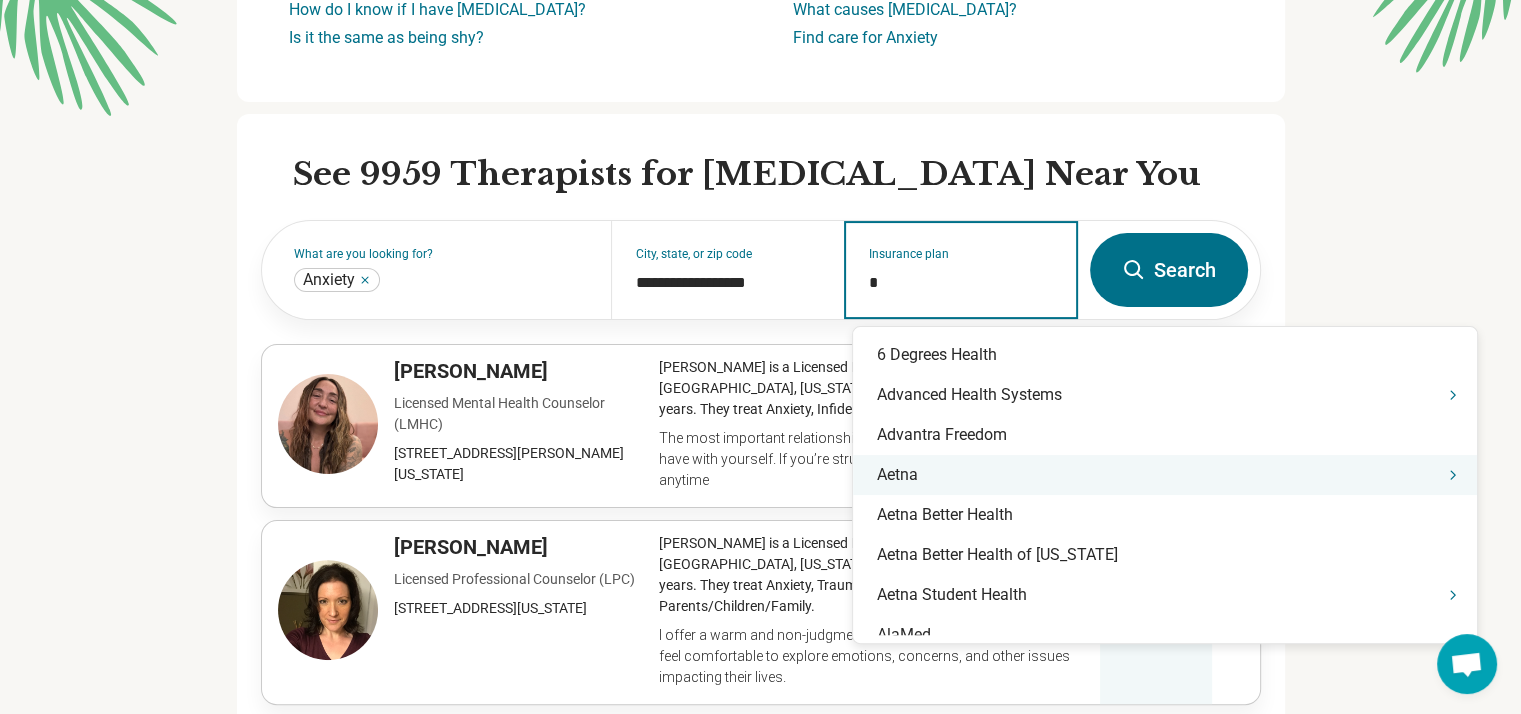 click on "Aetna" at bounding box center (1165, 475) 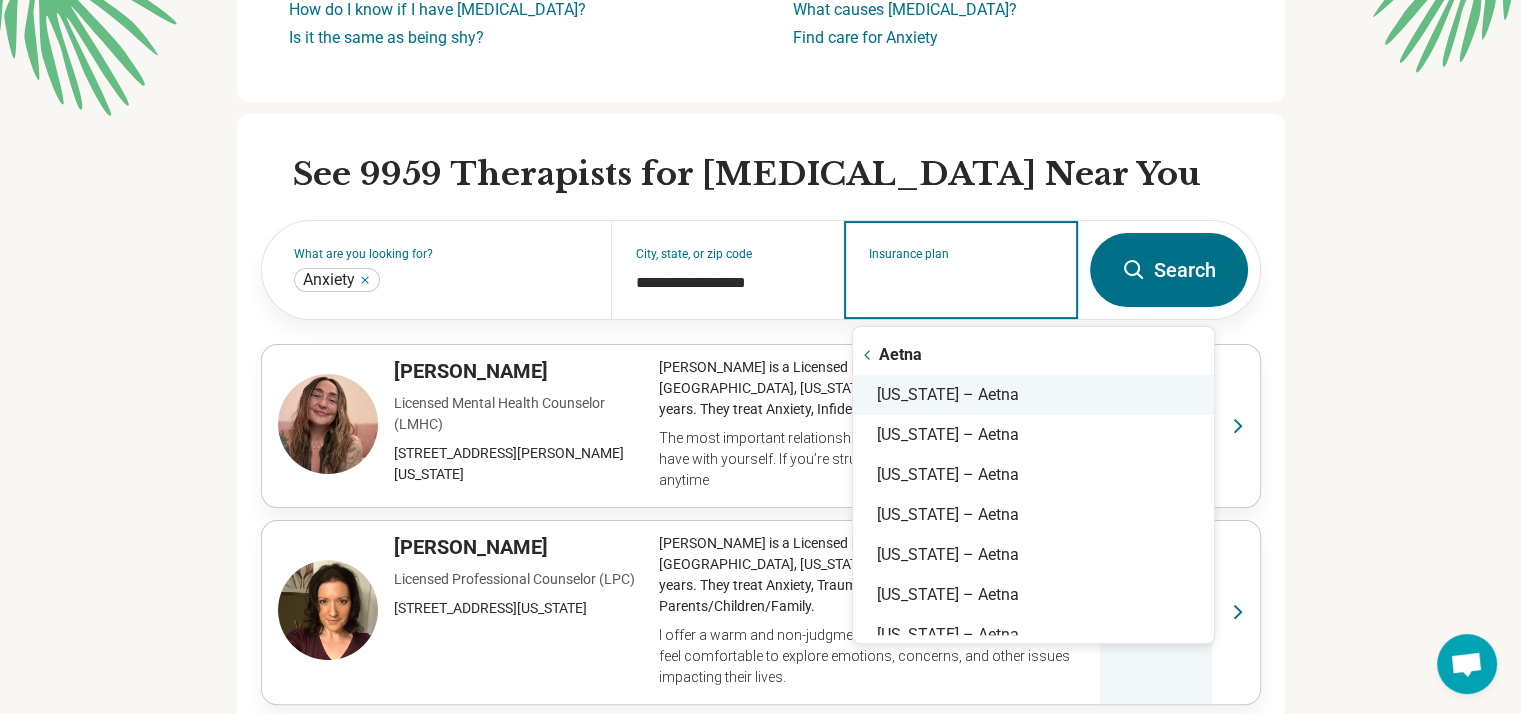 click on "California – Aetna" at bounding box center [1033, 395] 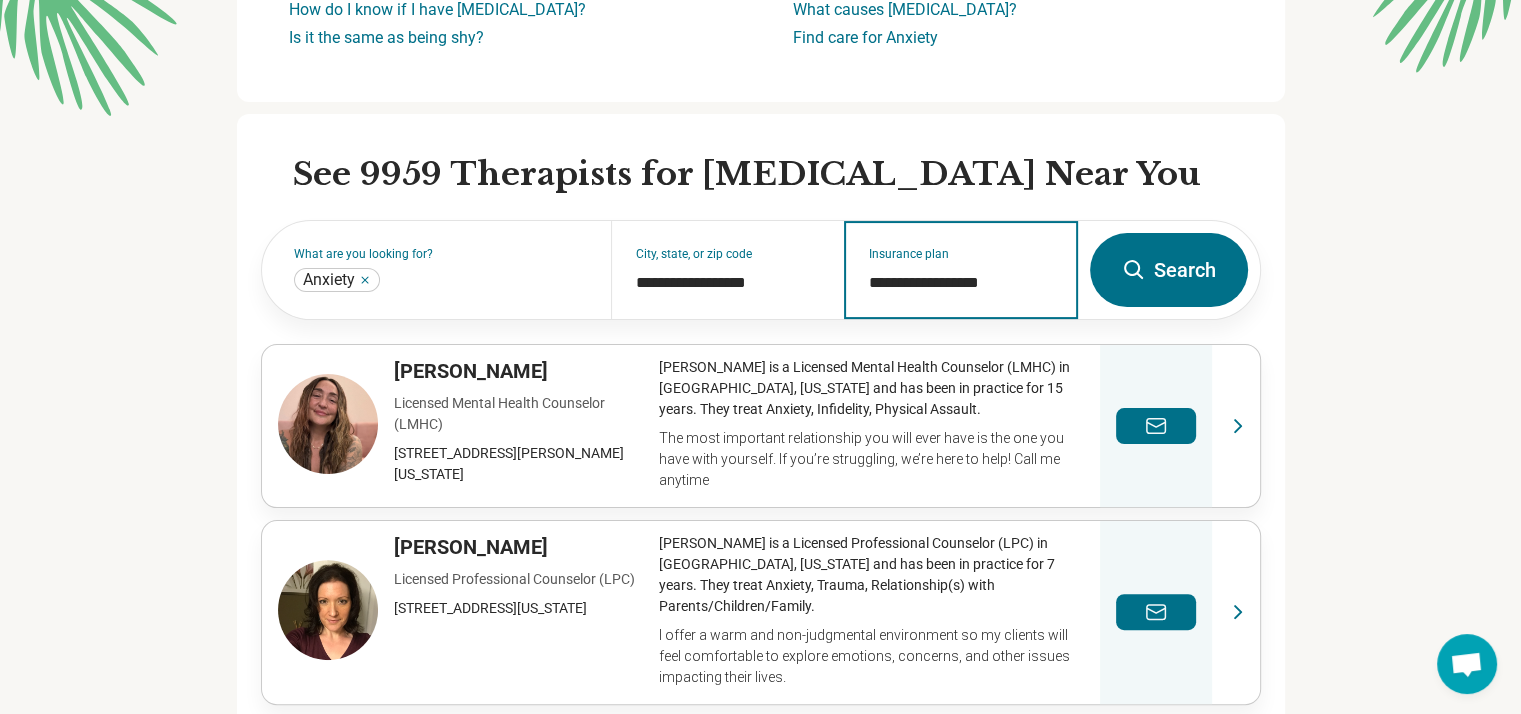 type on "**********" 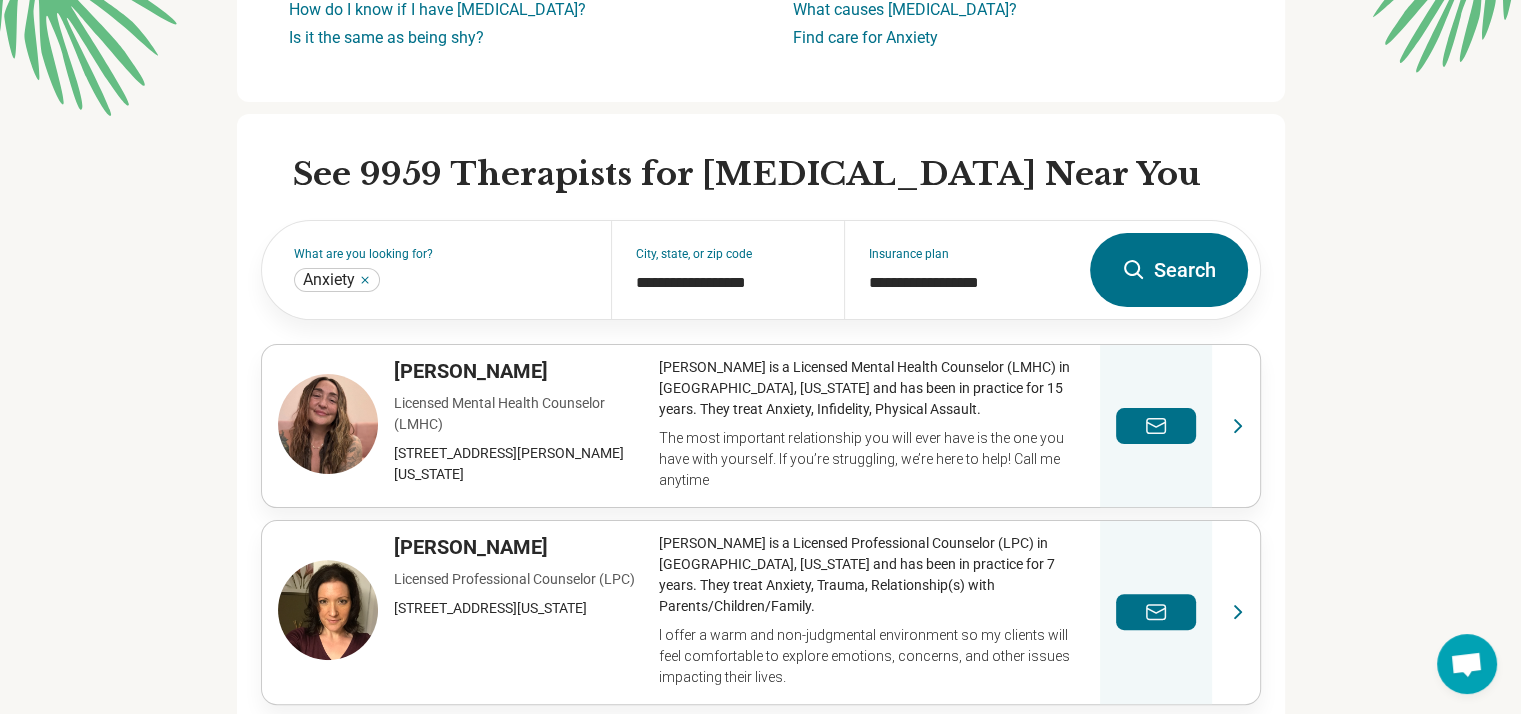 click on "Search" at bounding box center [1169, 270] 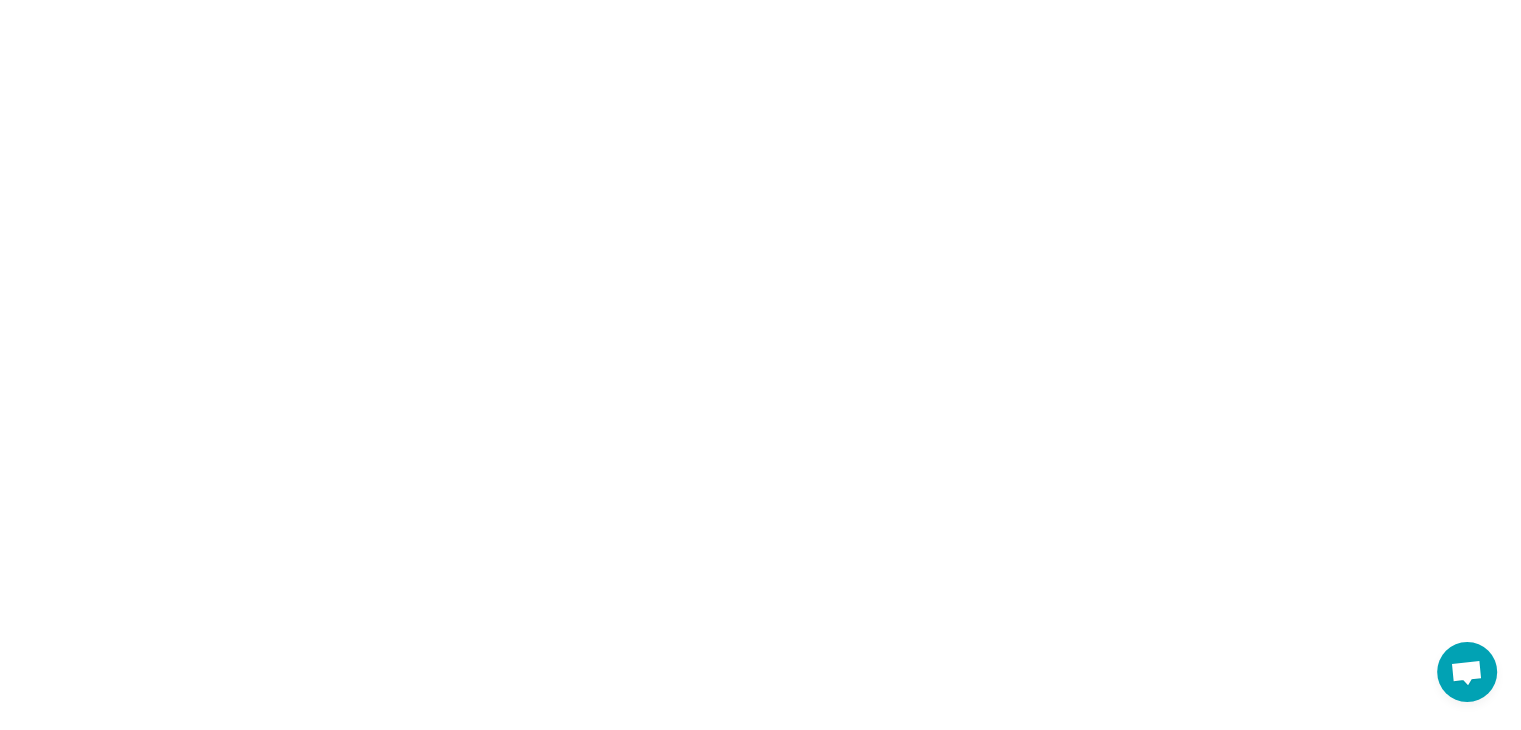 scroll, scrollTop: 0, scrollLeft: 0, axis: both 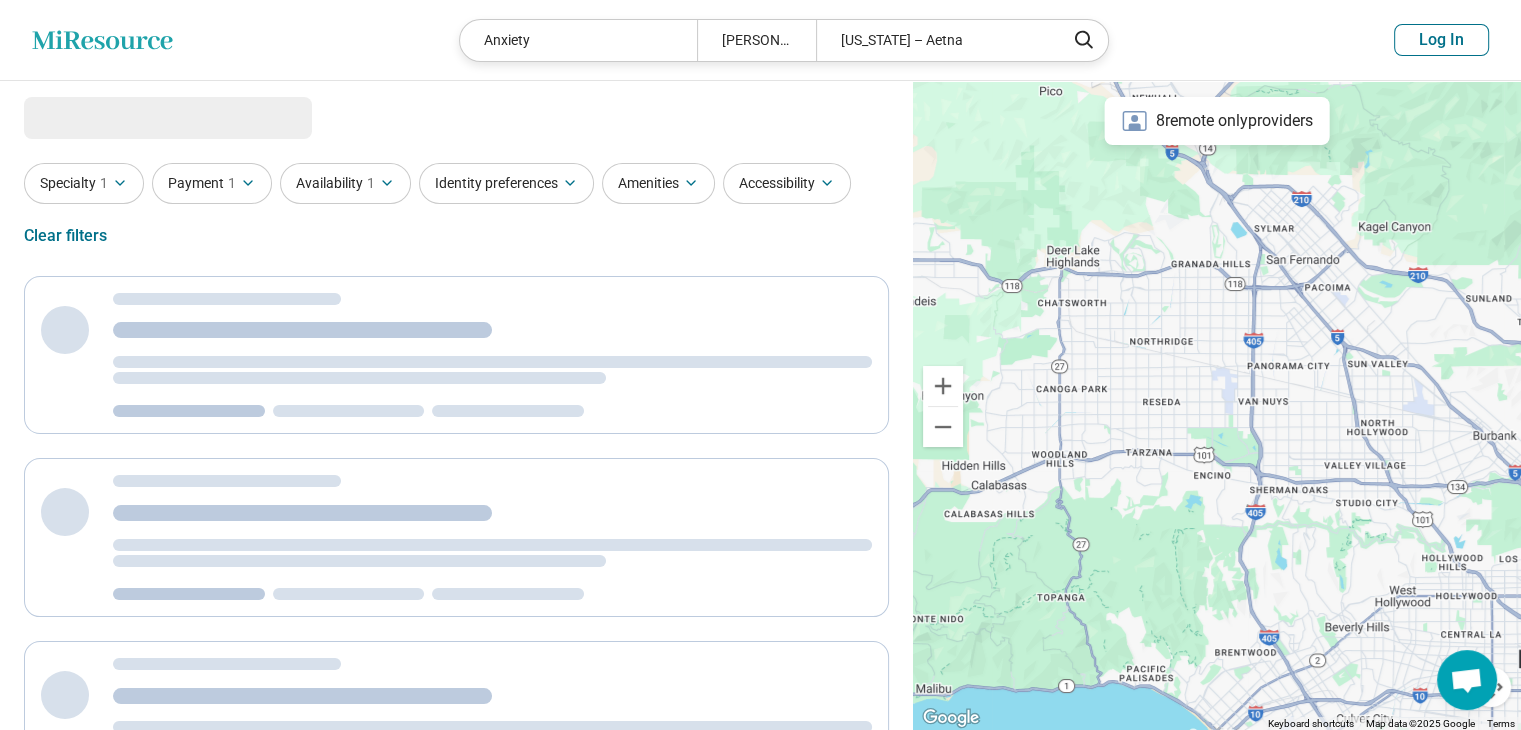select on "***" 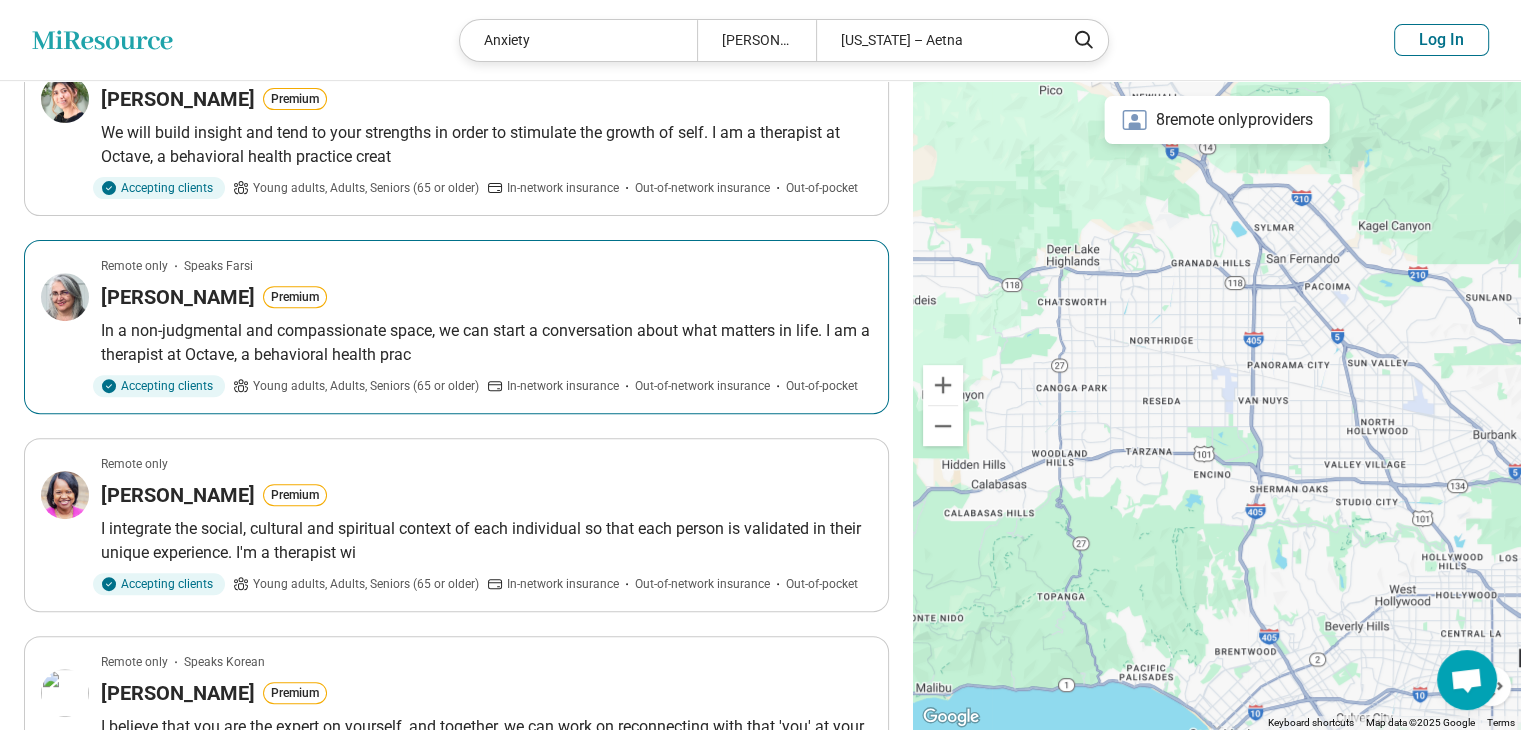 scroll, scrollTop: 1300, scrollLeft: 0, axis: vertical 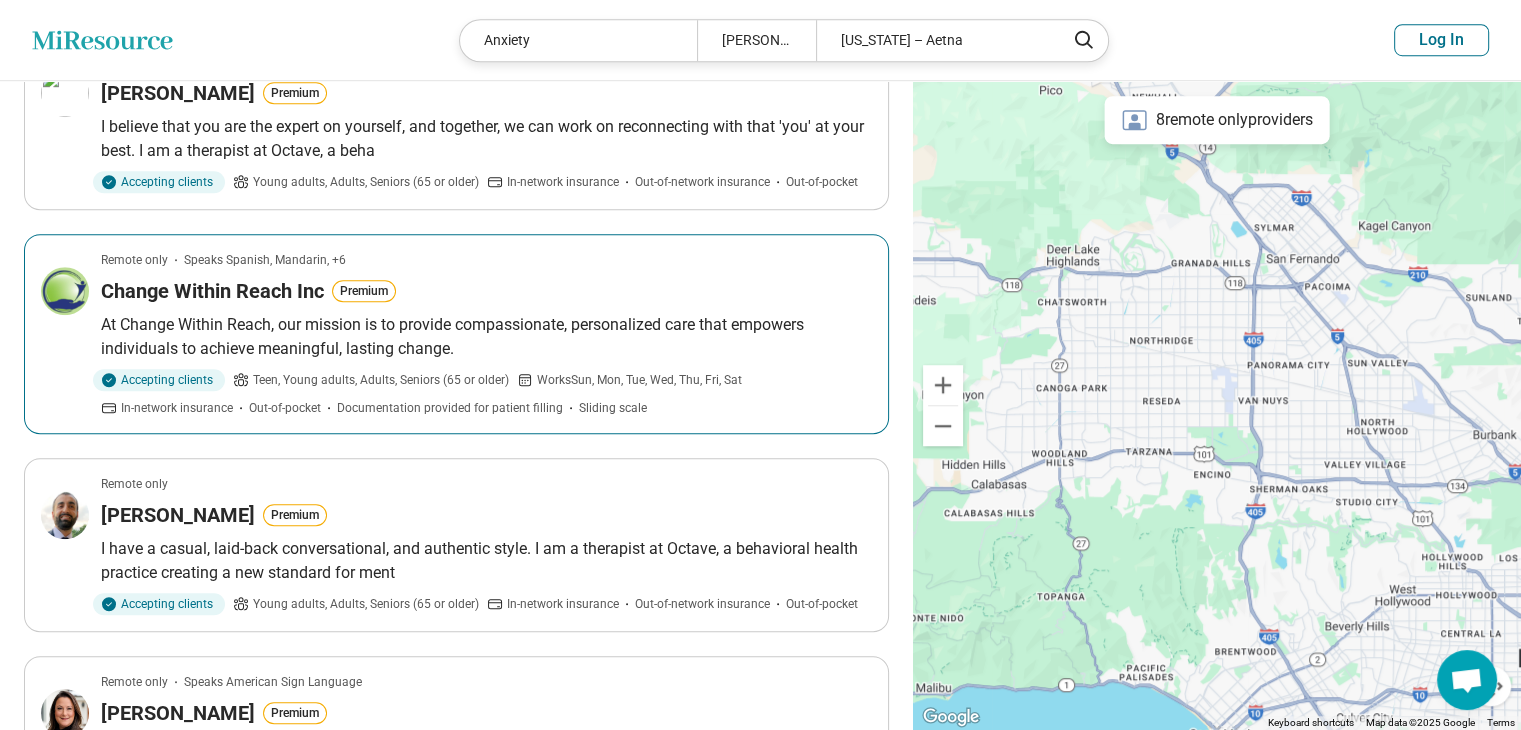 click on "Premium" at bounding box center (364, 291) 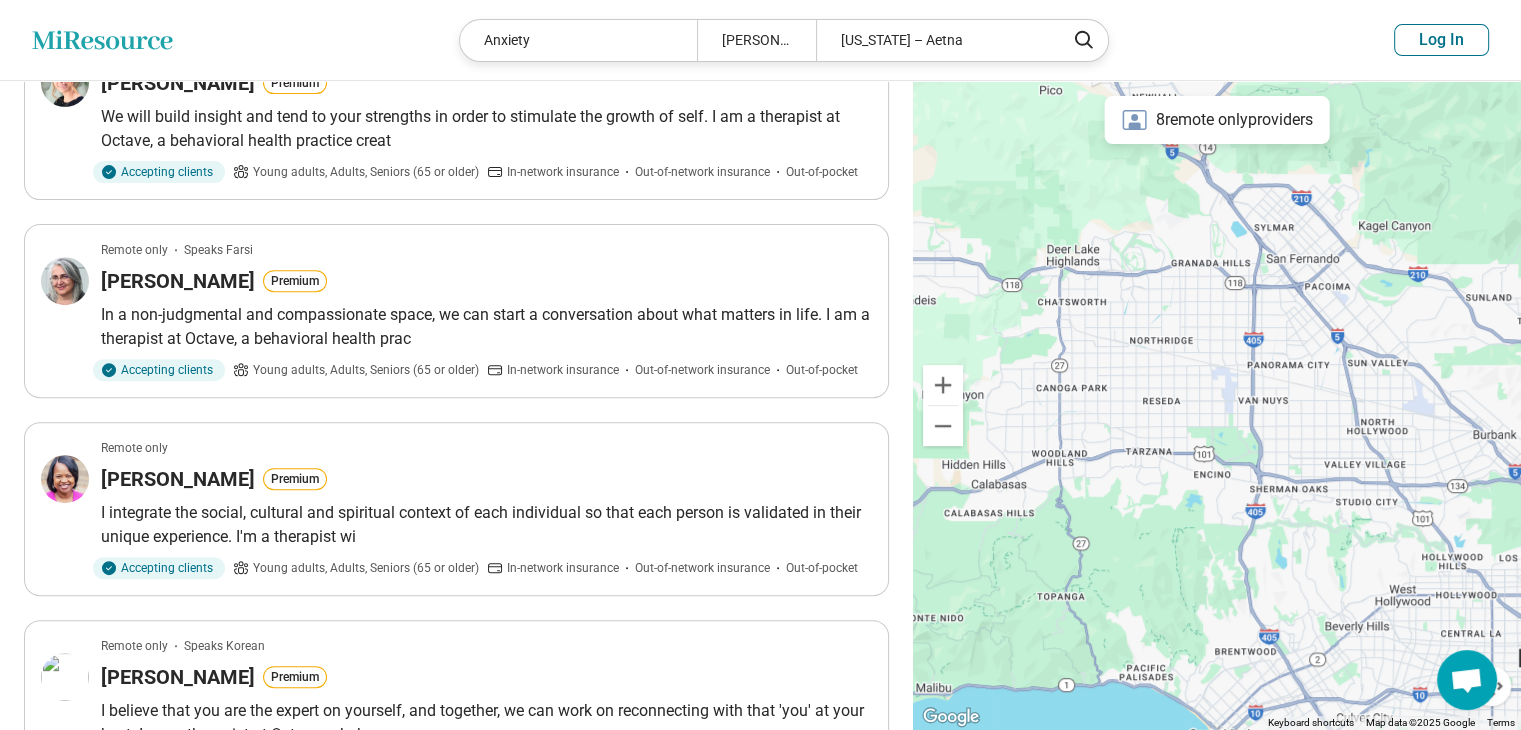scroll, scrollTop: 500, scrollLeft: 0, axis: vertical 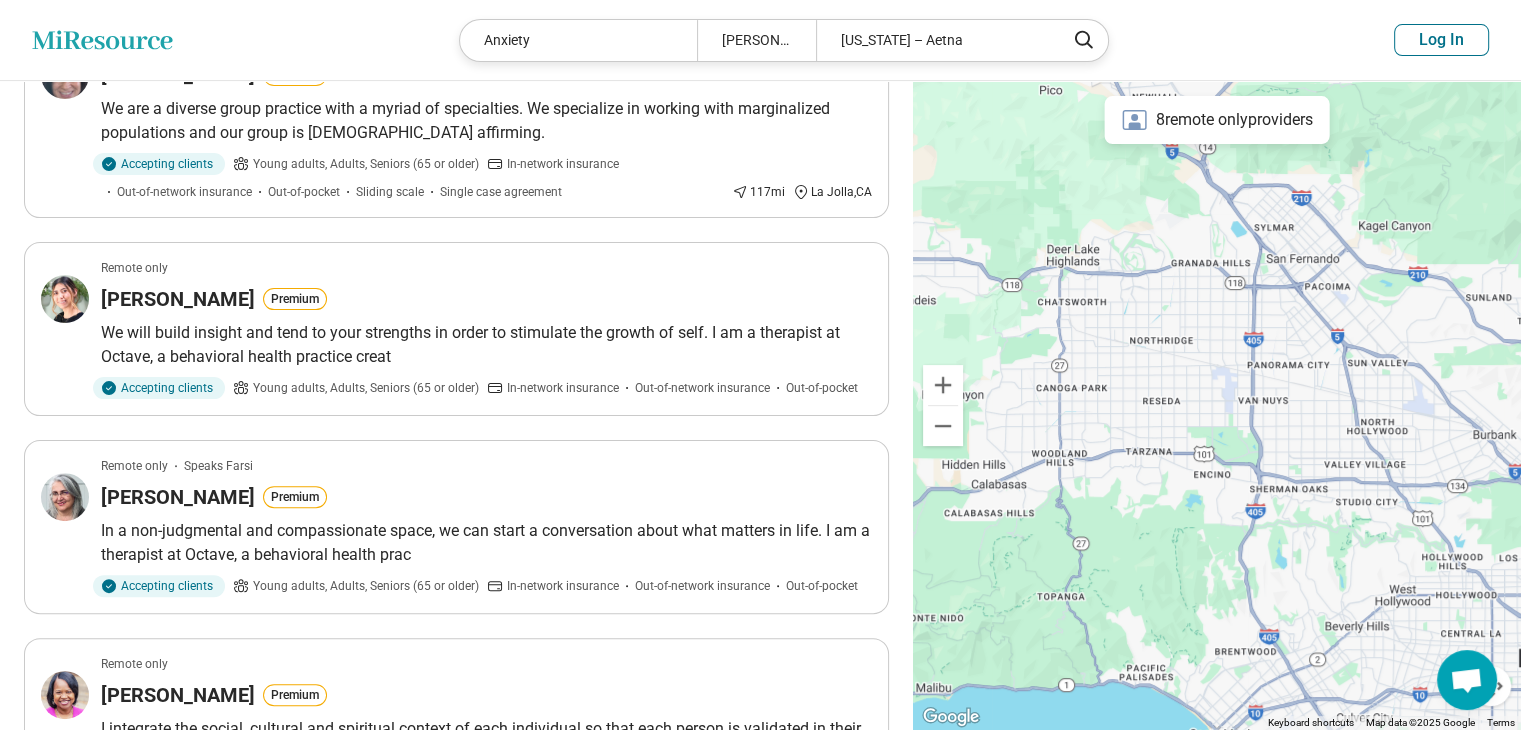 click on "Miresource logo Anxiety Van Nuys, CA 91406 California – Aetna Log In" at bounding box center (760, 40) 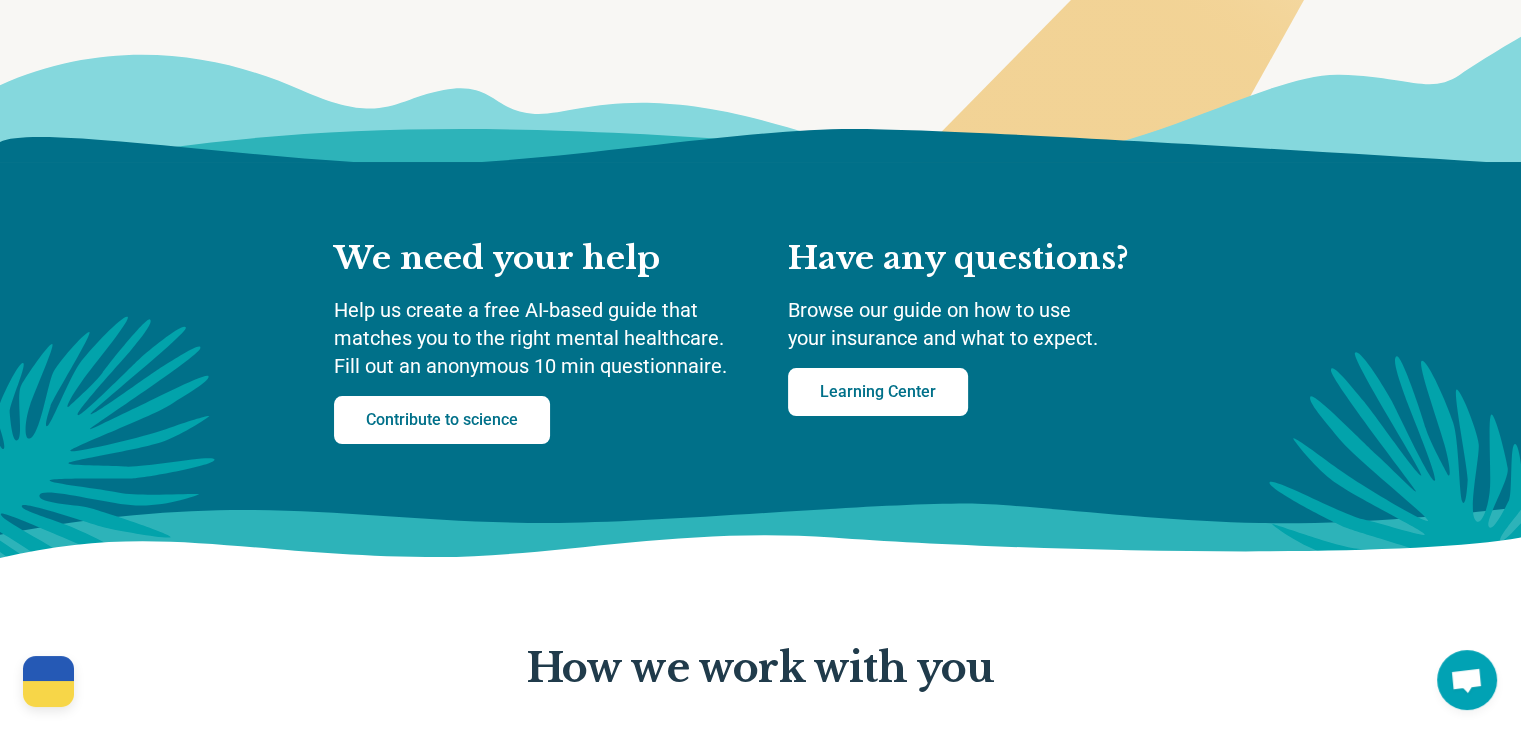 scroll, scrollTop: 0, scrollLeft: 0, axis: both 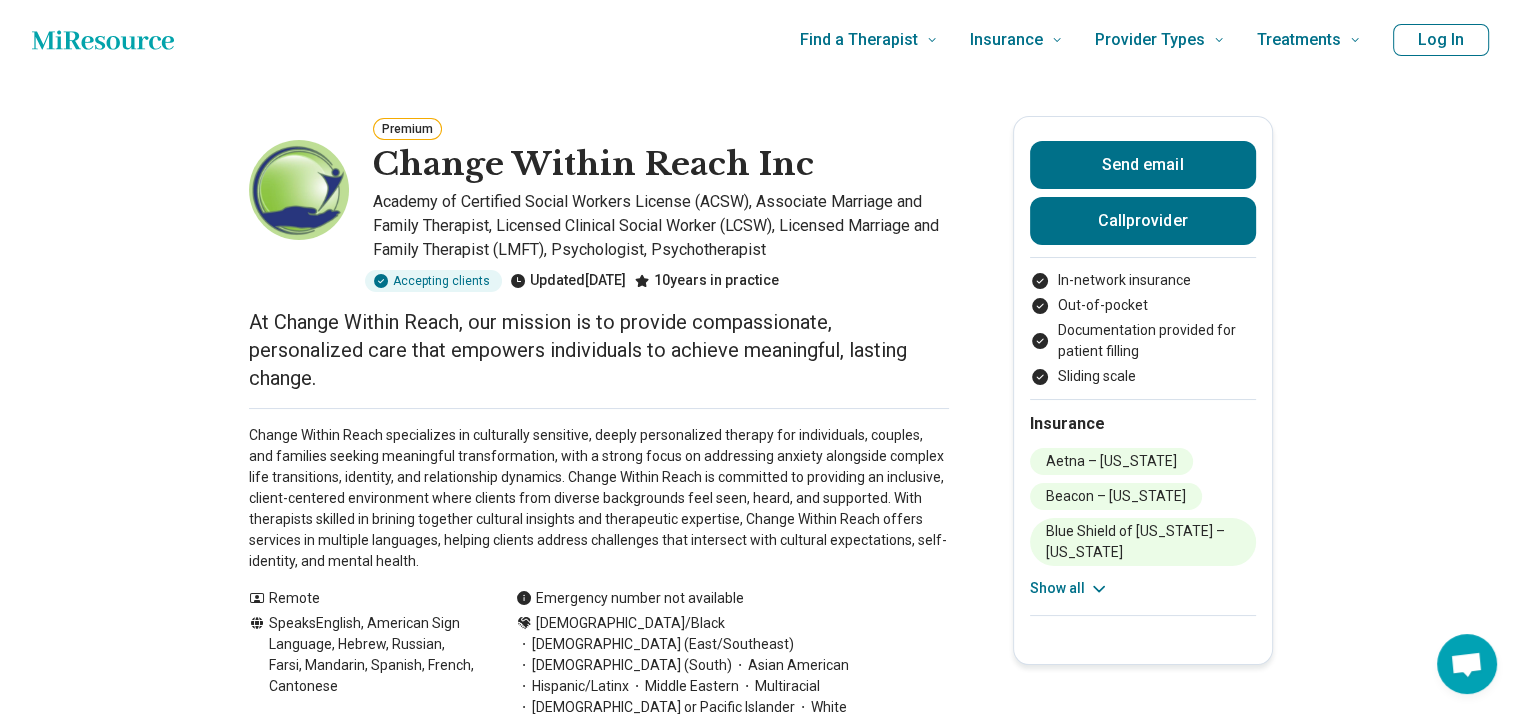 click on "Premium" at bounding box center [407, 129] 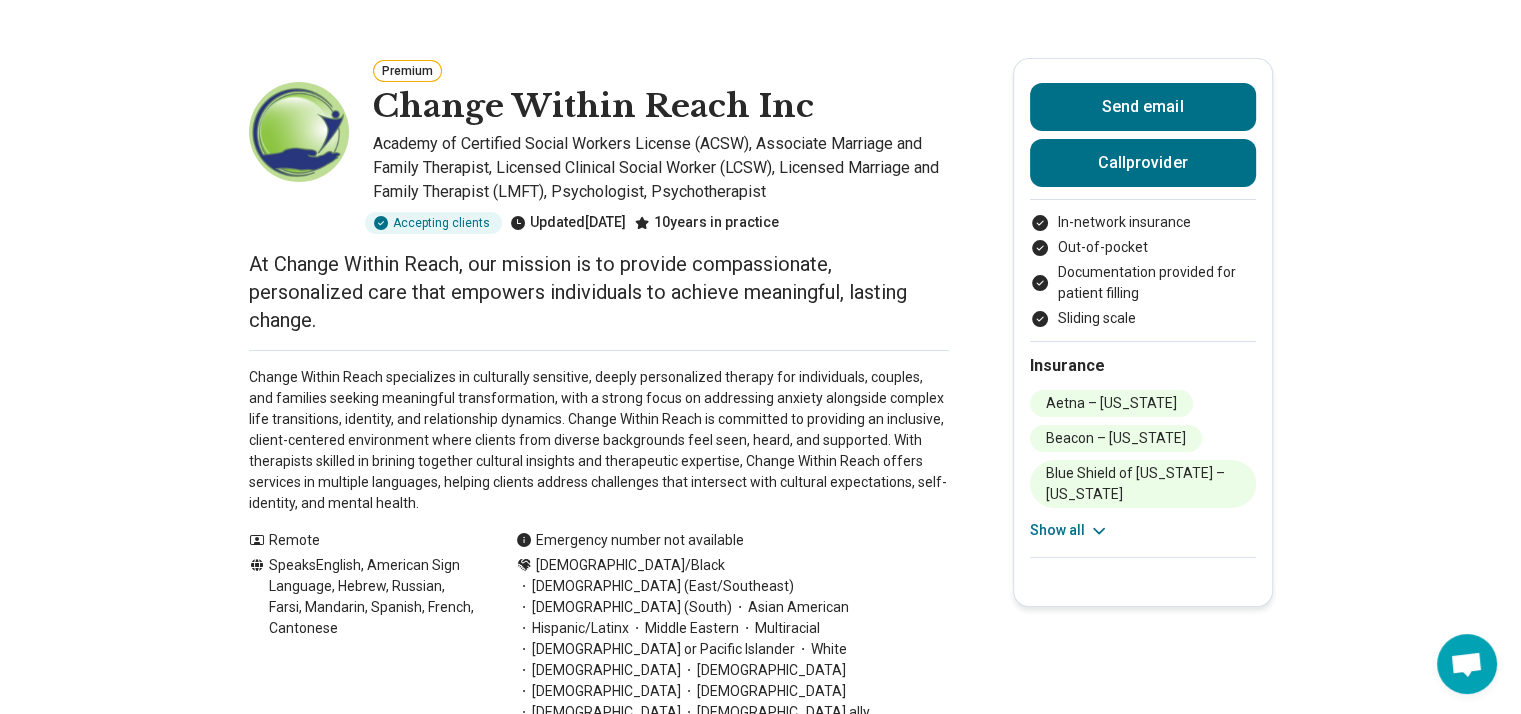 scroll, scrollTop: 0, scrollLeft: 0, axis: both 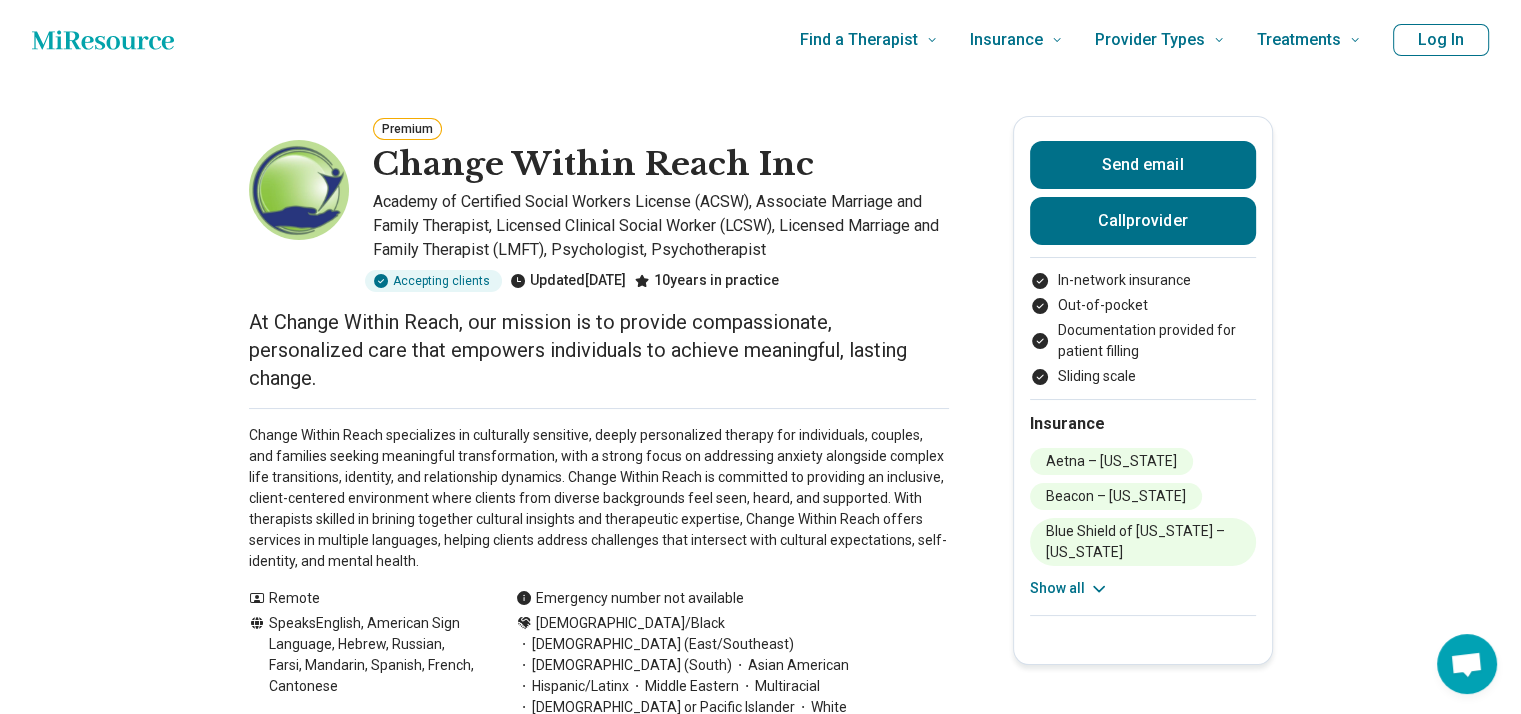 click on "Log In" at bounding box center [1441, 40] 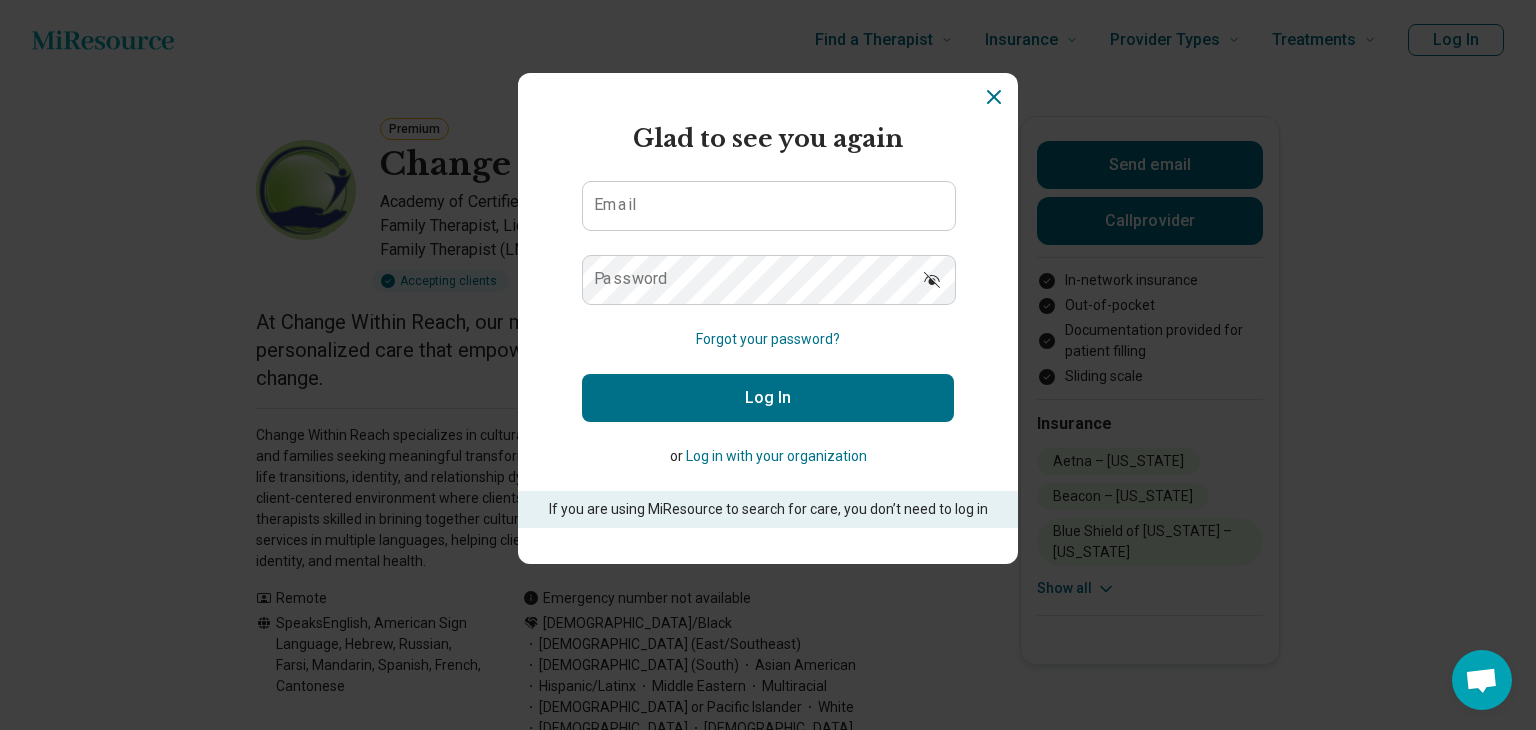 click 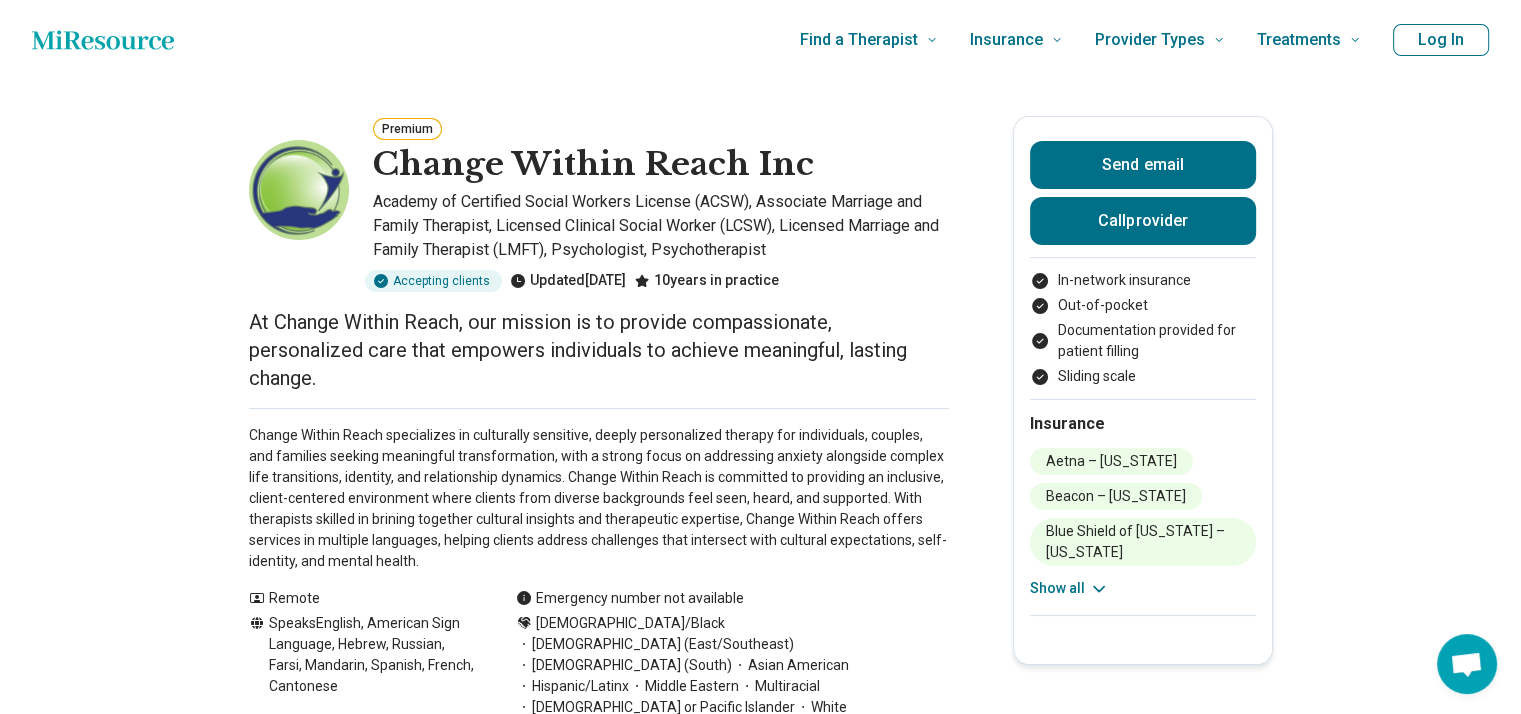 drag, startPoint x: 984, startPoint y: 97, endPoint x: 919, endPoint y: 133, distance: 74.30343 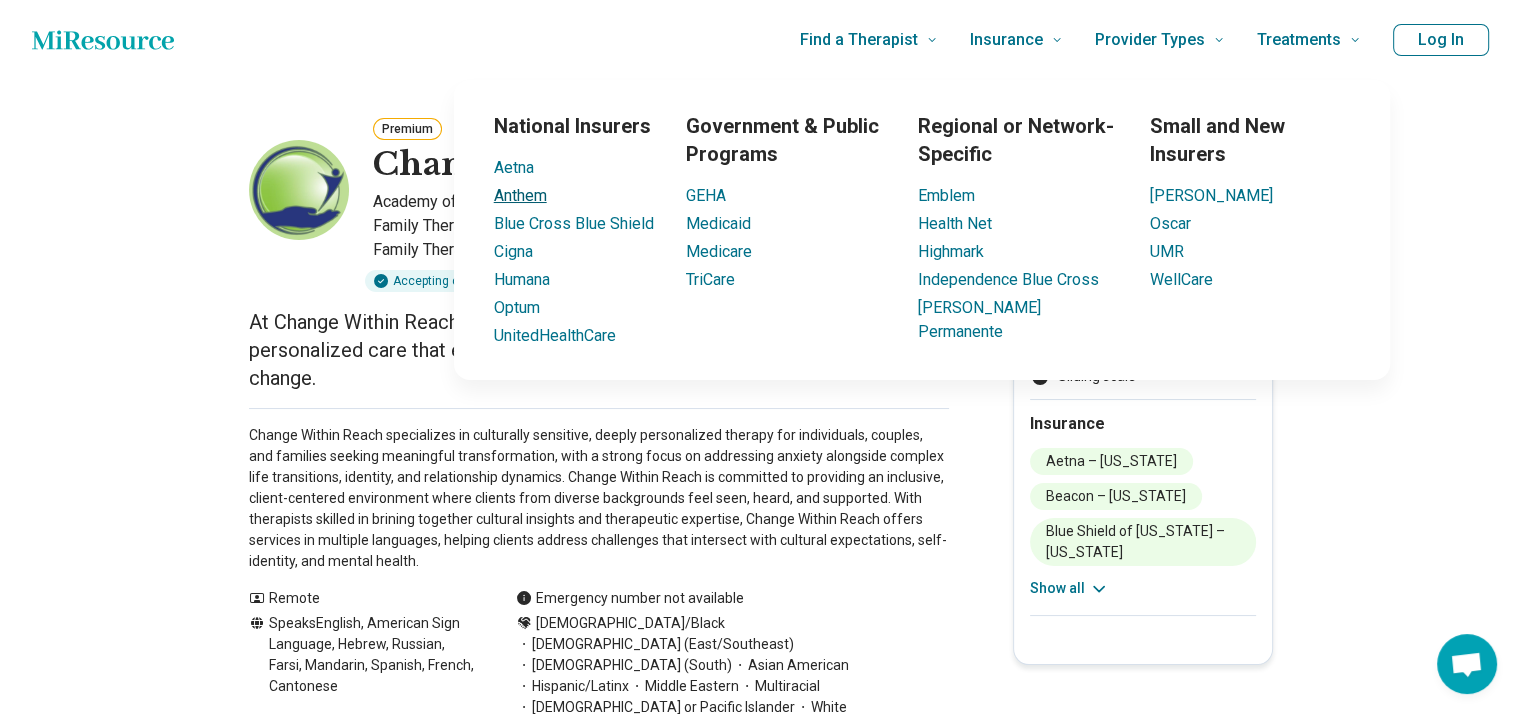 click on "Anthem" at bounding box center [520, 195] 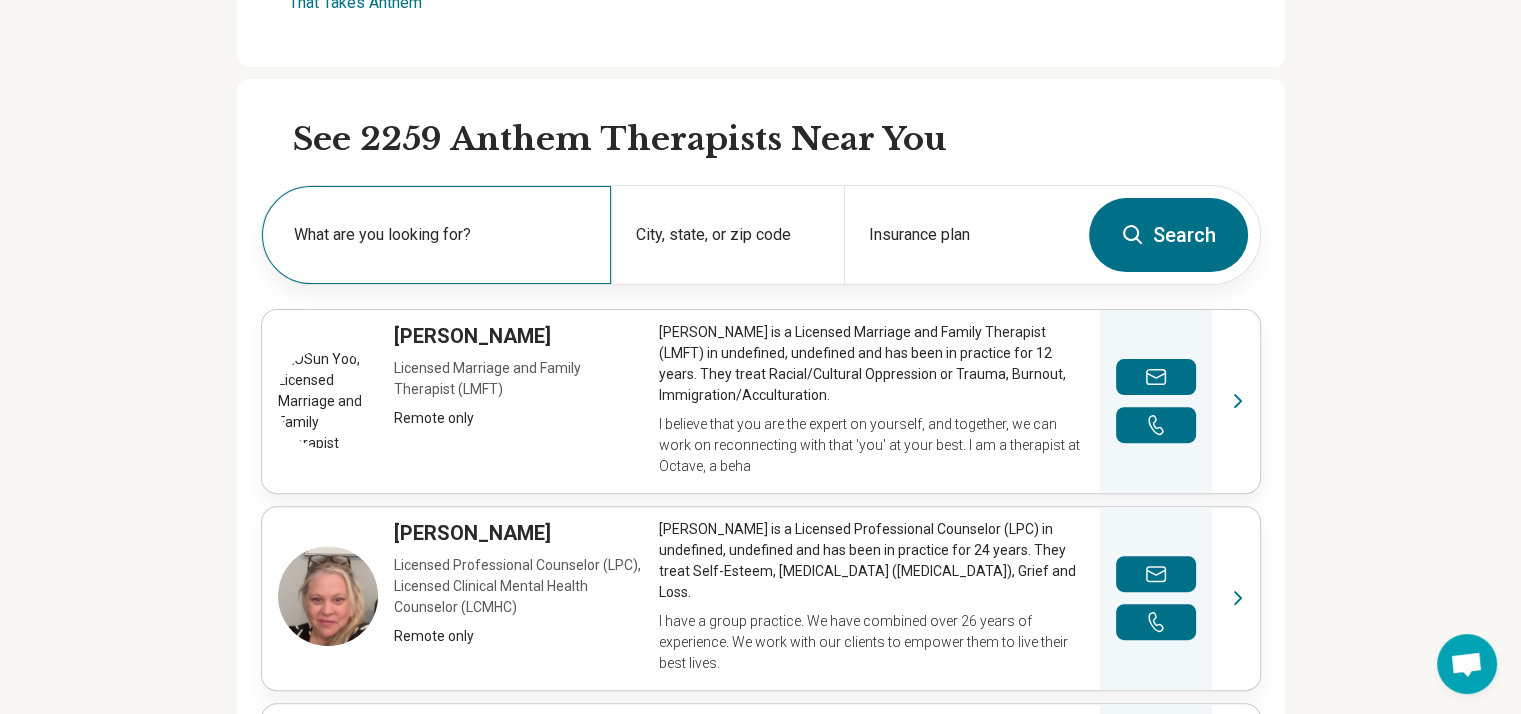 scroll, scrollTop: 600, scrollLeft: 0, axis: vertical 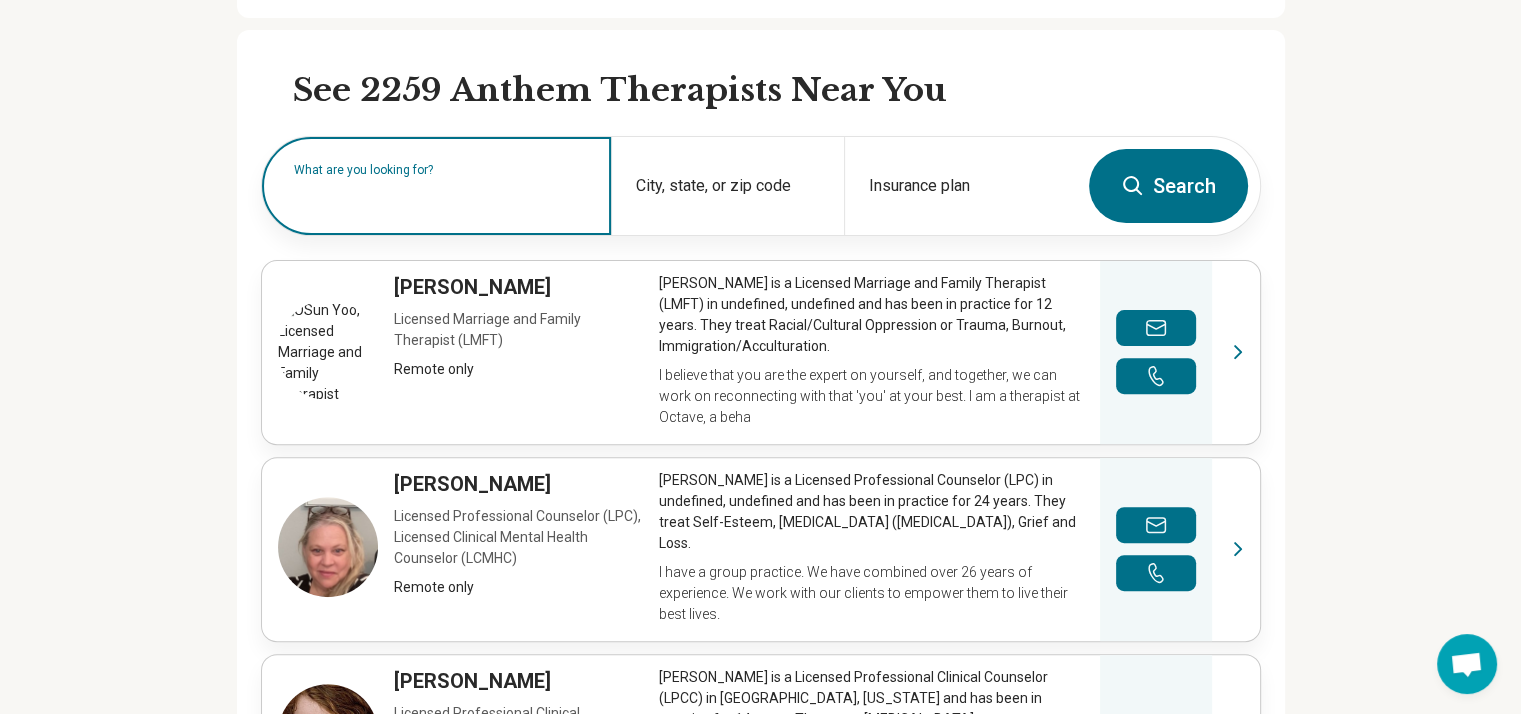 click at bounding box center [440, 196] 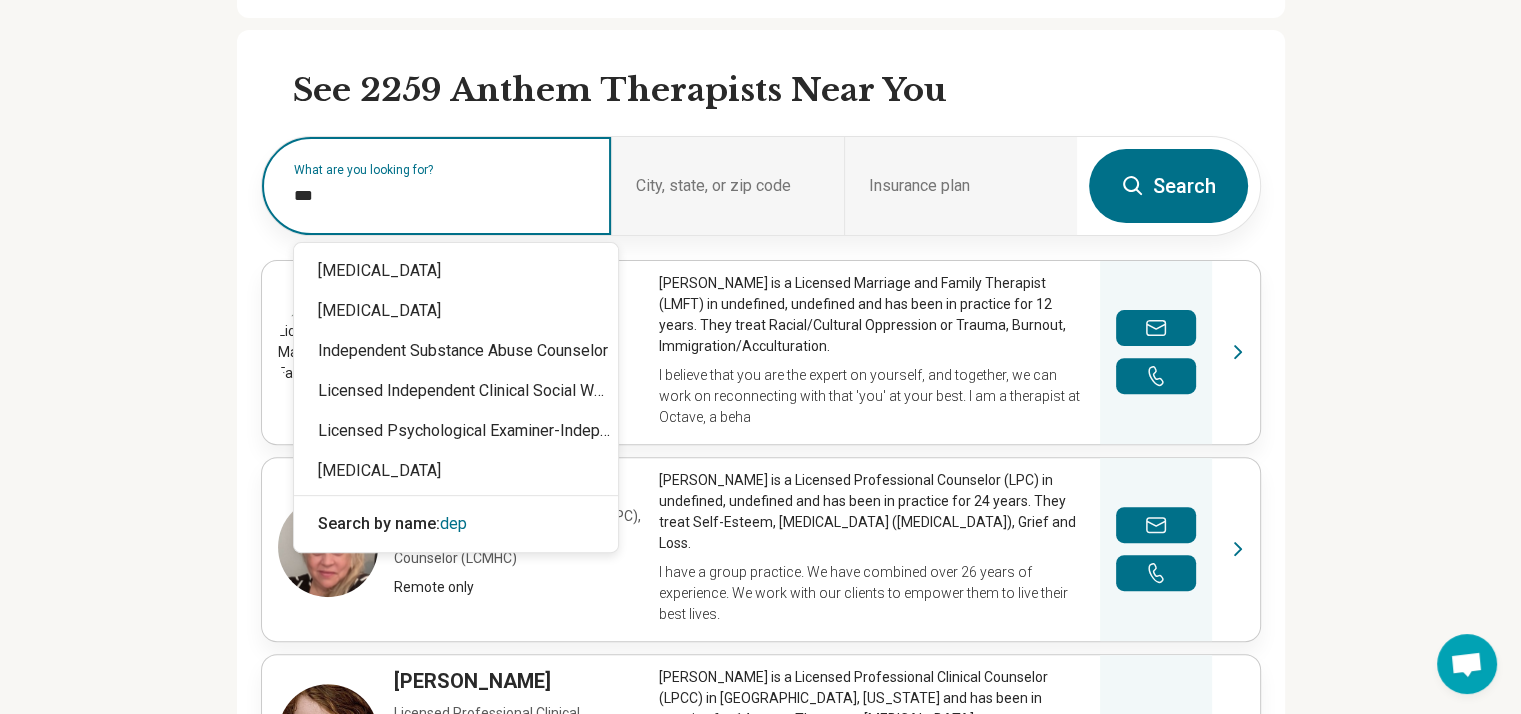 type on "****" 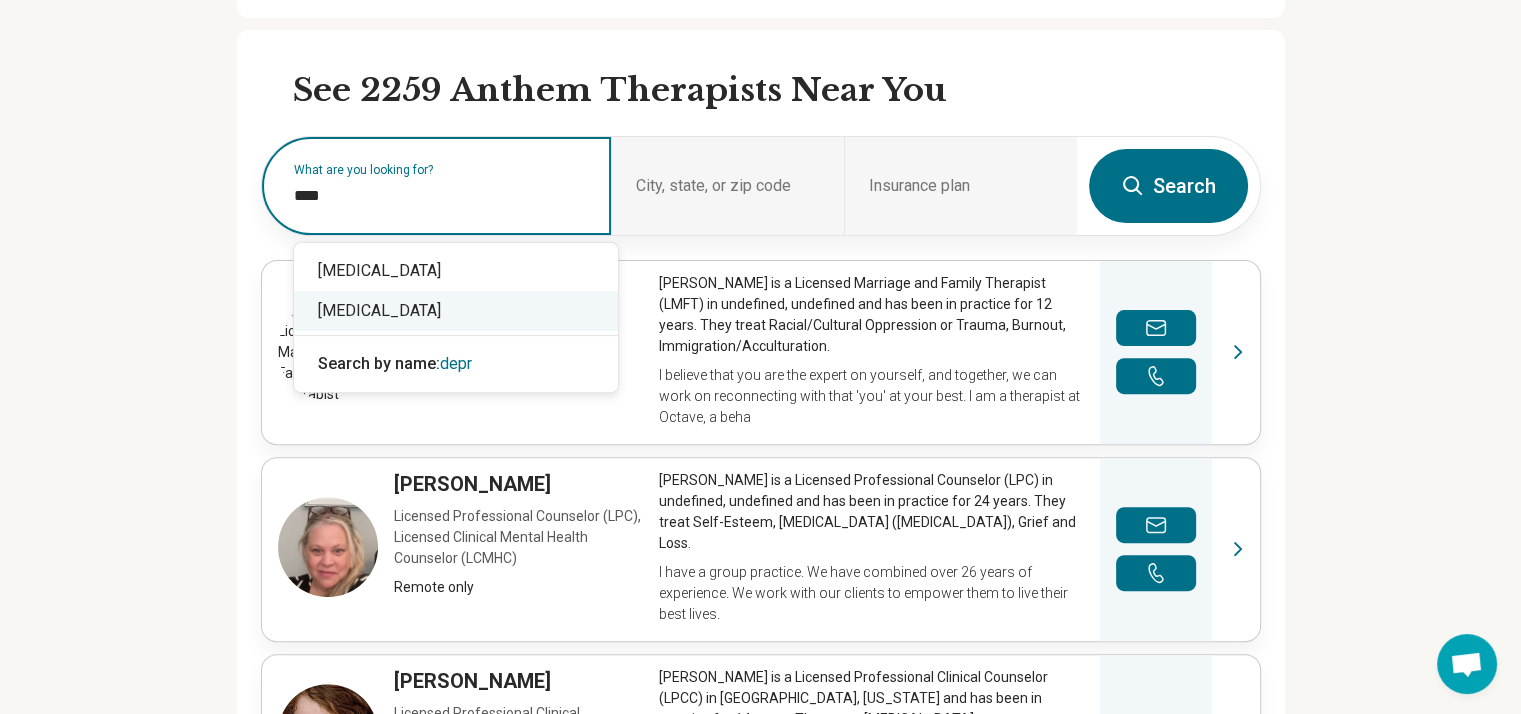click on "[MEDICAL_DATA]" at bounding box center [456, 311] 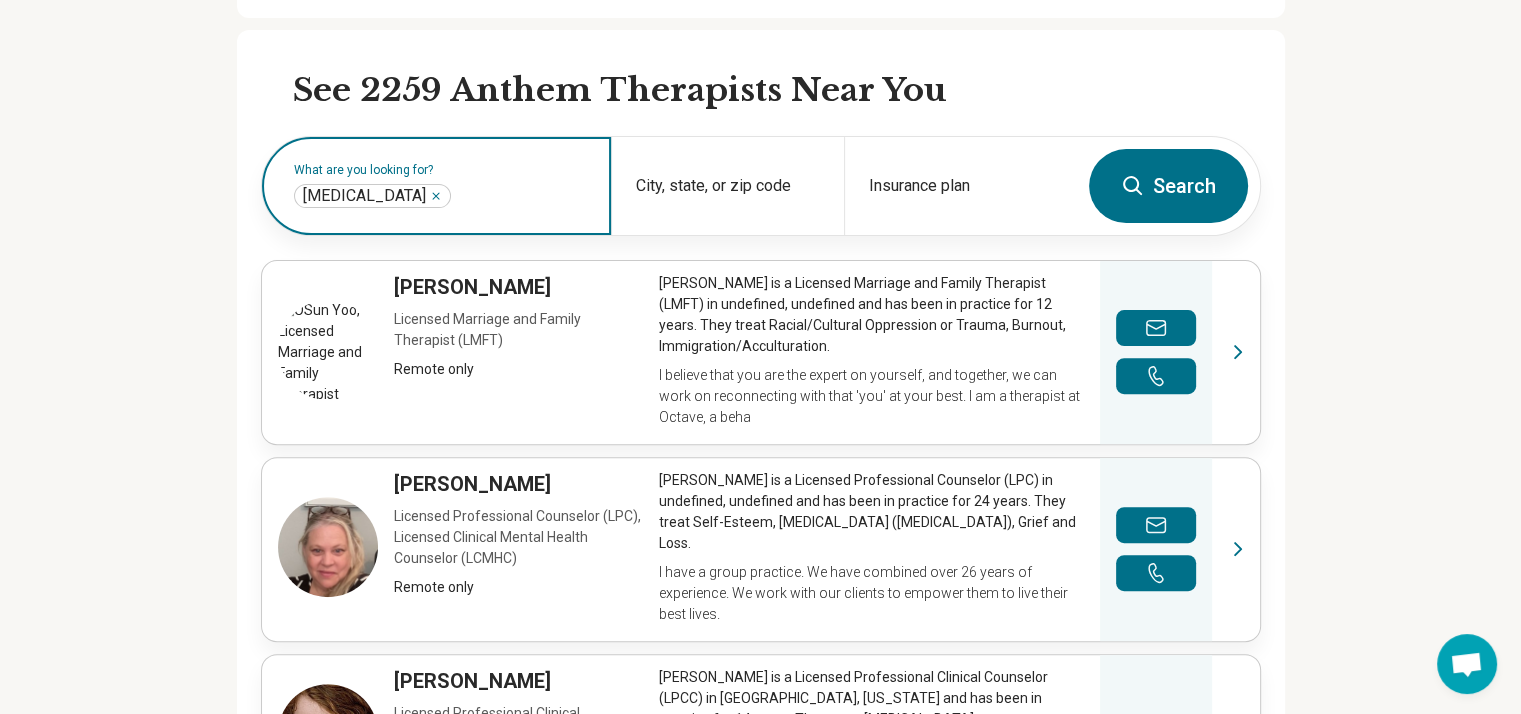 click 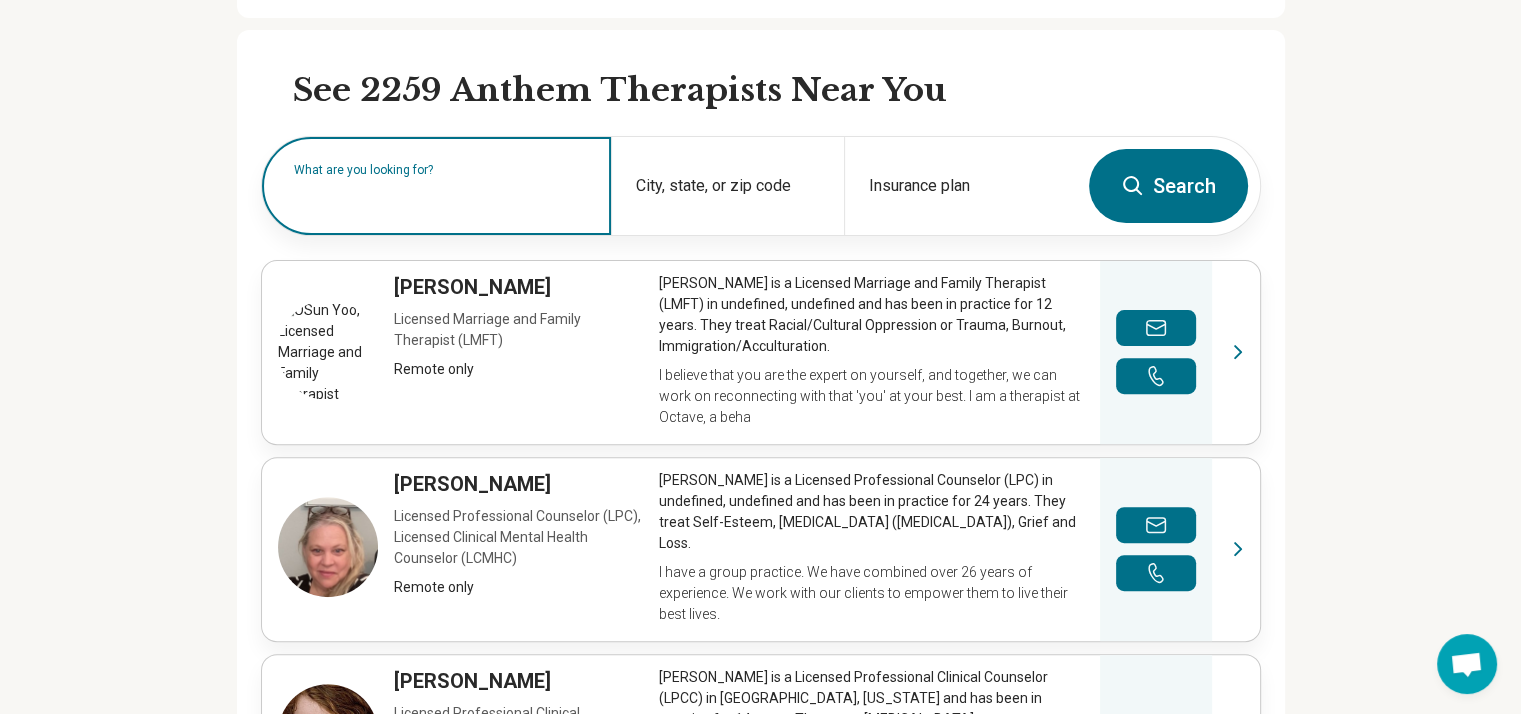 click on "What are you looking for?" at bounding box center [440, 170] 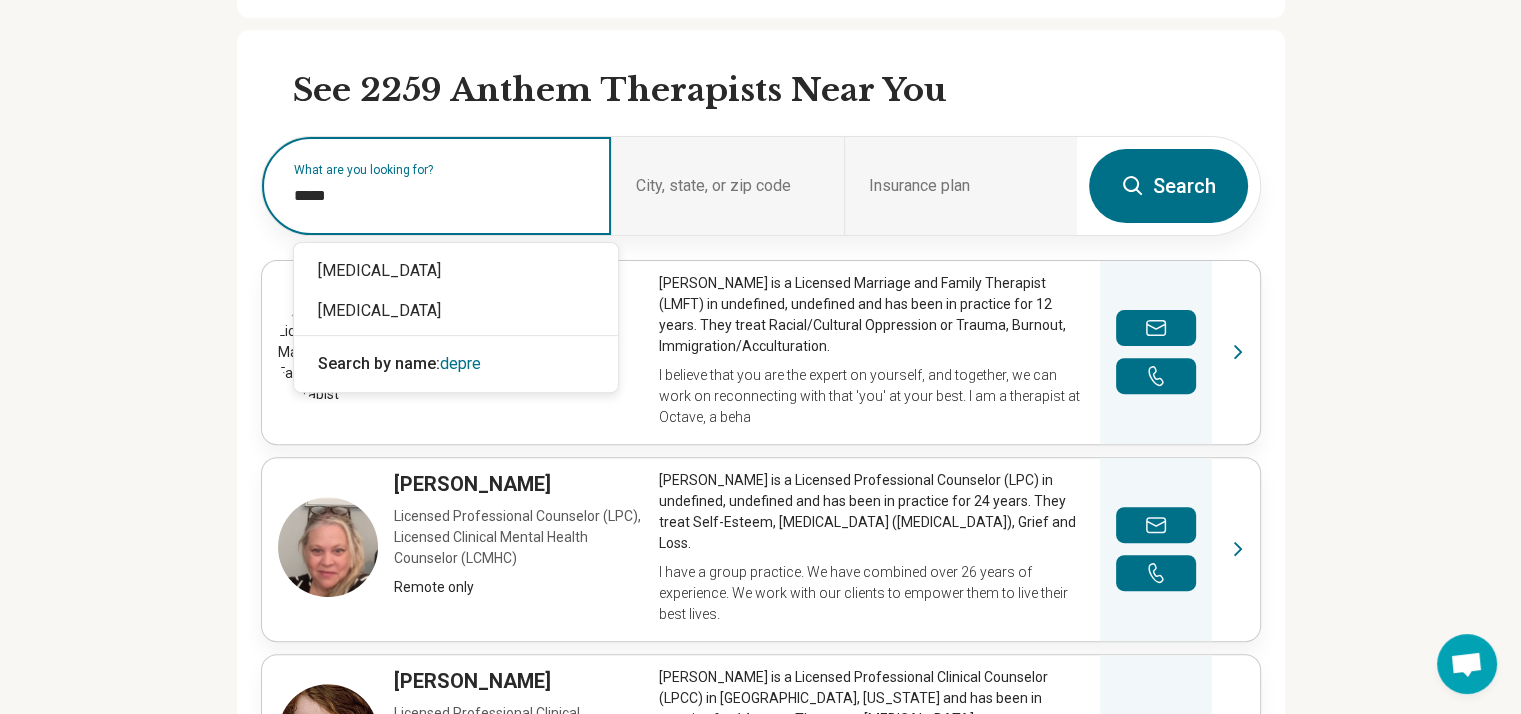 type on "******" 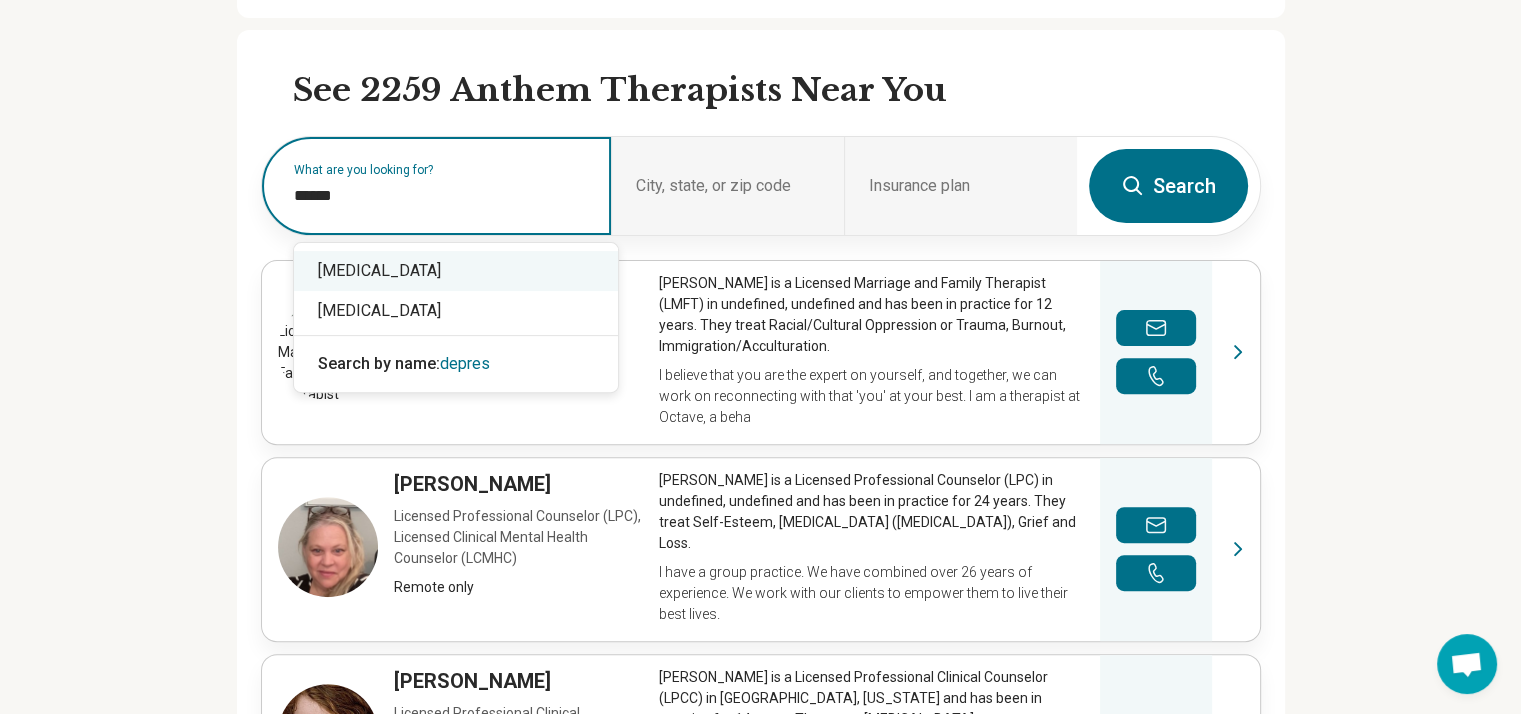 click on "[MEDICAL_DATA]" at bounding box center [456, 271] 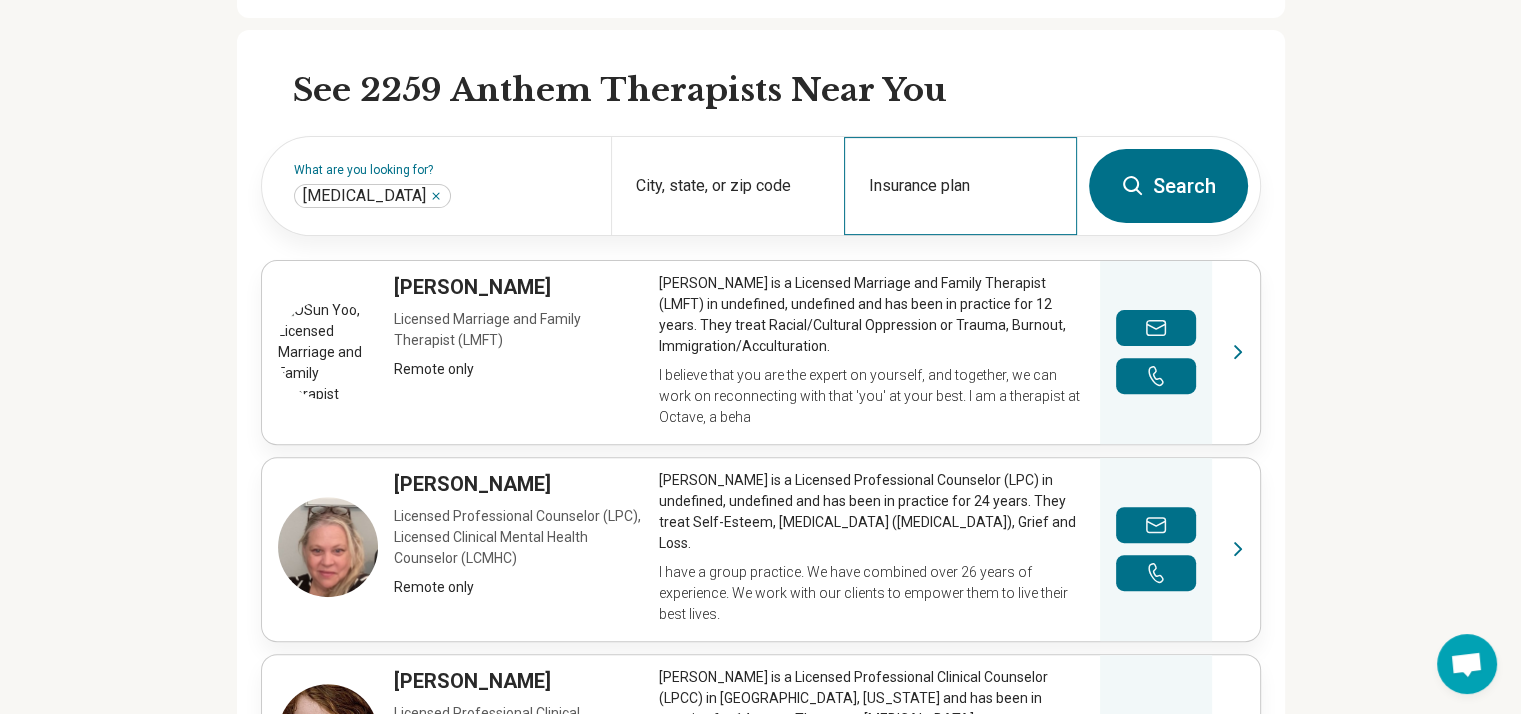 click on "Insurance plan" at bounding box center [960, 186] 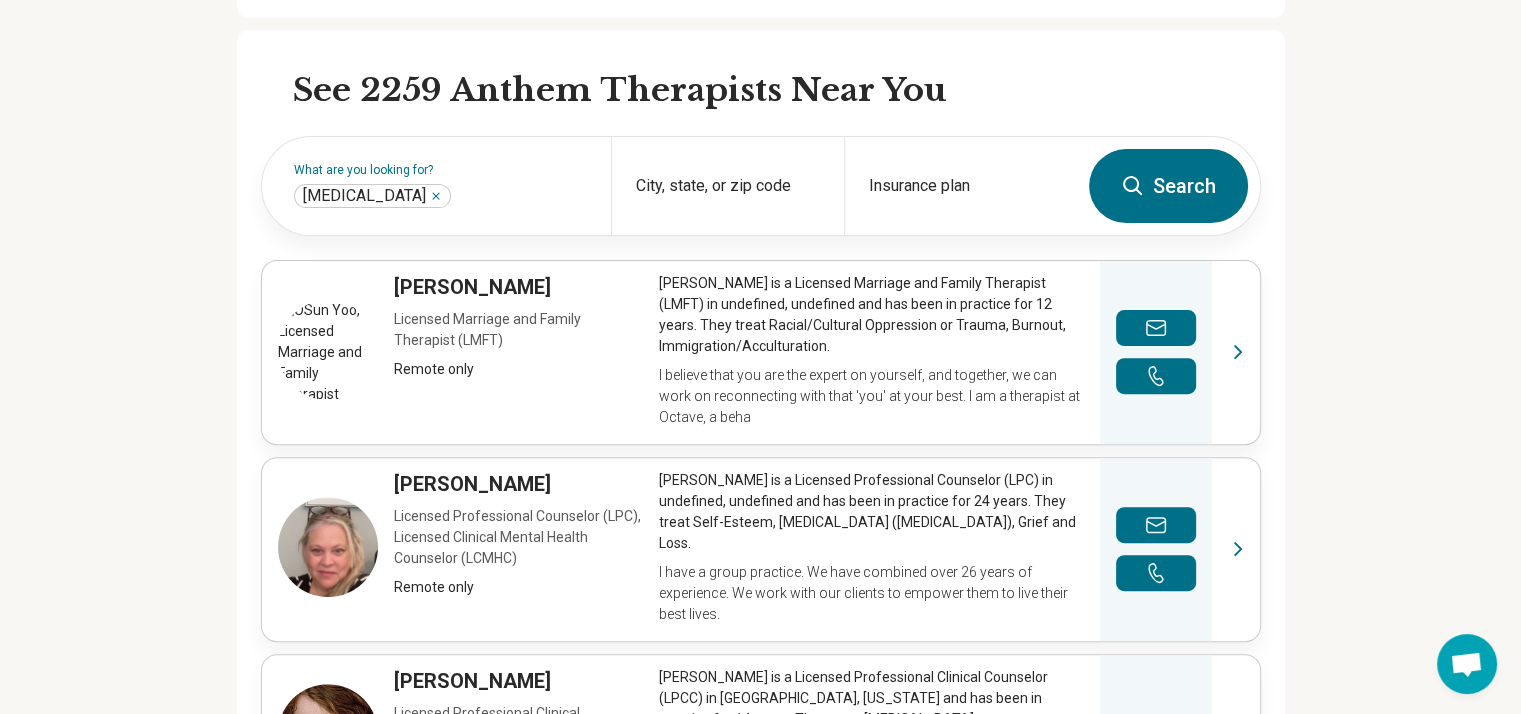 click on "Depression ***" at bounding box center (440, 196) 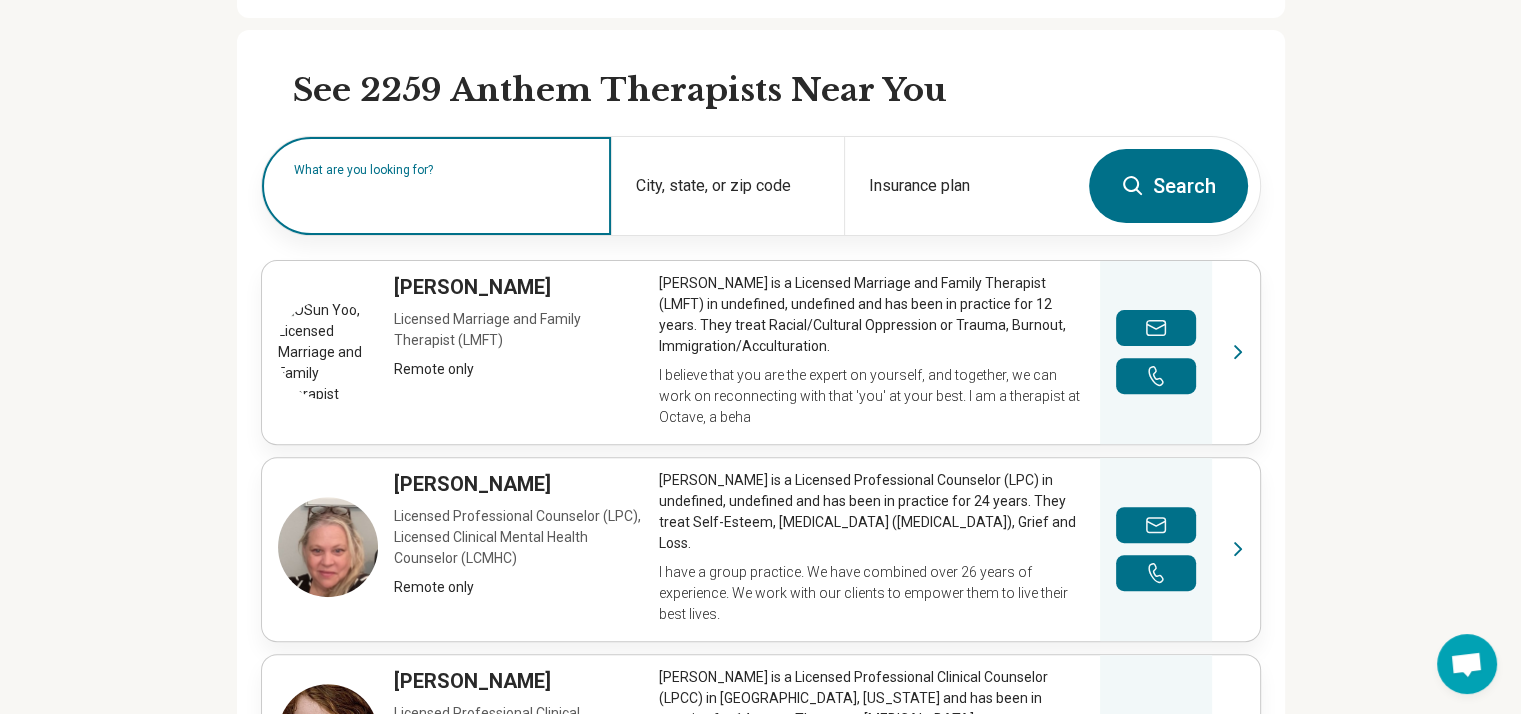 click at bounding box center [440, 196] 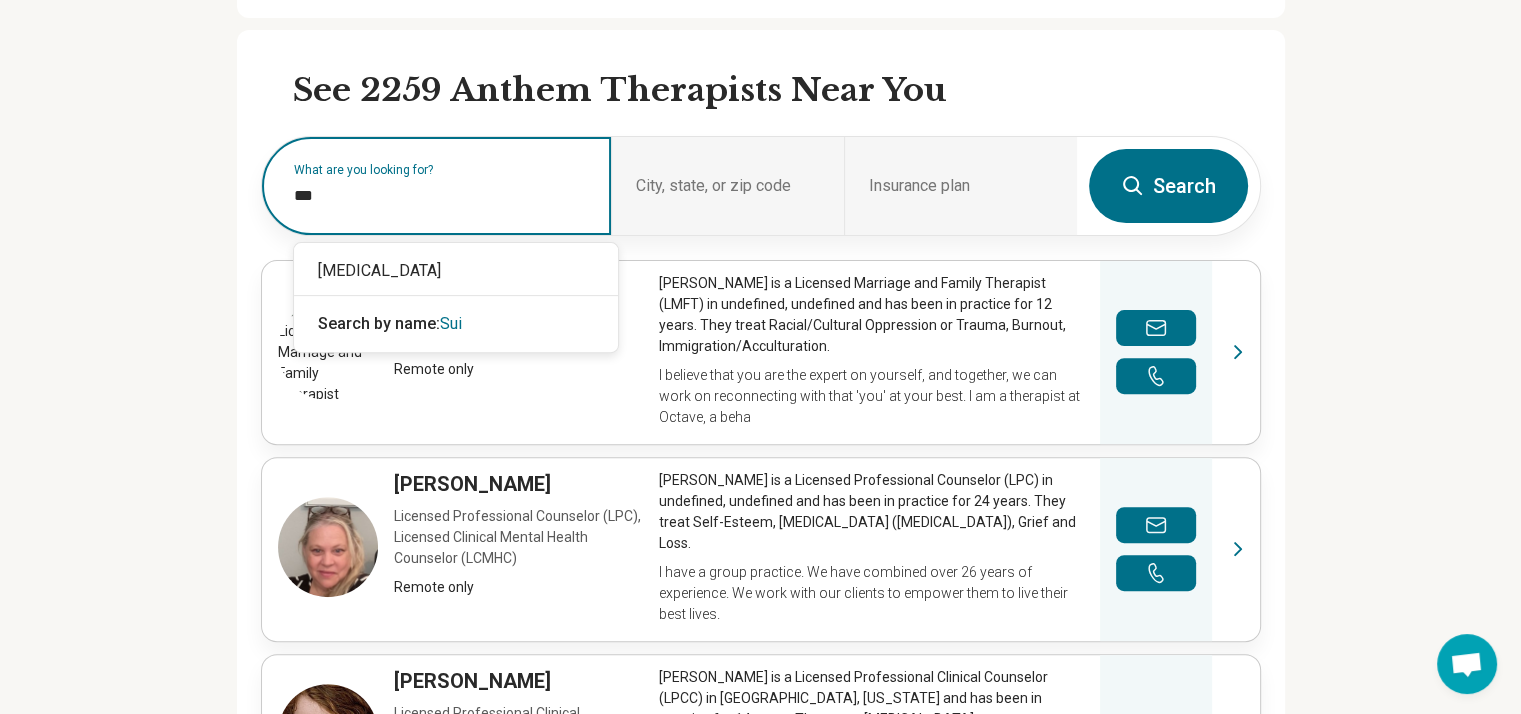 type on "****" 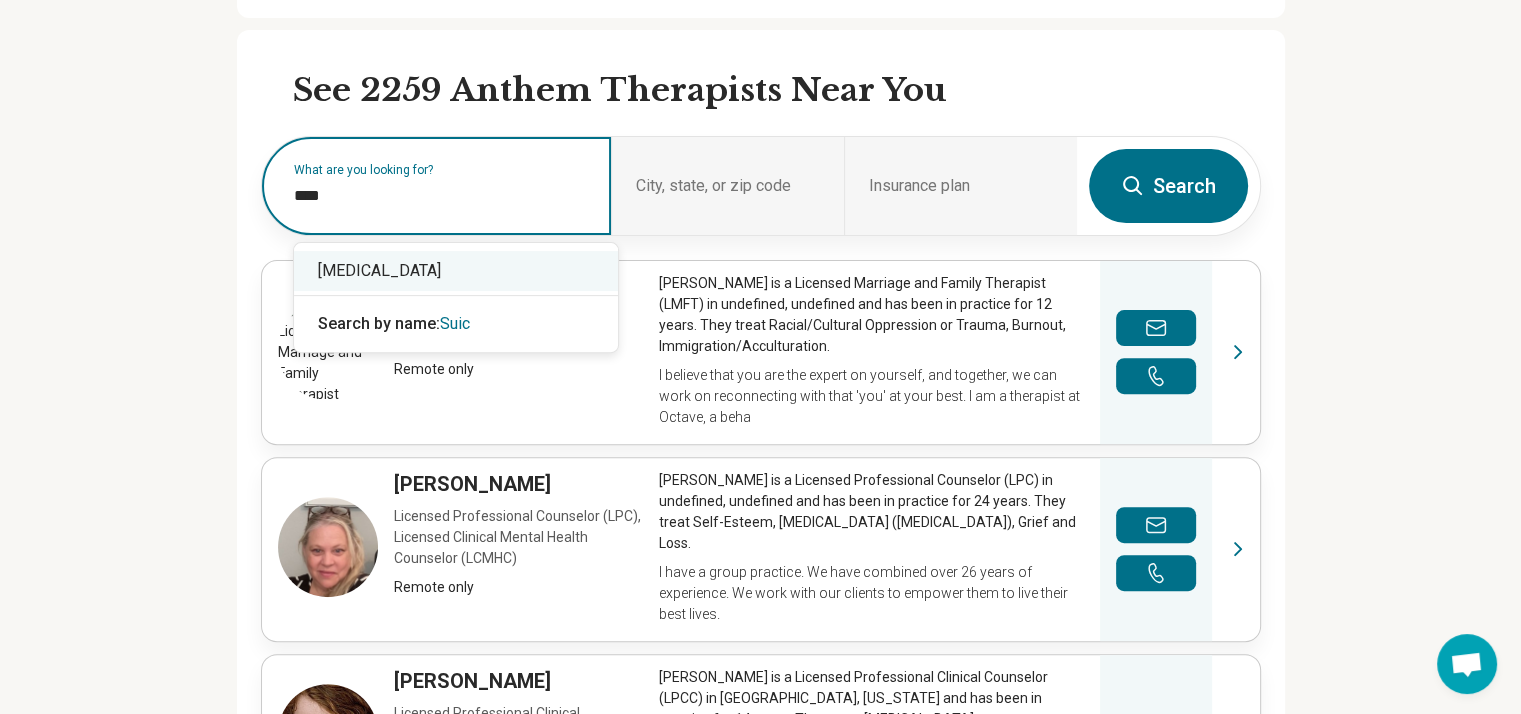 click on "[MEDICAL_DATA]" at bounding box center [456, 271] 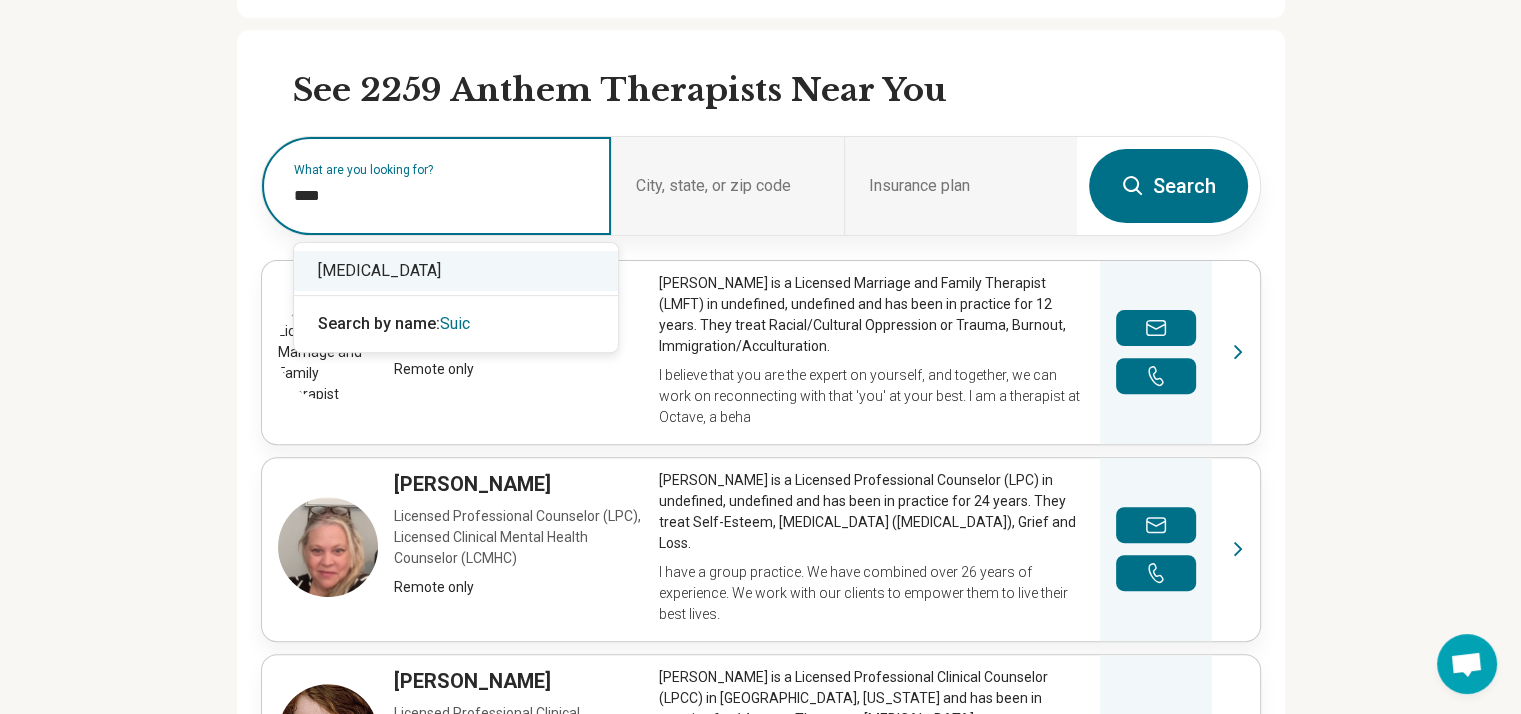 type 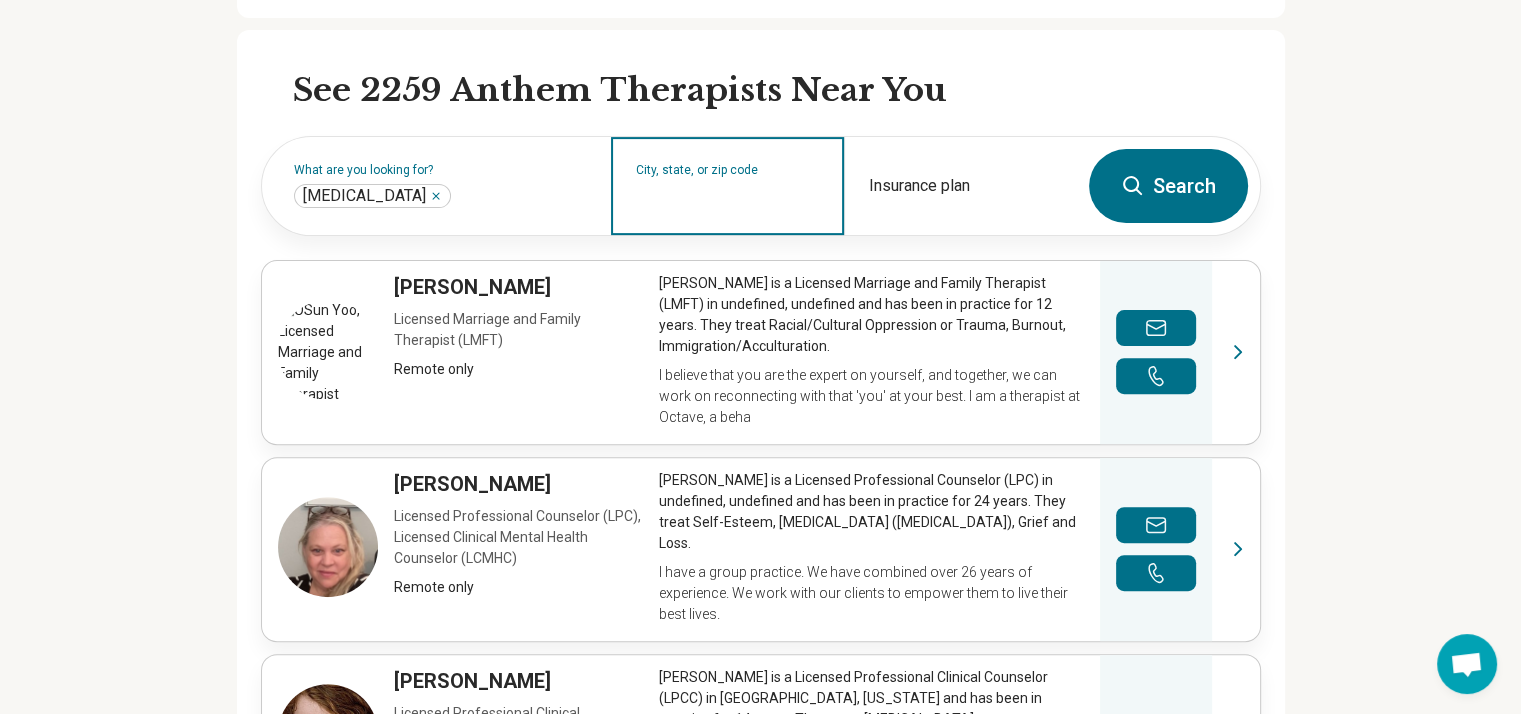 click on "City, state, or zip code" at bounding box center (728, 199) 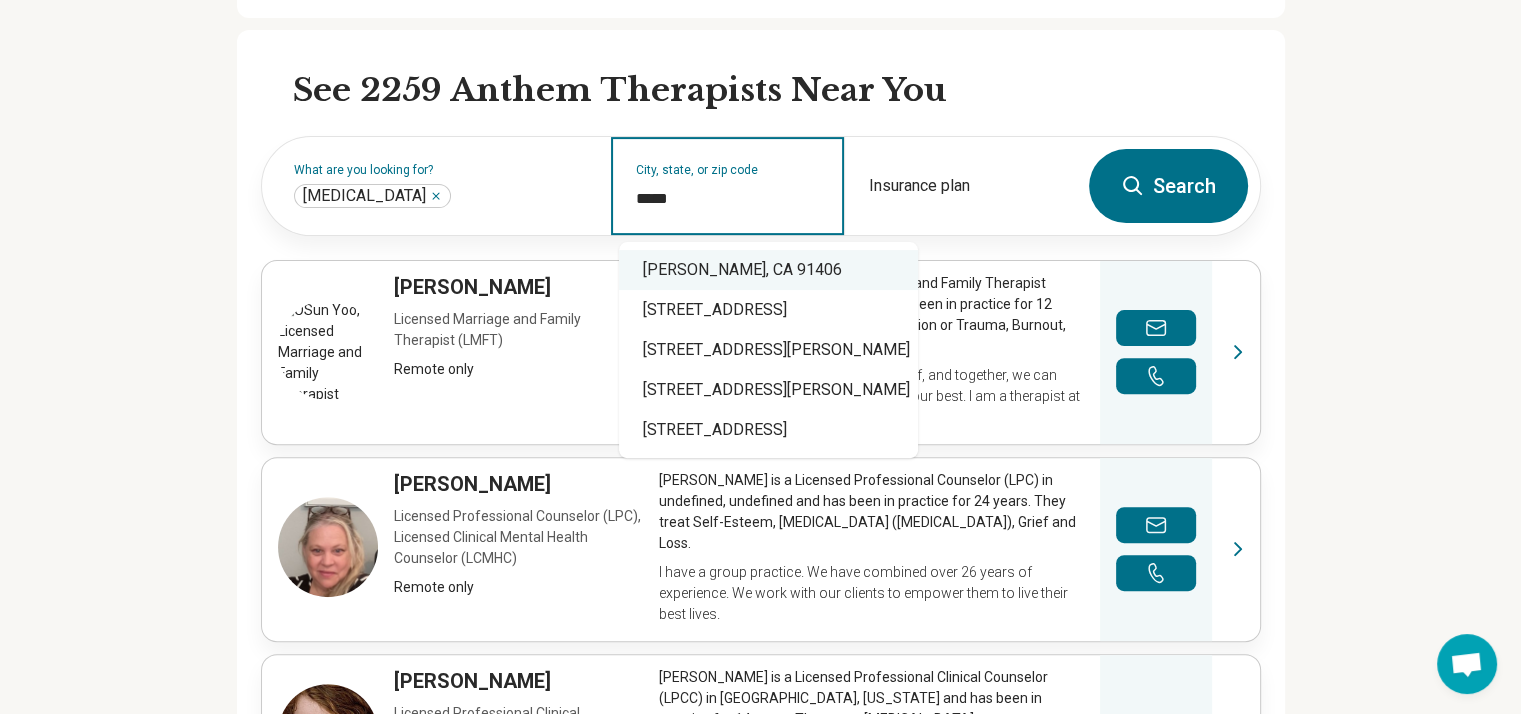 click on "Van Nuys, CA 91406" at bounding box center (768, 270) 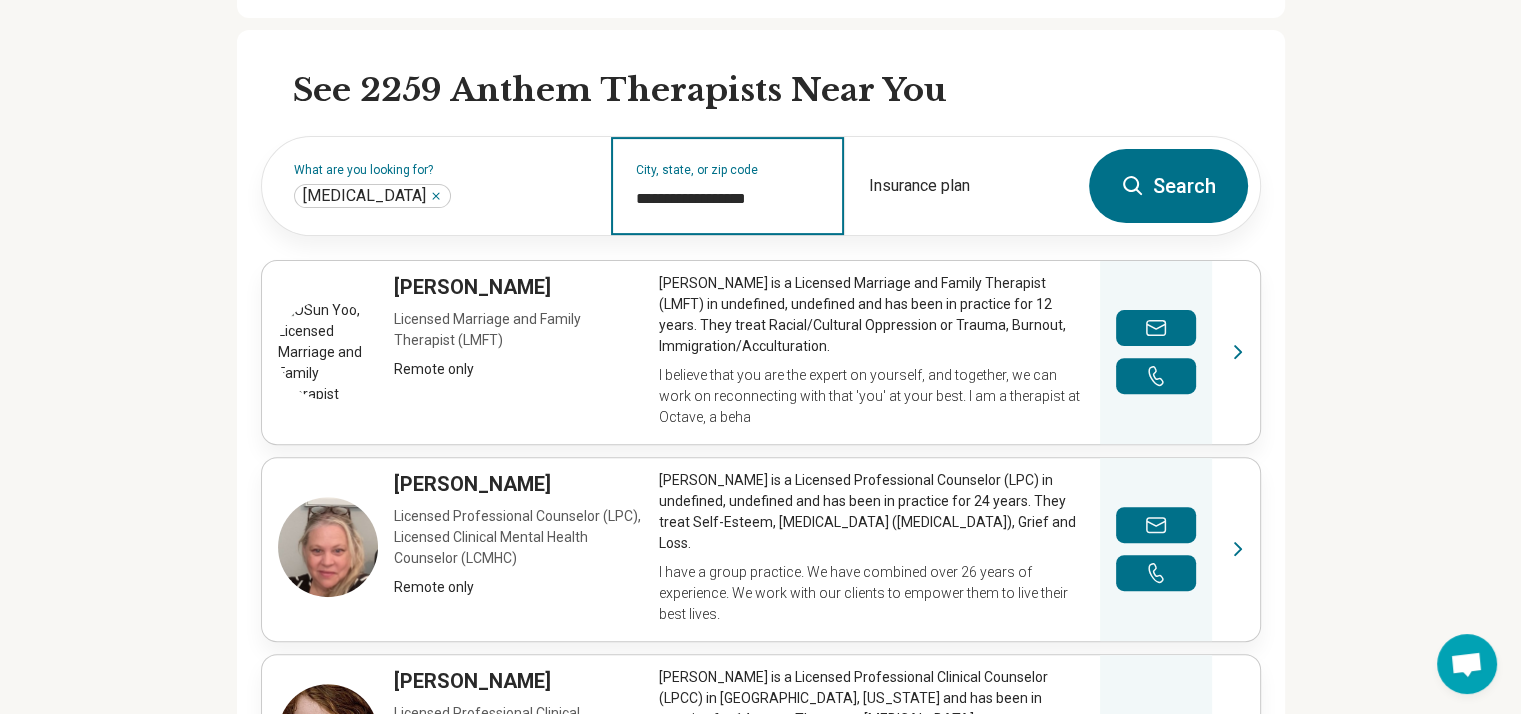 type on "**********" 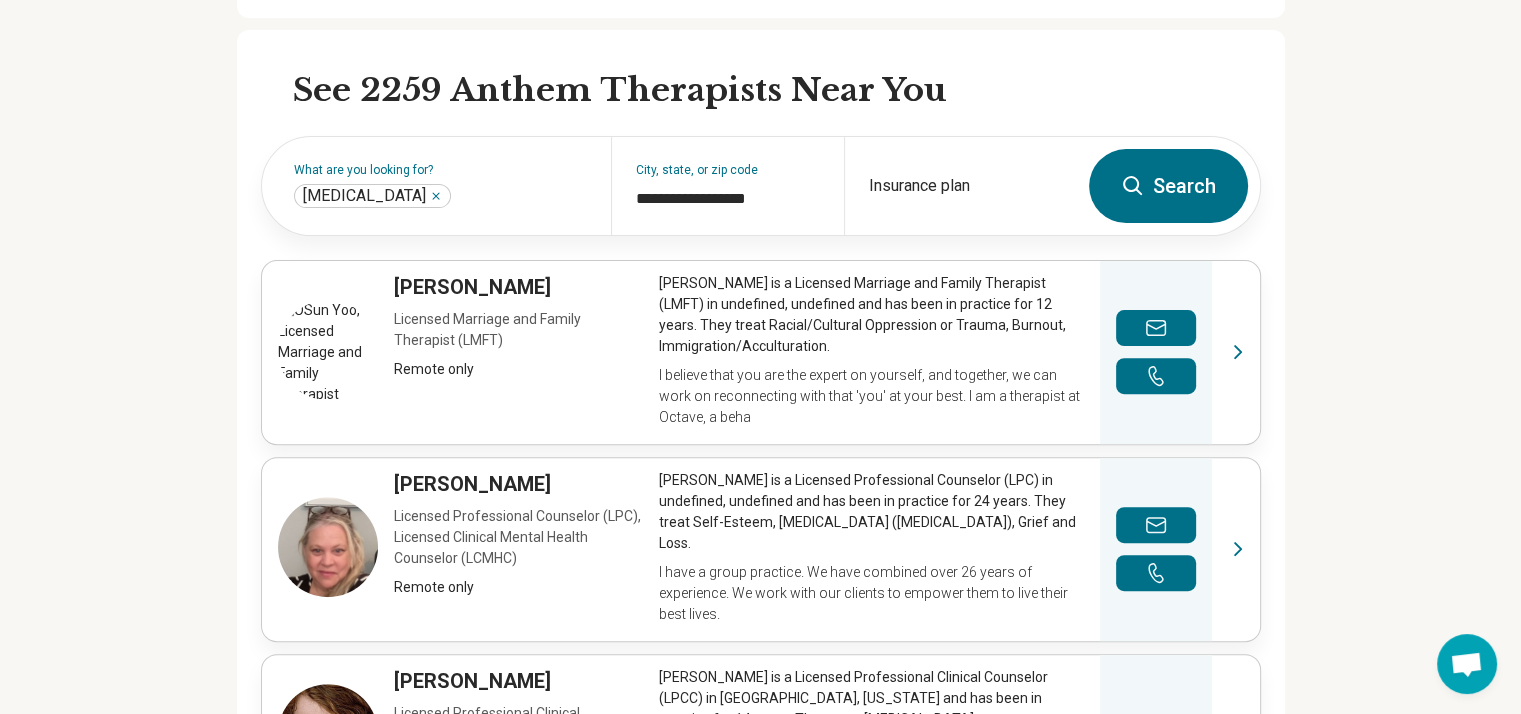 click 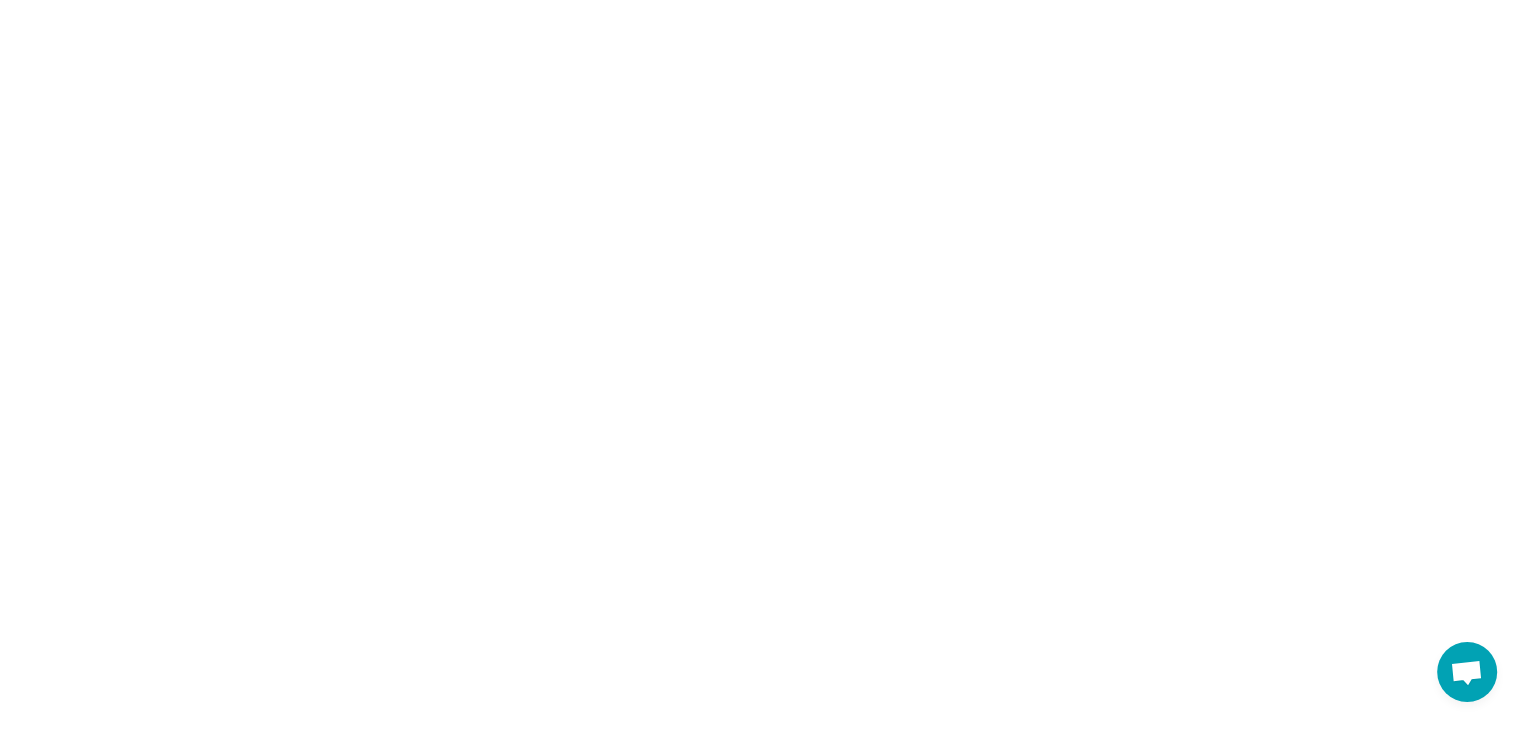 scroll, scrollTop: 0, scrollLeft: 0, axis: both 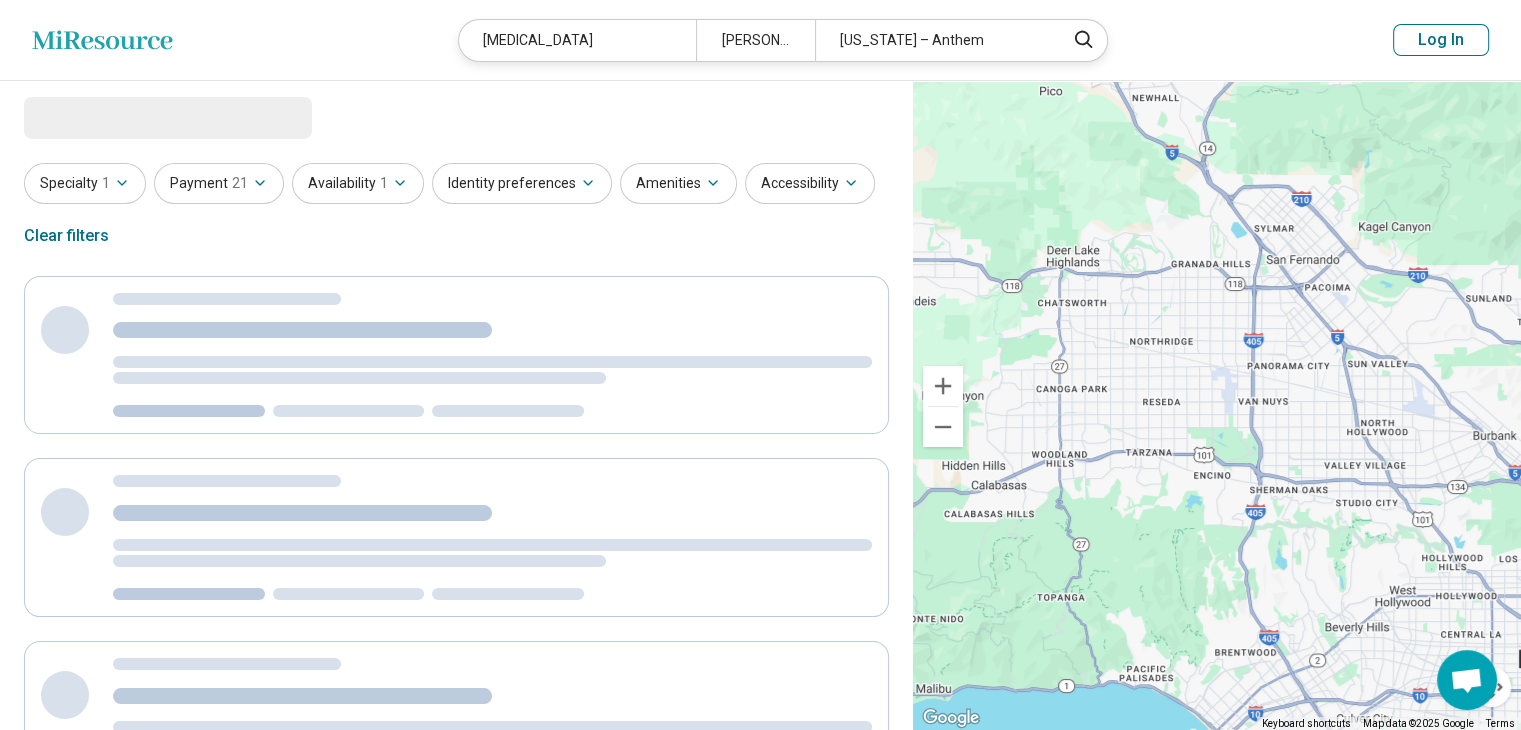 select on "***" 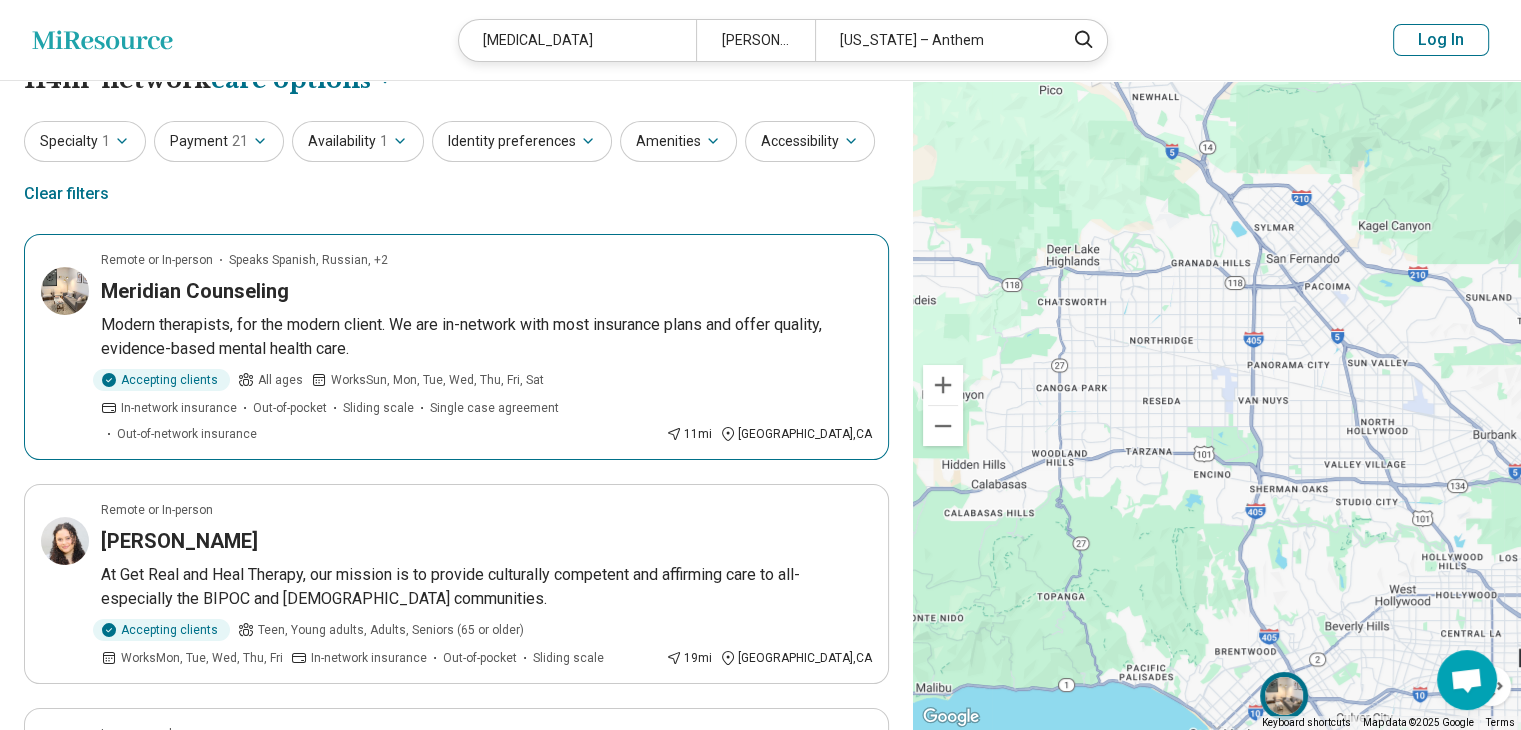 scroll, scrollTop: 0, scrollLeft: 0, axis: both 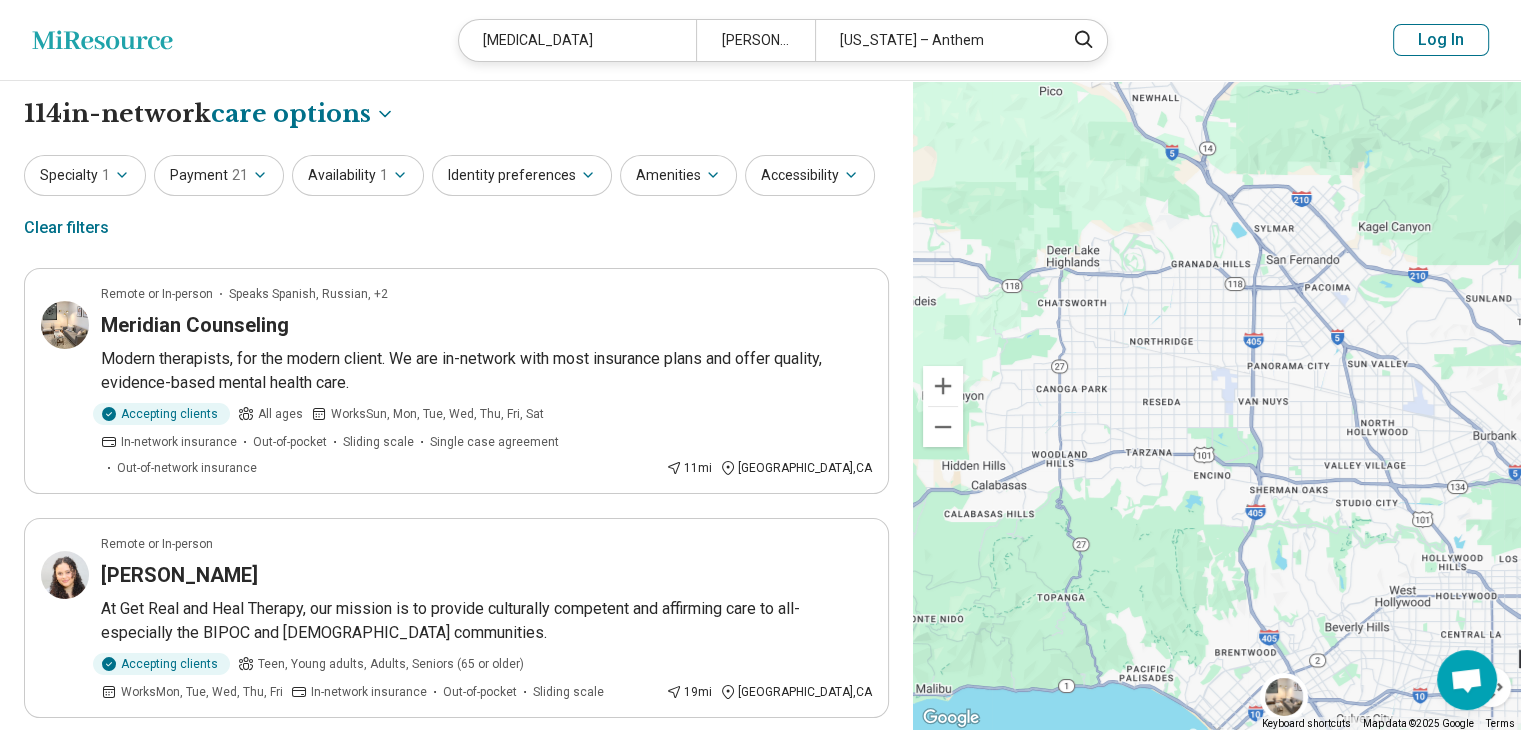 click on "Accessibility" at bounding box center [810, 175] 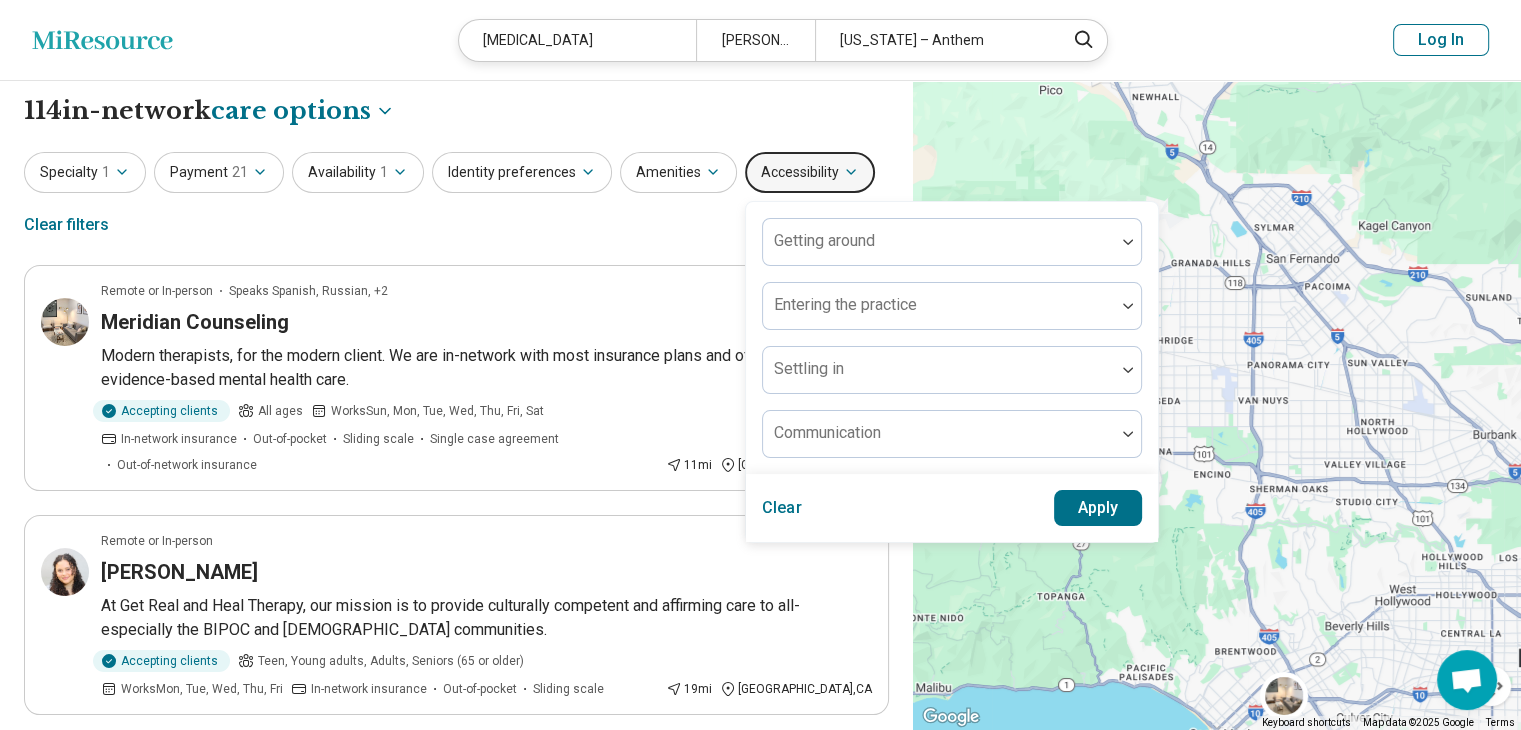 scroll, scrollTop: 0, scrollLeft: 0, axis: both 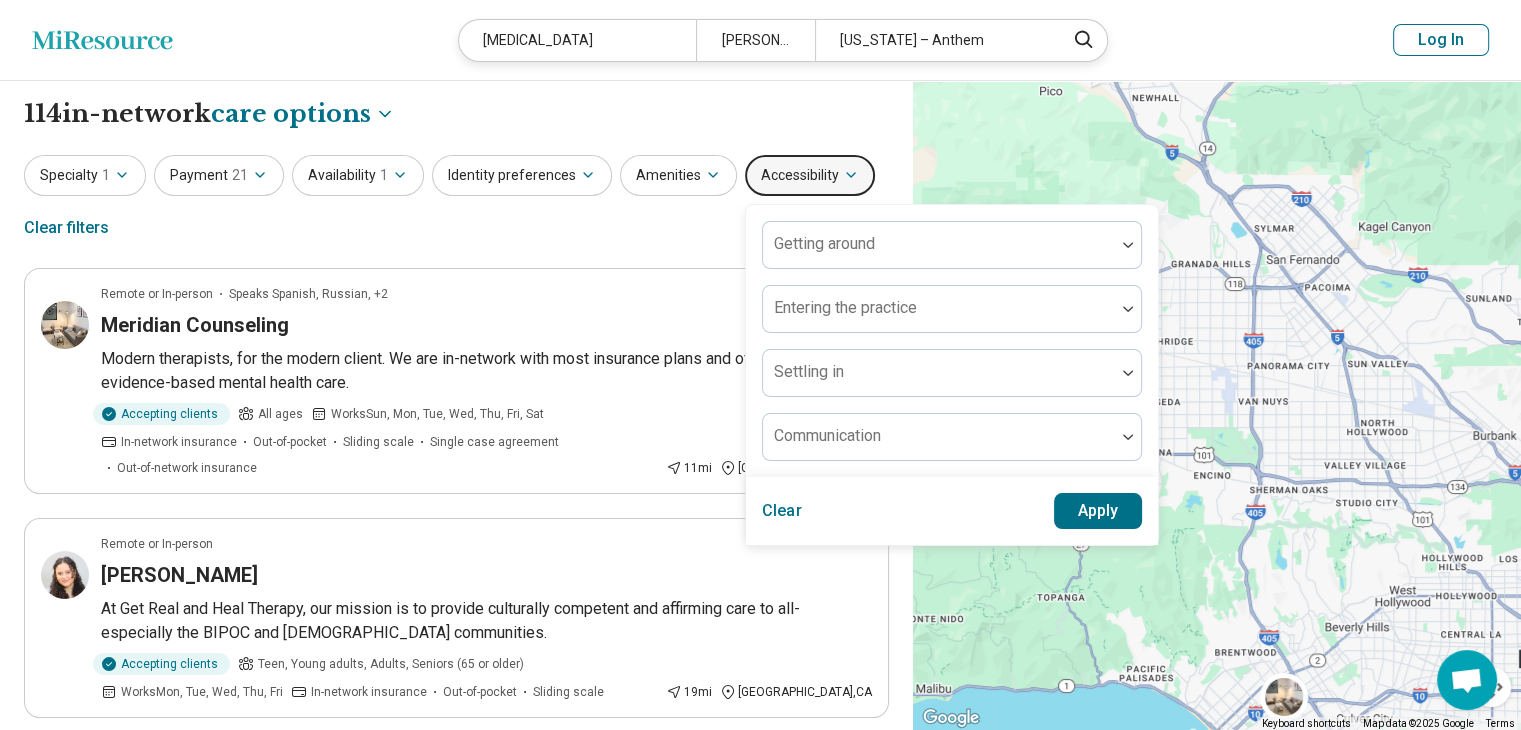 click on "Amenities" at bounding box center (678, 175) 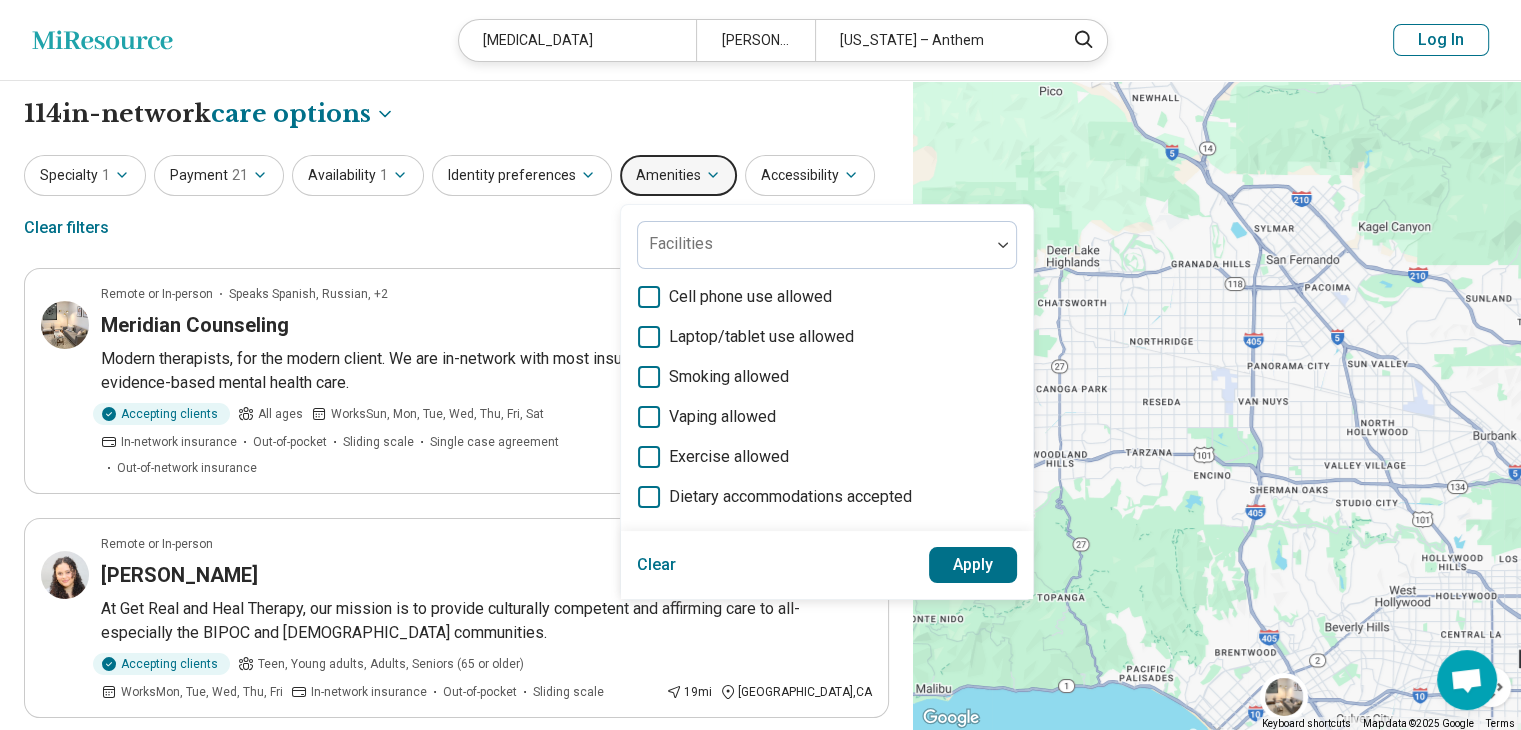 click on "Specialty 1 Payment 21 Availability 1 Identity preferences Amenities Facilities Cell phone use allowed Laptop/tablet use allowed Smoking allowed Vaping allowed Exercise allowed Dietary accommodations accepted Clear Apply Accessibility Clear filters" at bounding box center [456, 203] 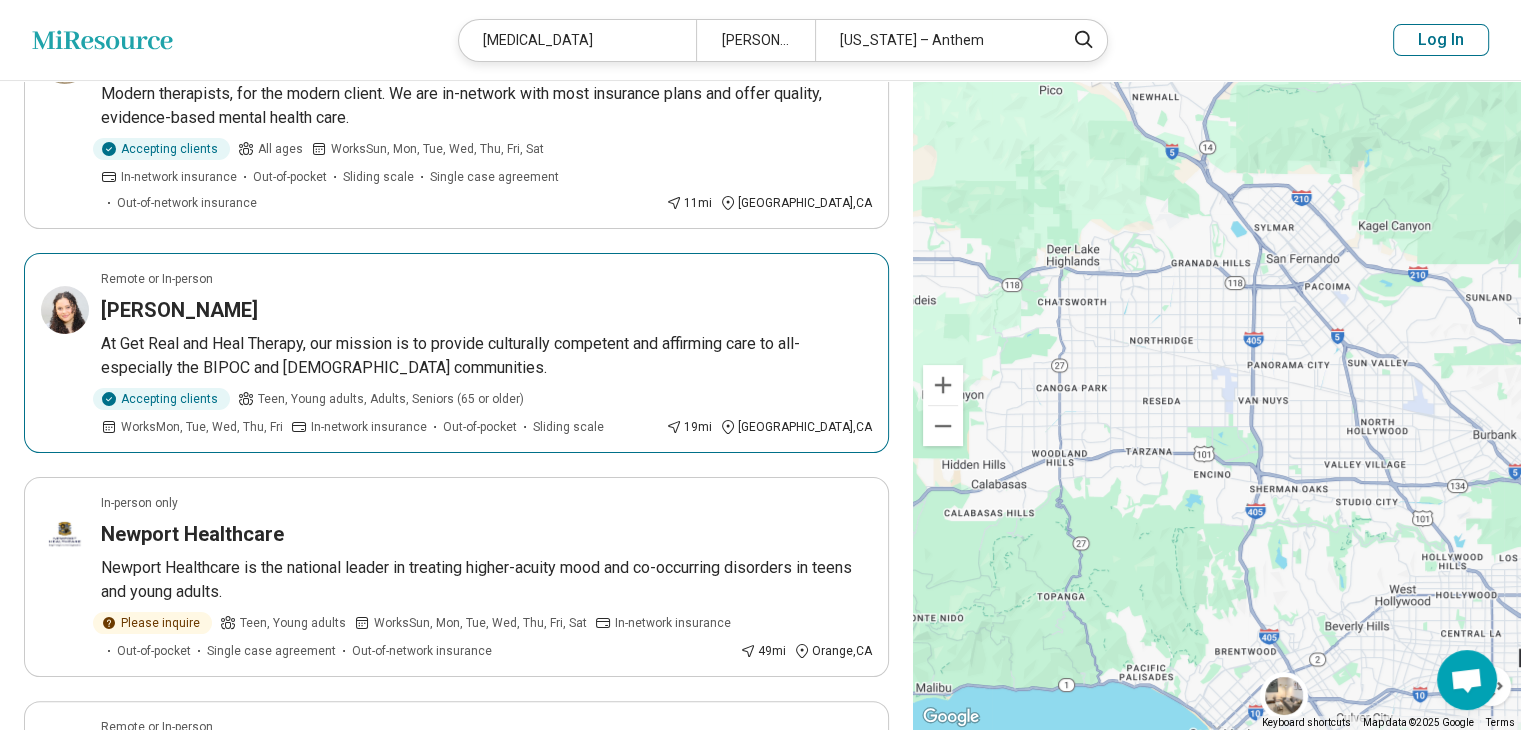 scroll, scrollTop: 300, scrollLeft: 0, axis: vertical 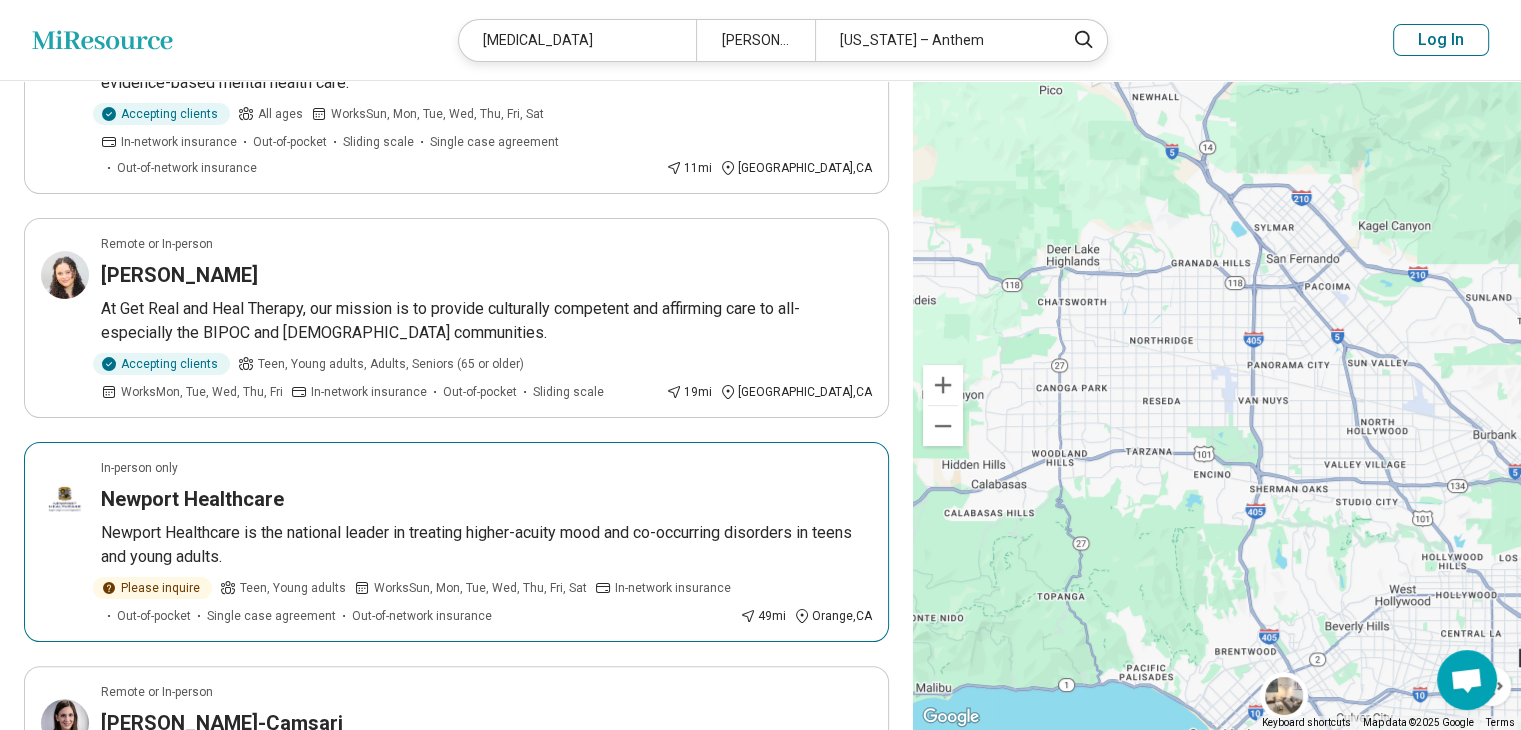 click on "In-person only Newport Healthcare Newport Healthcare is the national leader in treating higher-acuity mood and co-occurring disorders in teens and young adults. Please inquire Teen, Young adults Works  Sun, Mon, Tue, Wed, Thu, Fri, Sat In-network insurance Out-of-pocket Single case agreement Out-of-network insurance 49  mi Orange ,  CA" at bounding box center (456, 542) 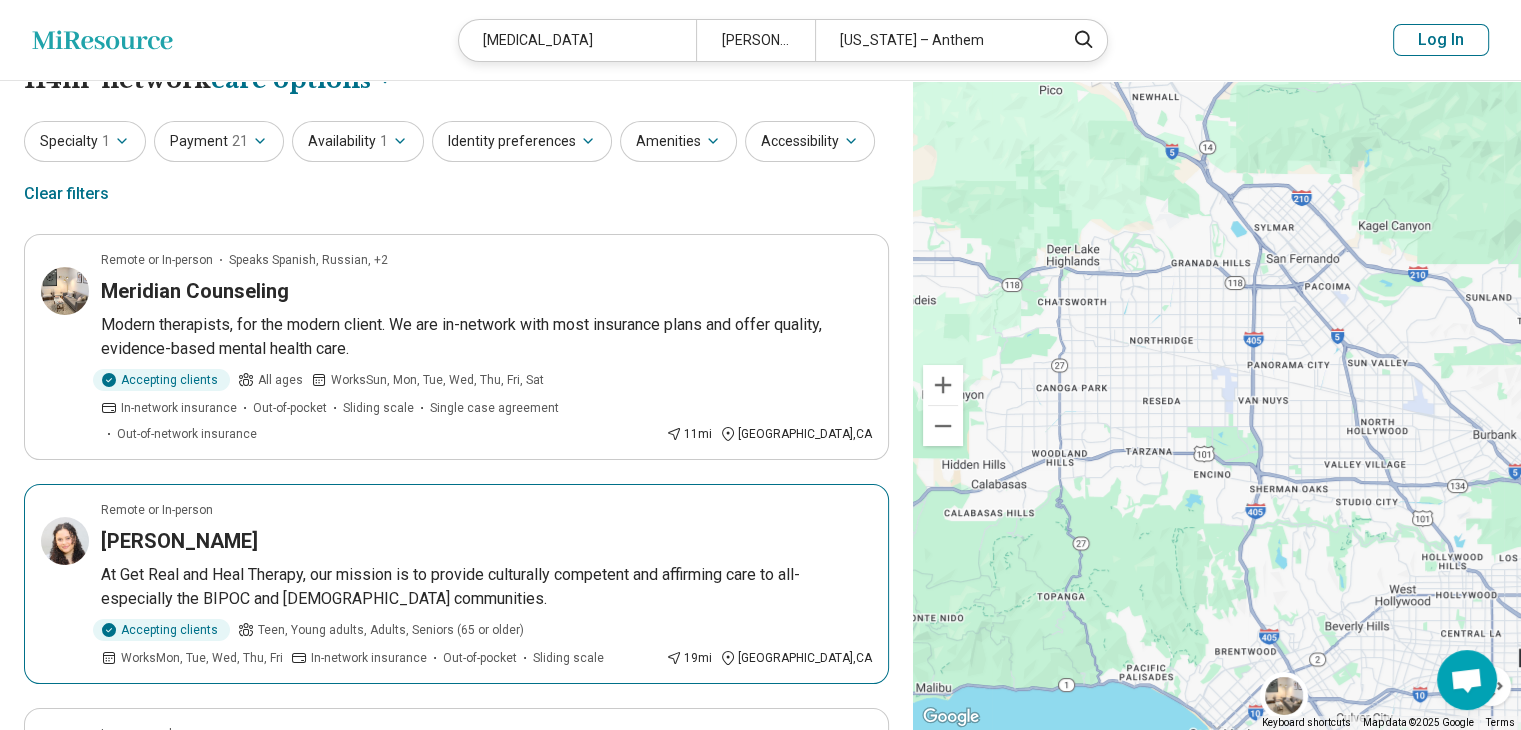 scroll, scrollTop: 0, scrollLeft: 0, axis: both 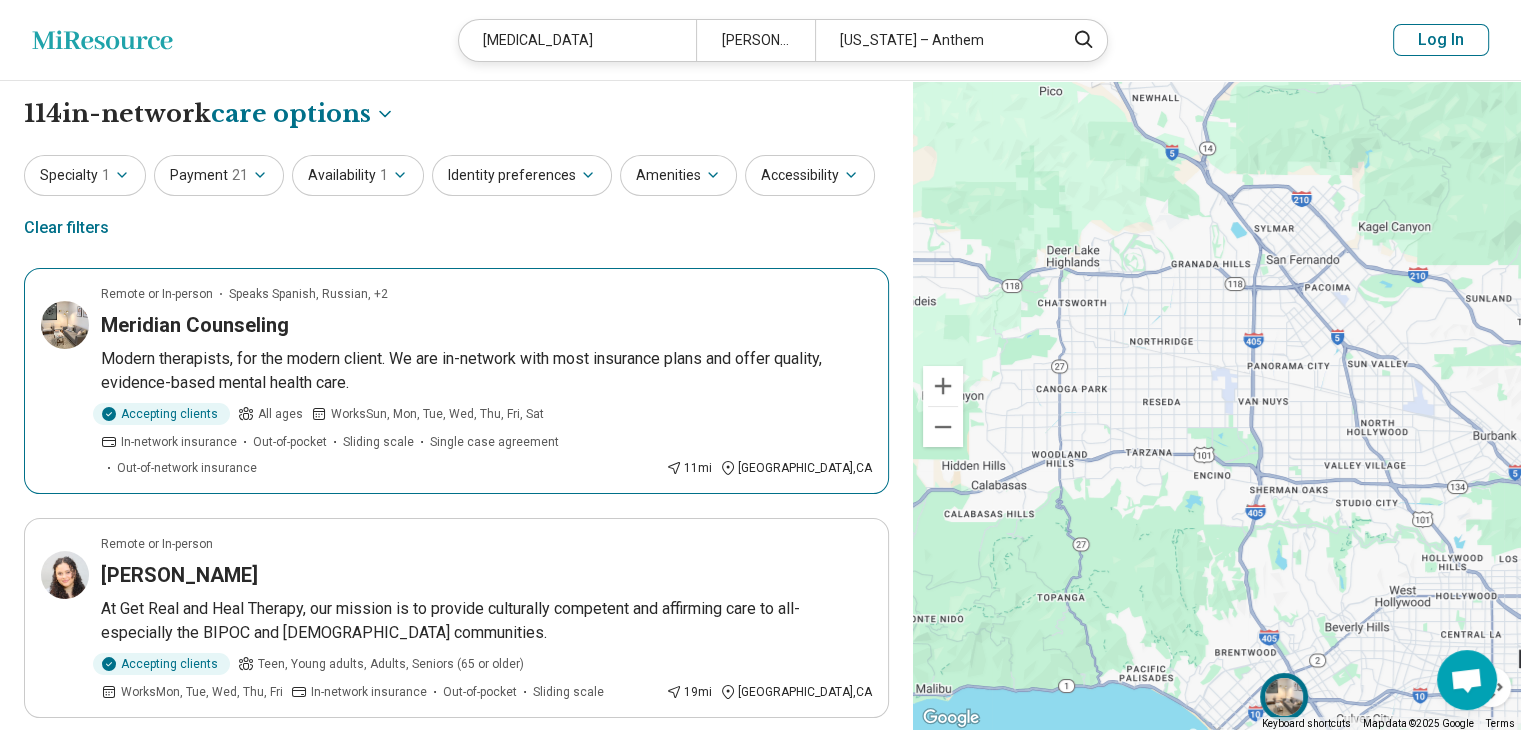 click on "Modern therapists, for the modern client. We are in-network with most insurance plans and offer quality, evidence-based mental health care." at bounding box center [486, 371] 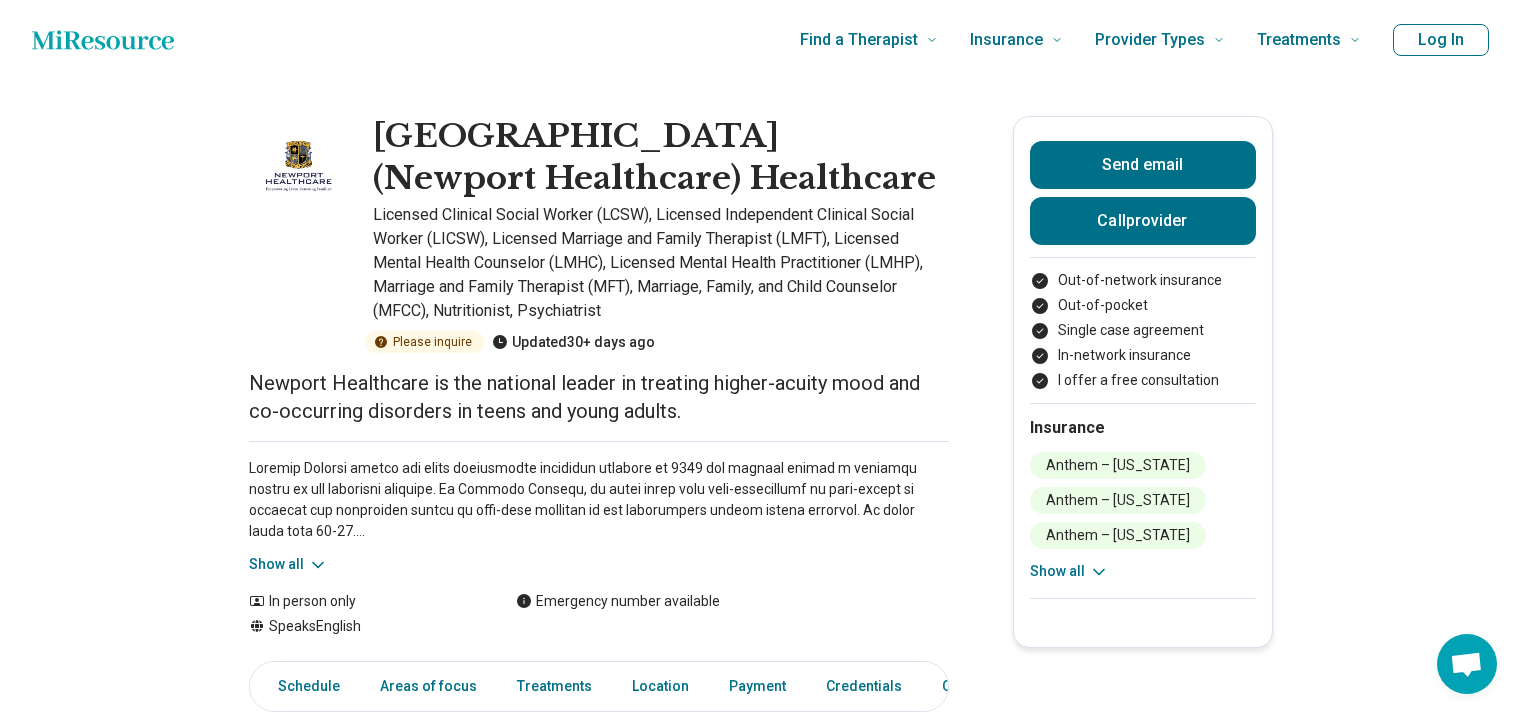 scroll, scrollTop: 0, scrollLeft: 0, axis: both 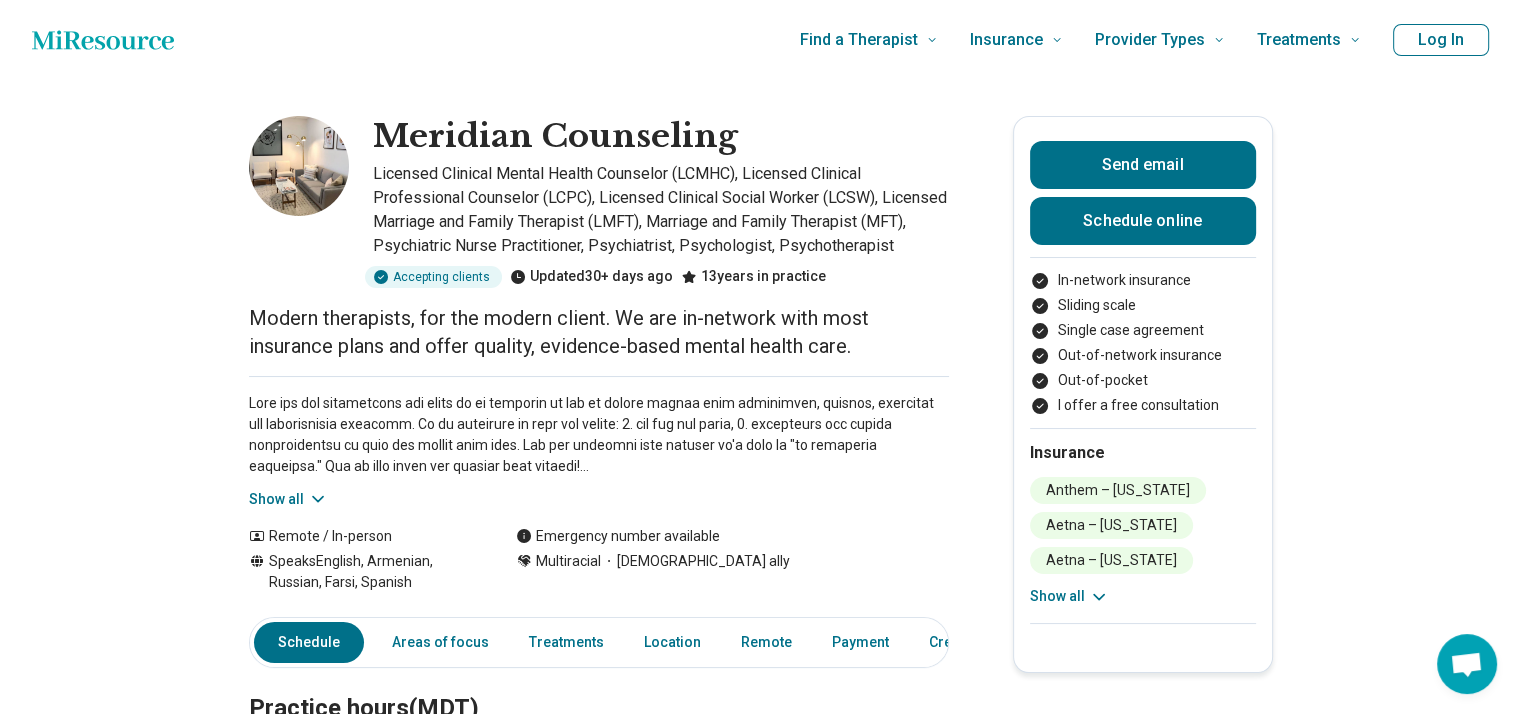 click 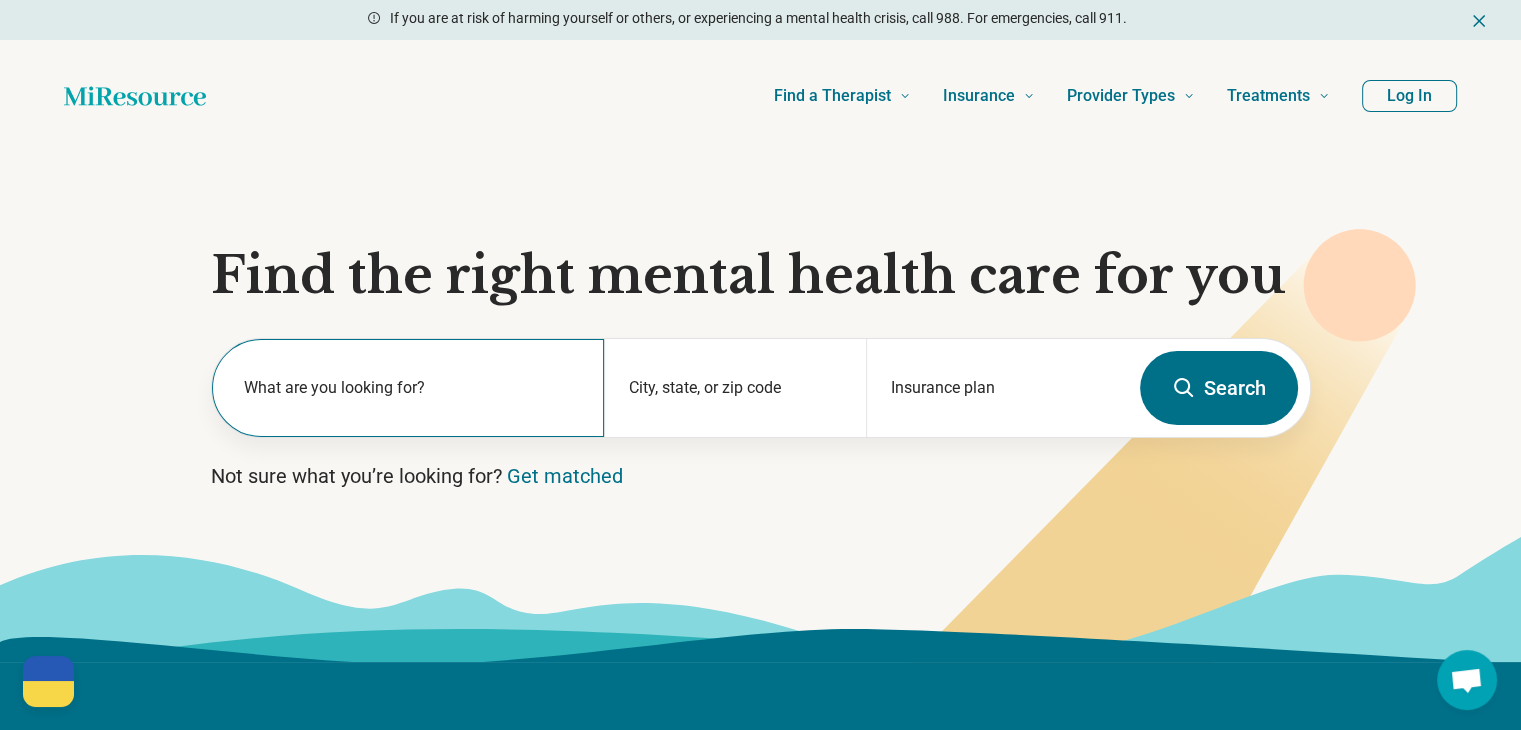 click on "What are you looking for?" at bounding box center [408, 388] 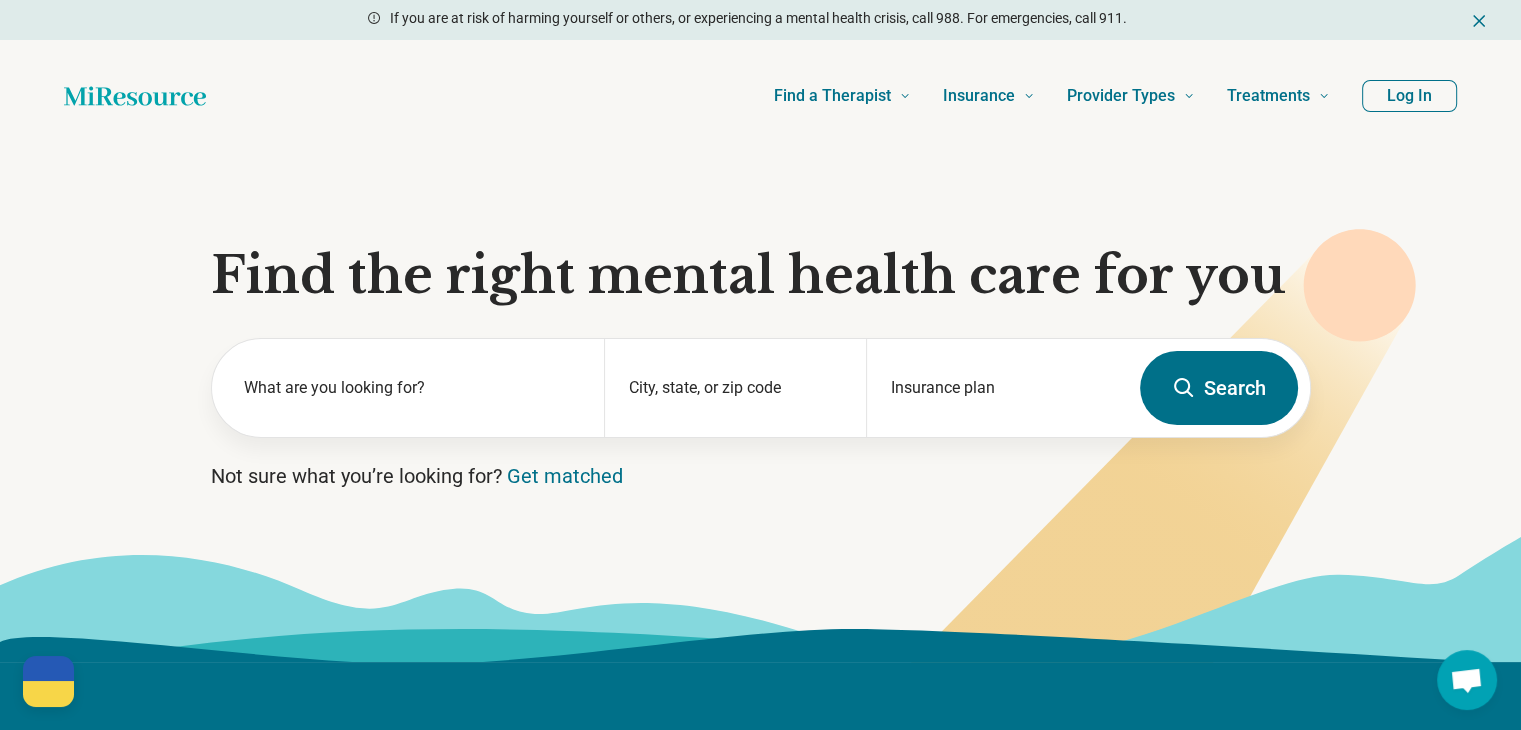 click on "We need your help Help us create a free AI-based guide that matches you to the right mental healthcare. Fill out an anonymous 10 min questionnaire. Contribute to science Have any questions? Browse our guide on how to use your insurance and what to expect. [GEOGRAPHIC_DATA]" at bounding box center (760, 863) 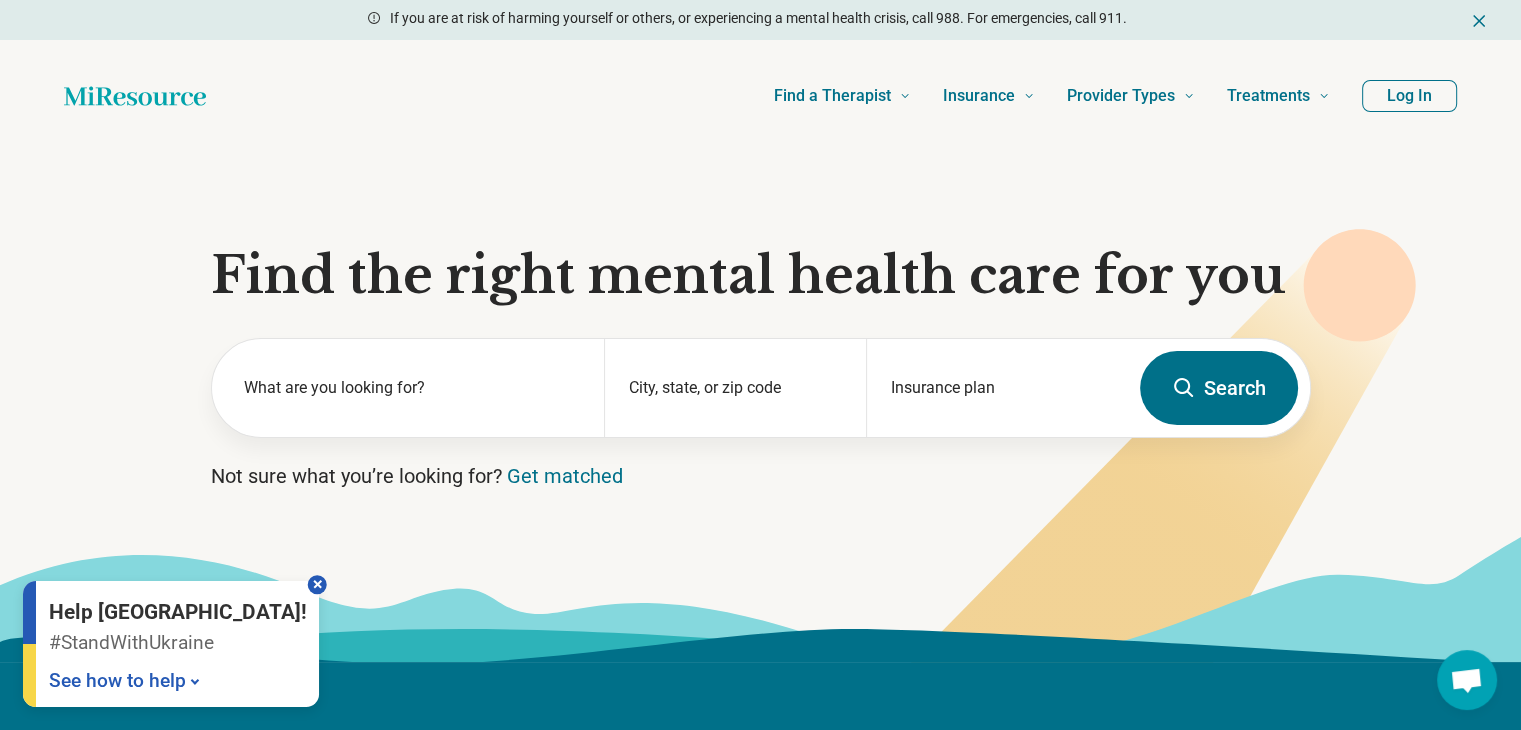 click at bounding box center (317, 584) 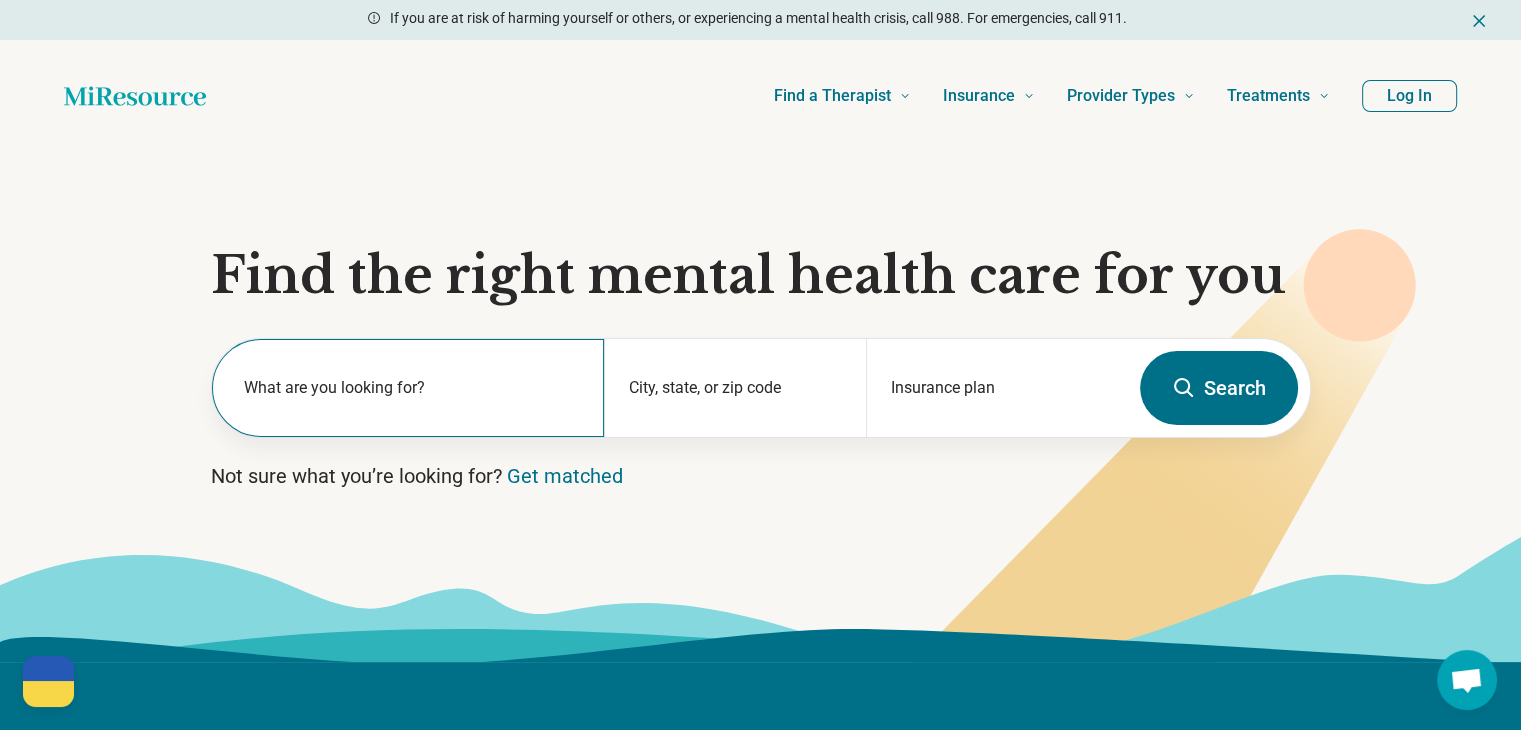 click on "What are you looking for?" at bounding box center [408, 388] 